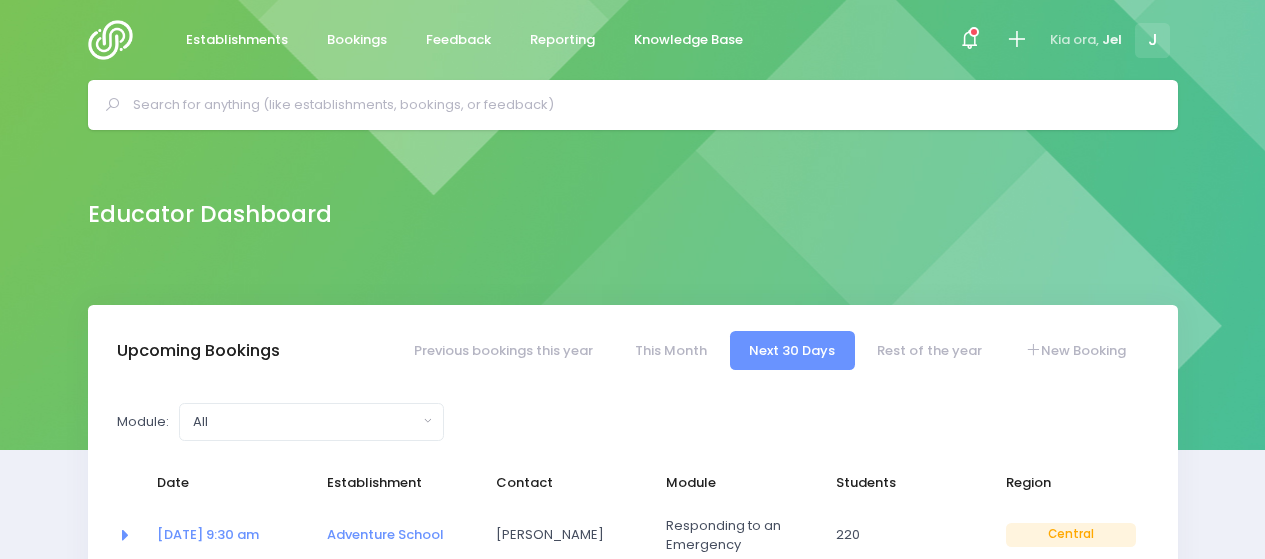 select on "5" 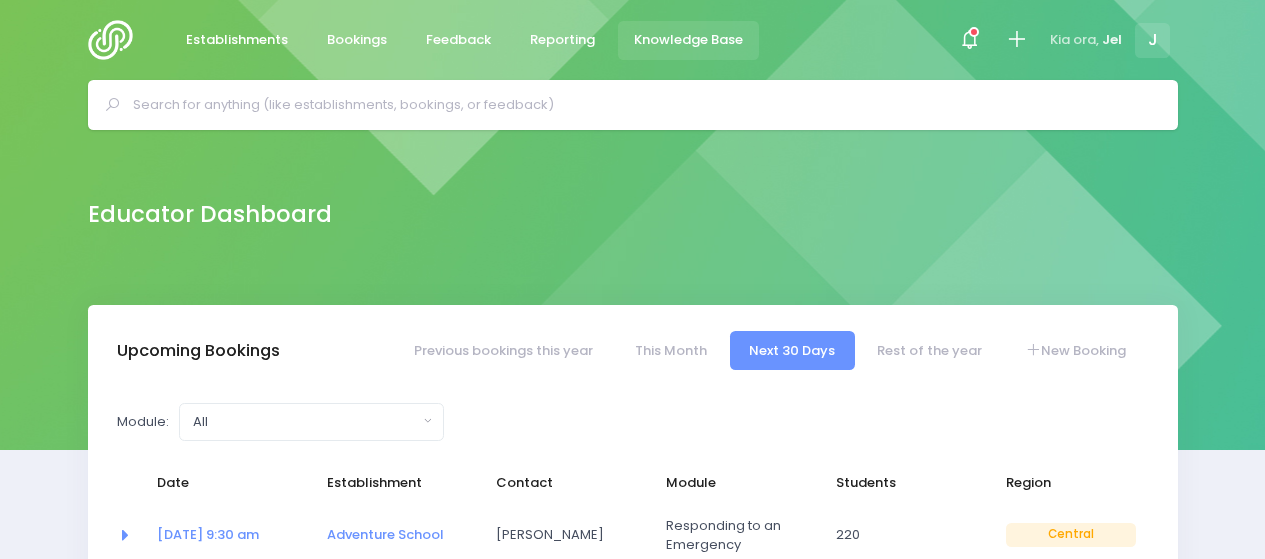 scroll, scrollTop: 0, scrollLeft: 0, axis: both 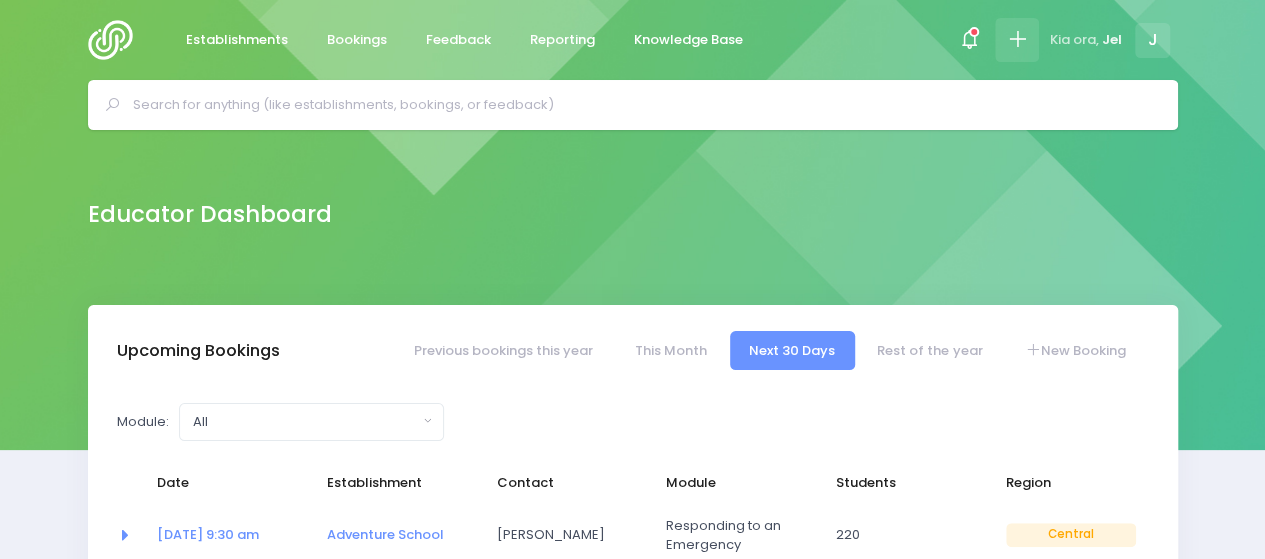 click at bounding box center [1016, 39] 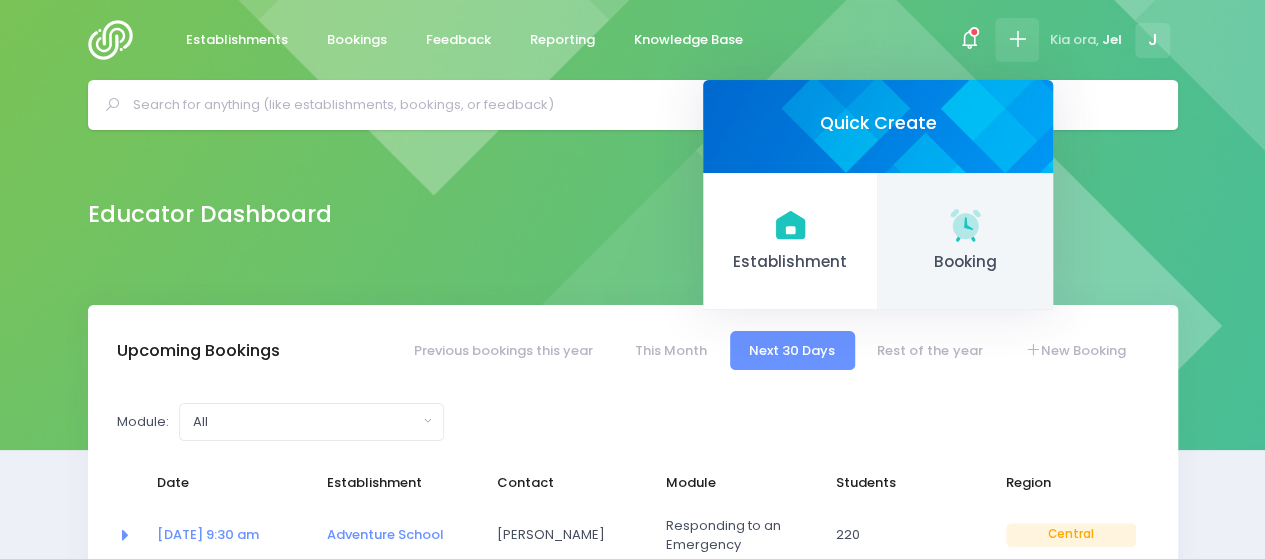 click on "Booking" at bounding box center [965, 262] 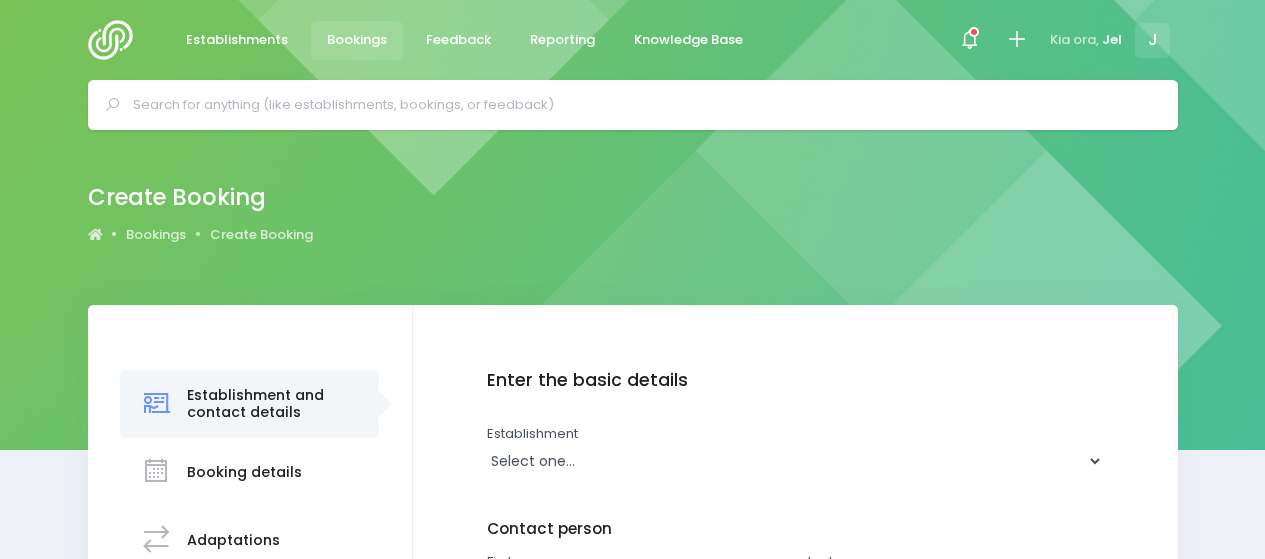 scroll, scrollTop: 0, scrollLeft: 0, axis: both 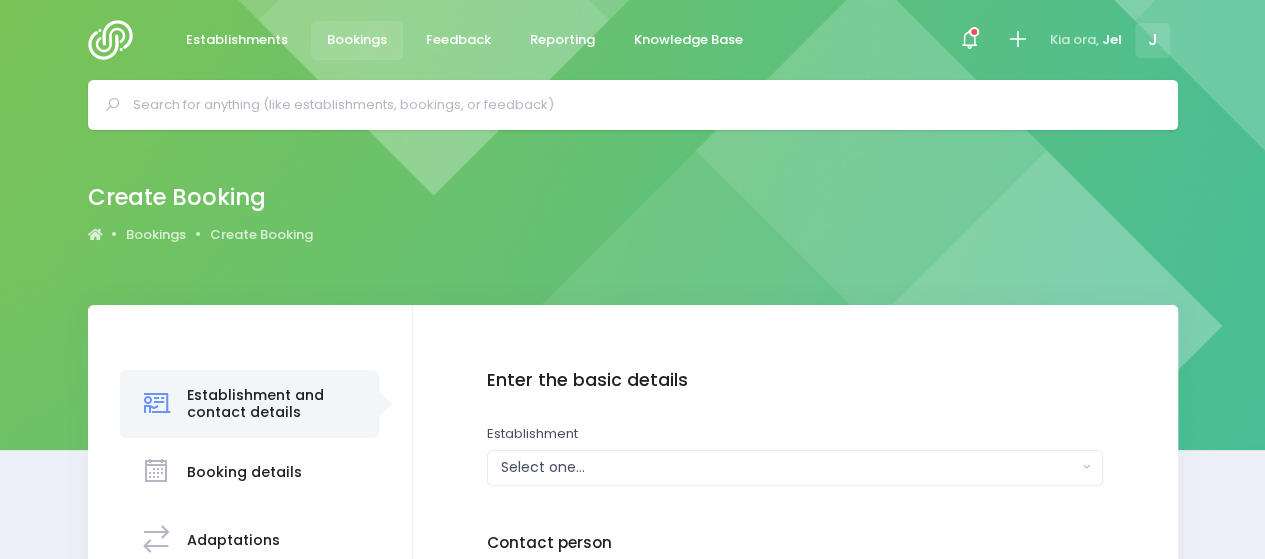 click at bounding box center [641, 105] 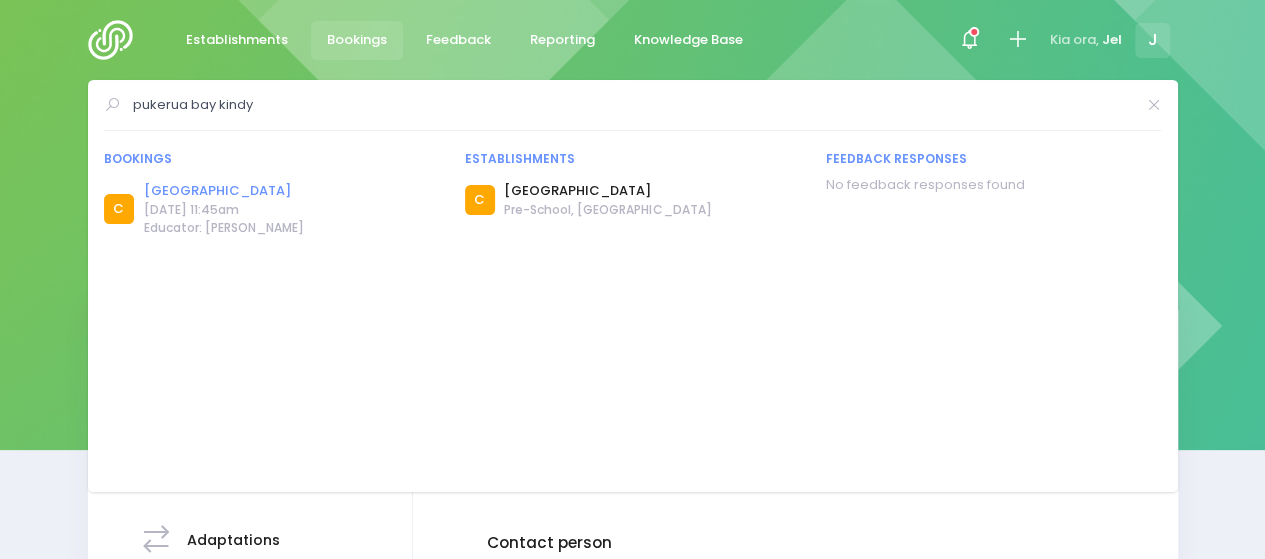 type on "pukerua bay kindy" 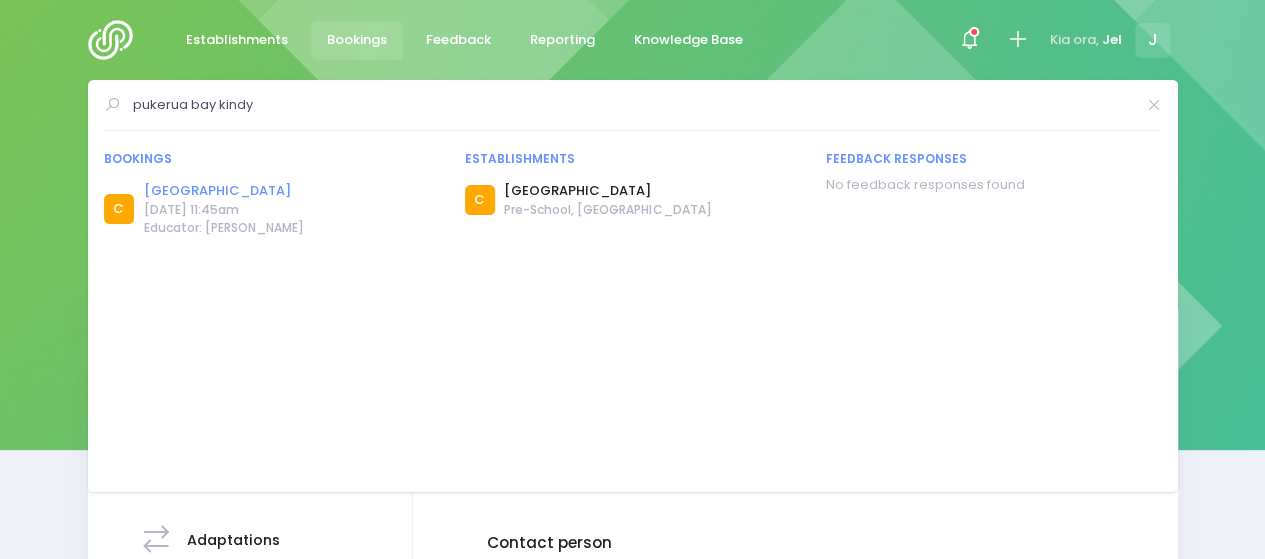 click on "[GEOGRAPHIC_DATA]" at bounding box center (224, 191) 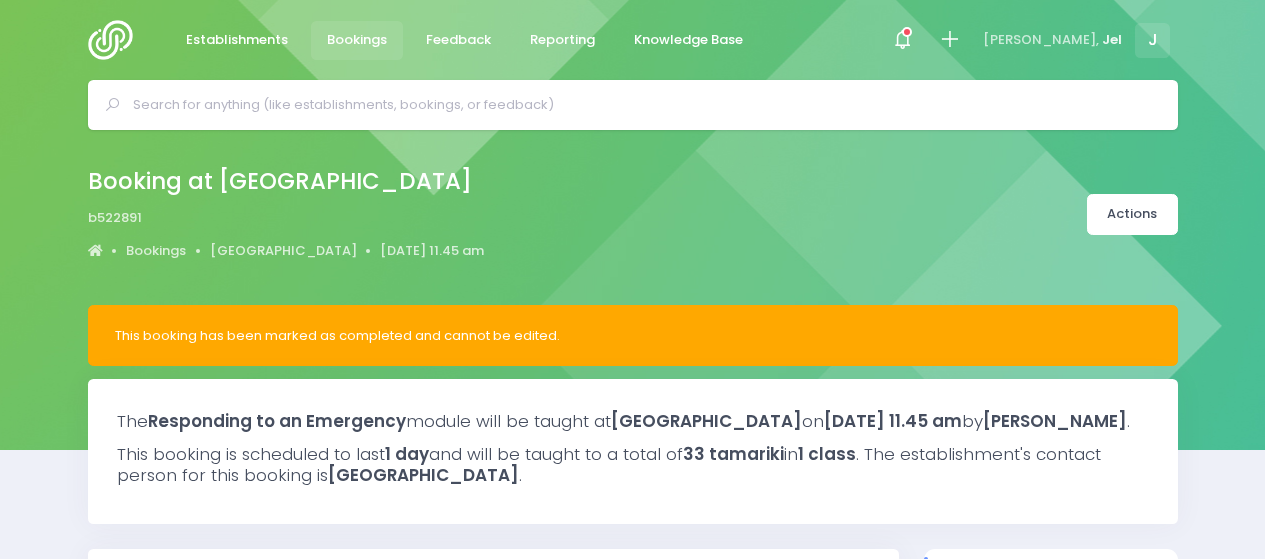 select on "5" 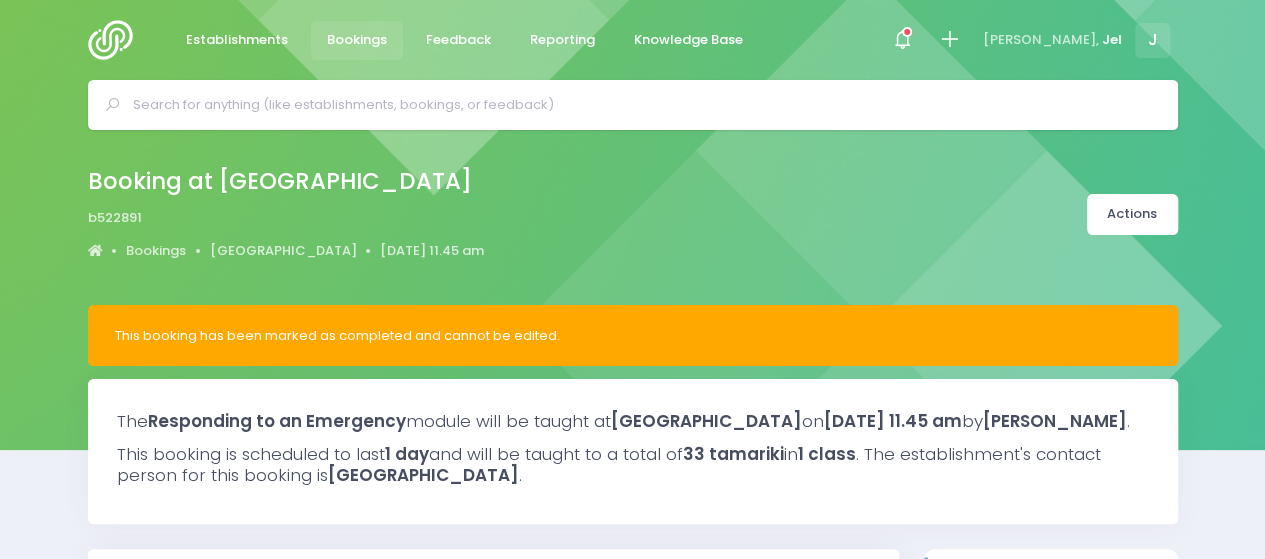click at bounding box center [949, 39] 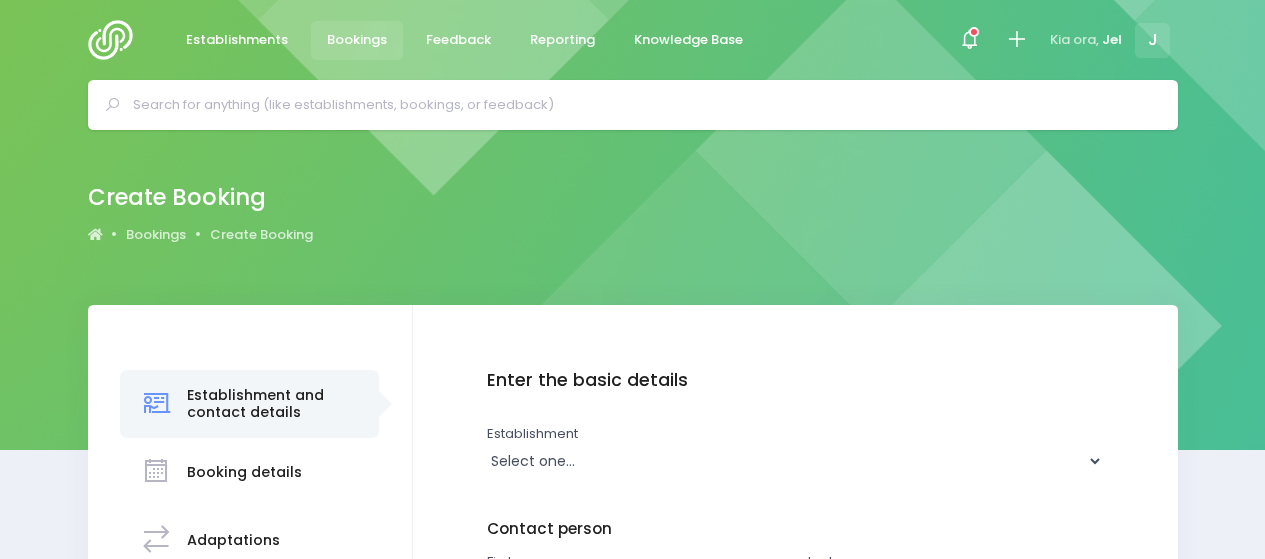 scroll, scrollTop: 0, scrollLeft: 0, axis: both 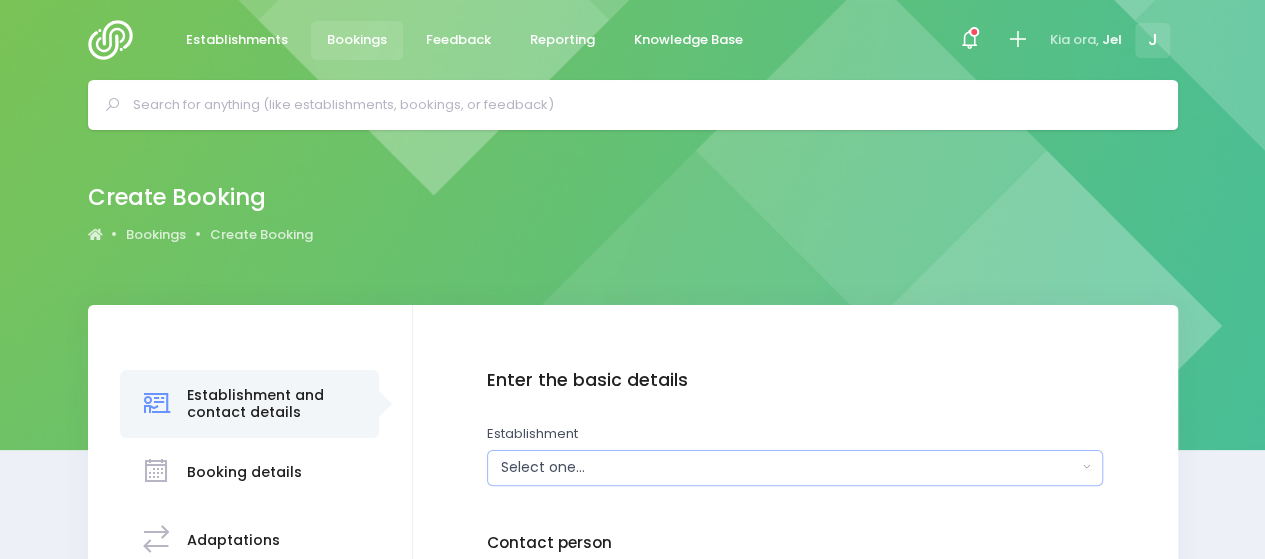 click on "Select one..." at bounding box center (789, 467) 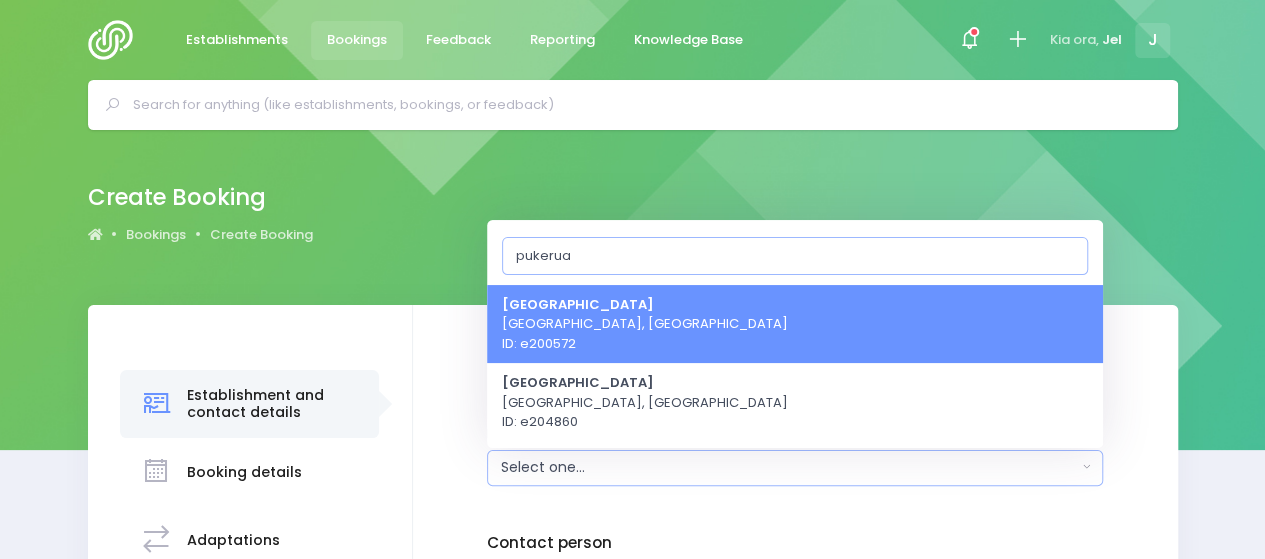 type on "pukerua" 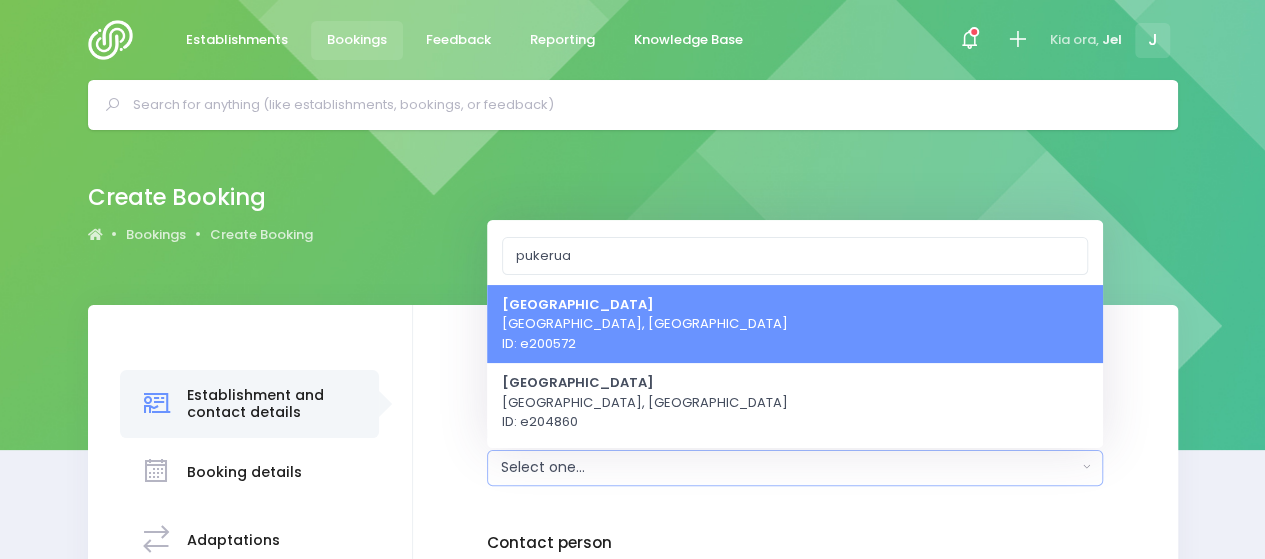click on "Pukerua Bay Kindergarten Porirua, Central Region ID: e200572" at bounding box center [645, 323] 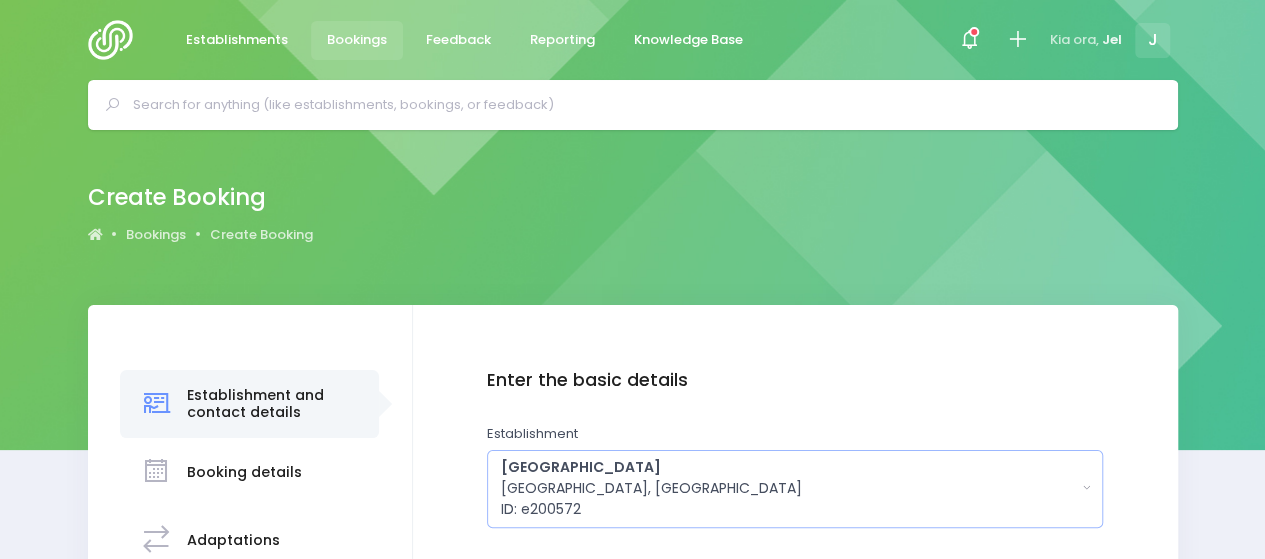 type 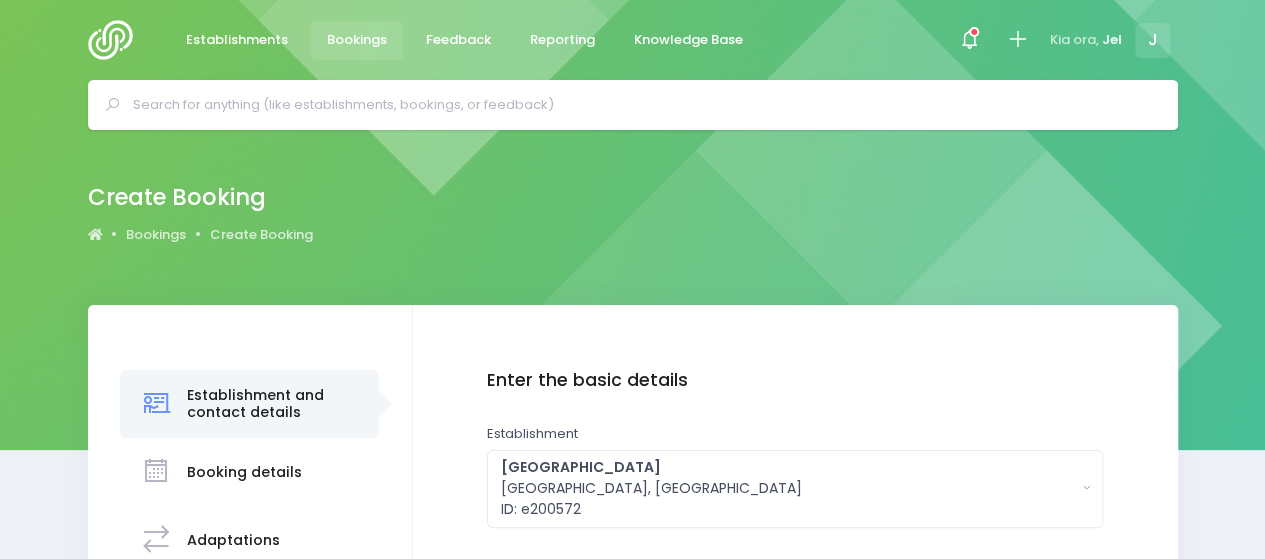 type 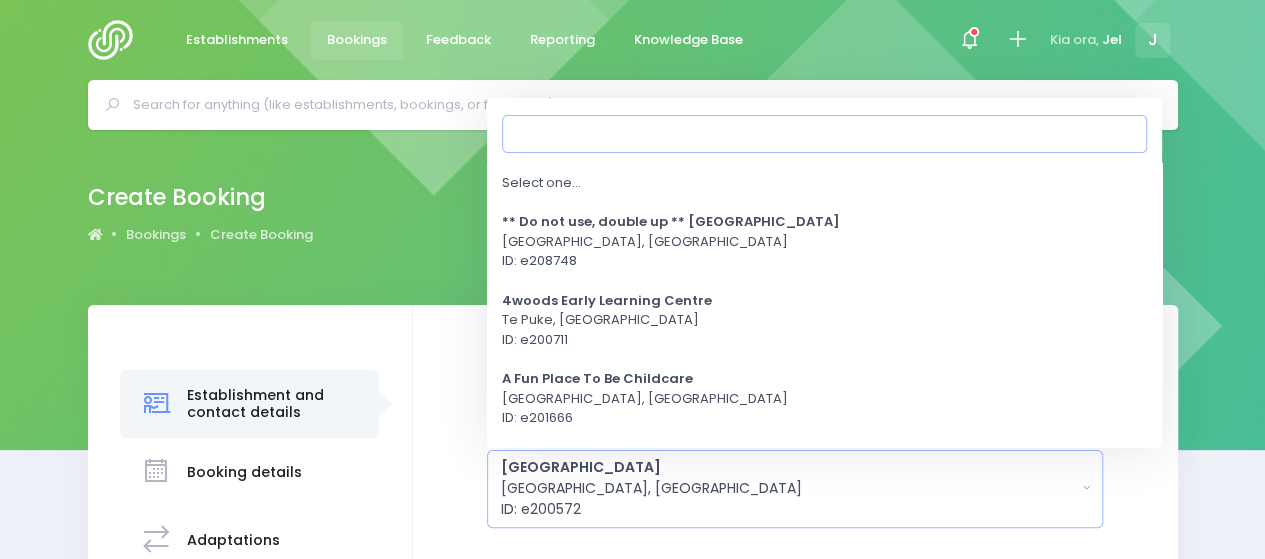 scroll, scrollTop: 23, scrollLeft: 0, axis: vertical 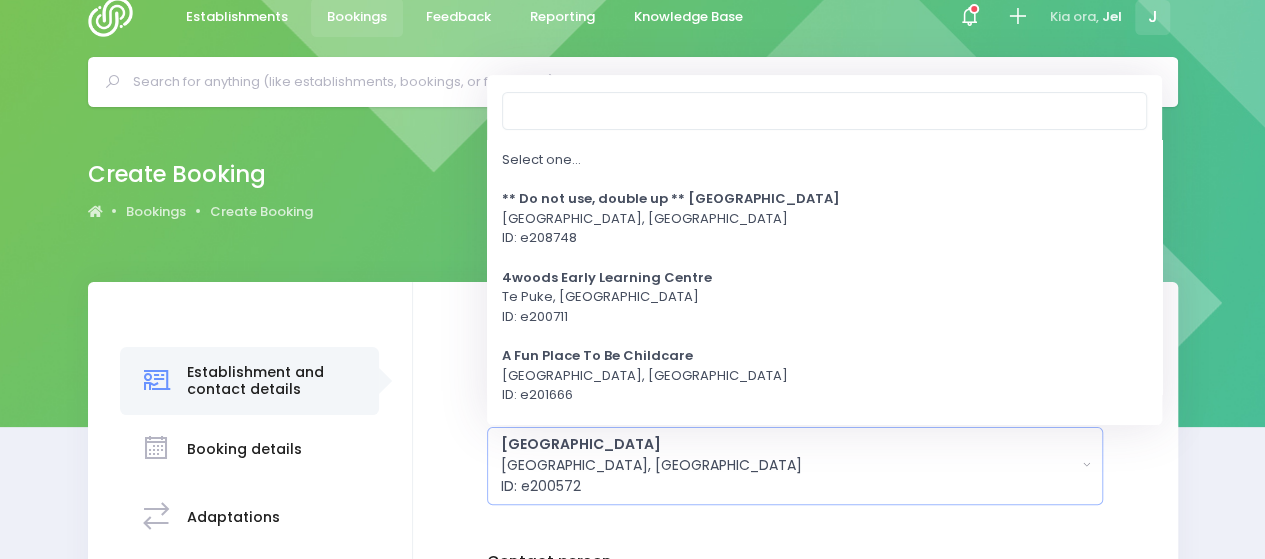 click on "Pukerua Bay Kindergarten" at bounding box center [581, 444] 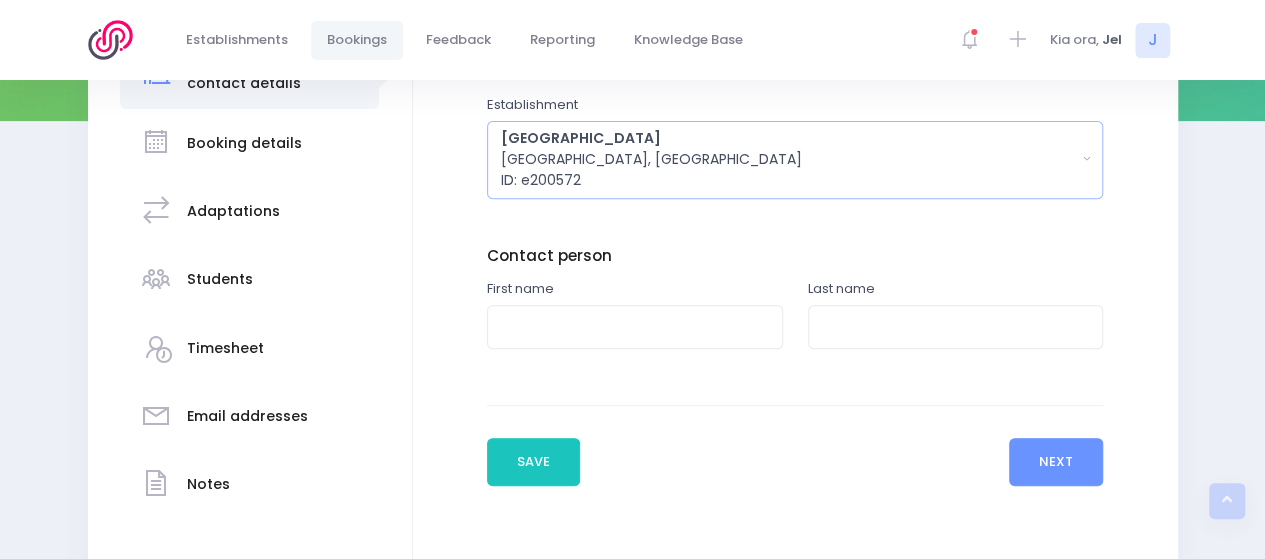 scroll, scrollTop: 343, scrollLeft: 0, axis: vertical 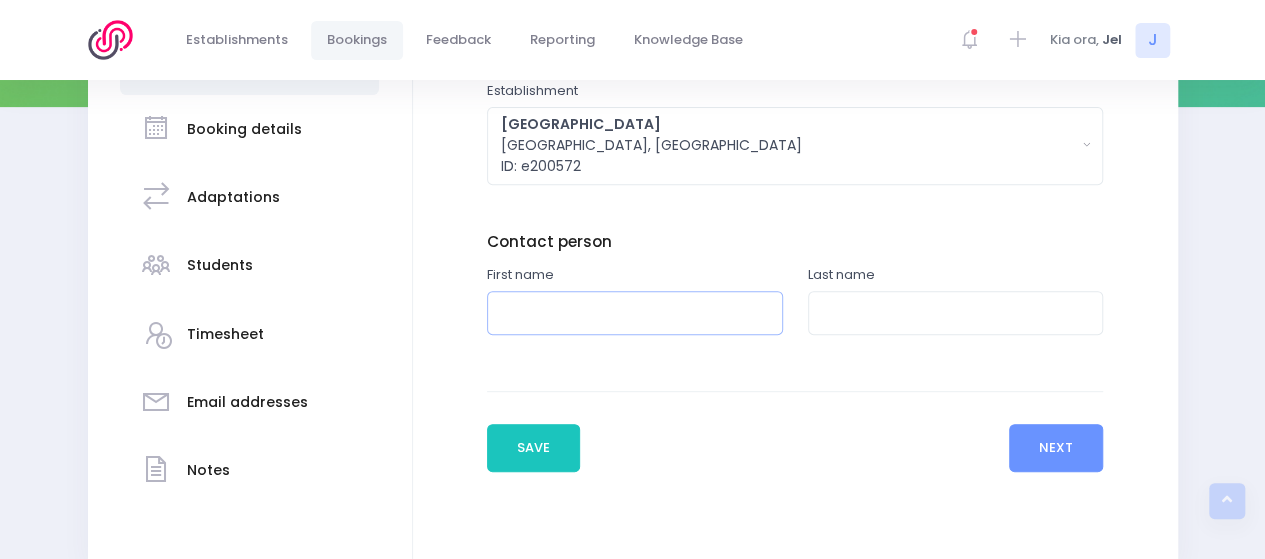 click at bounding box center [635, 313] 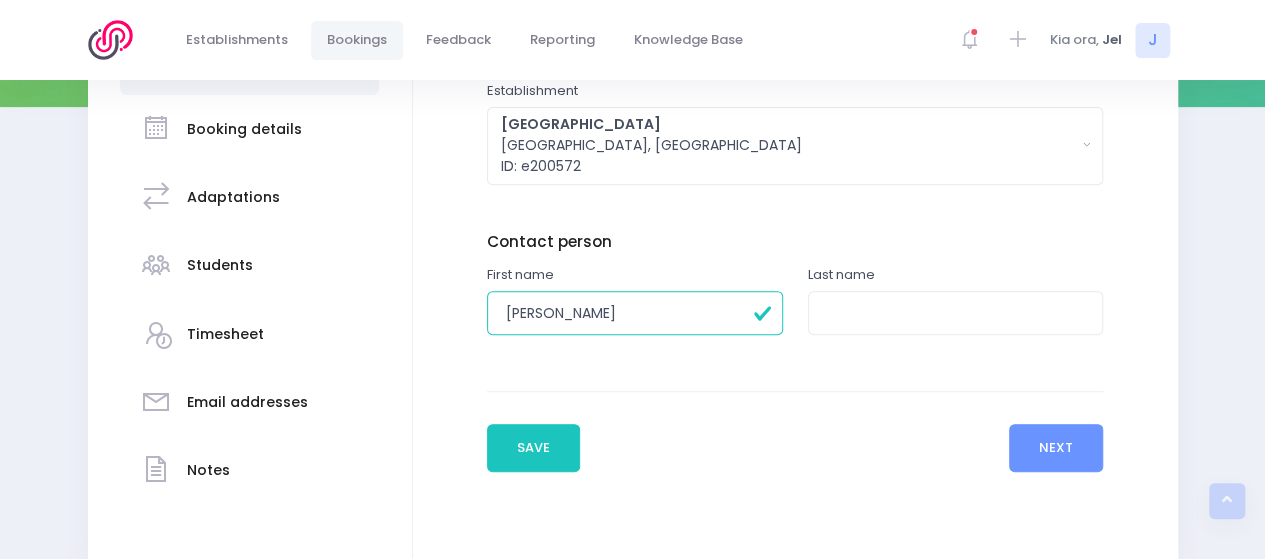 type on "Becky" 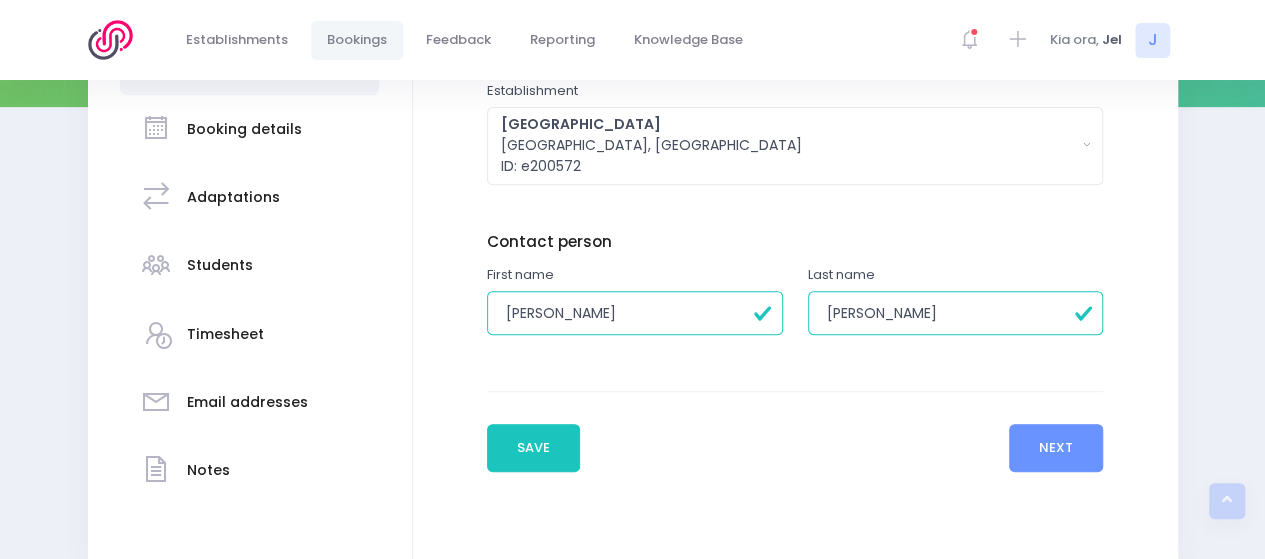 type on "Becky" 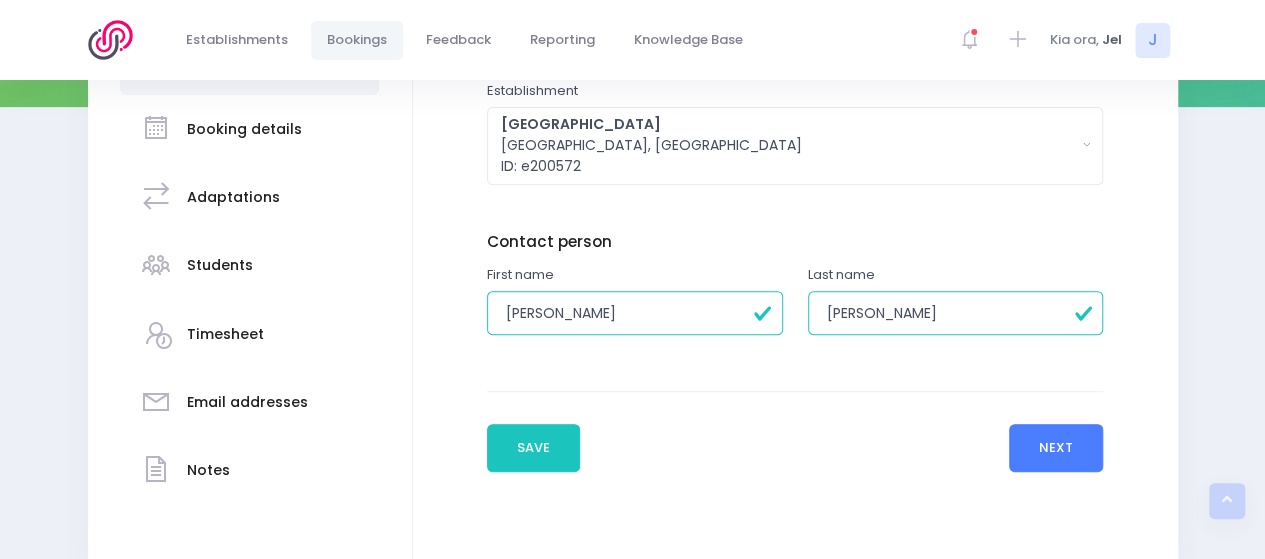 click on "Next" at bounding box center (1056, 448) 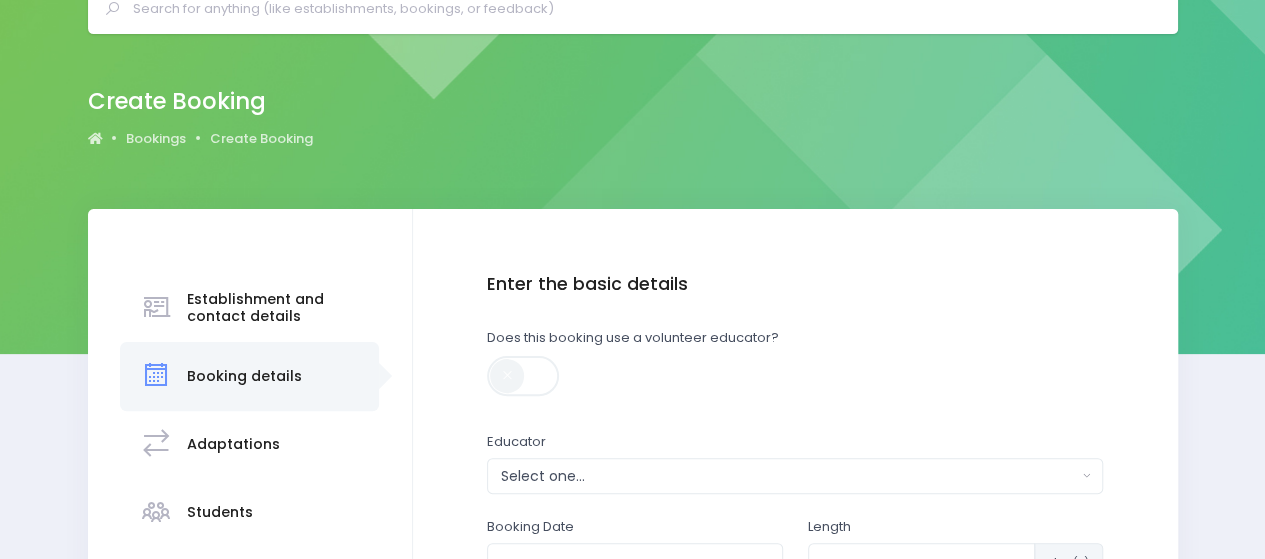 scroll, scrollTop: 0, scrollLeft: 0, axis: both 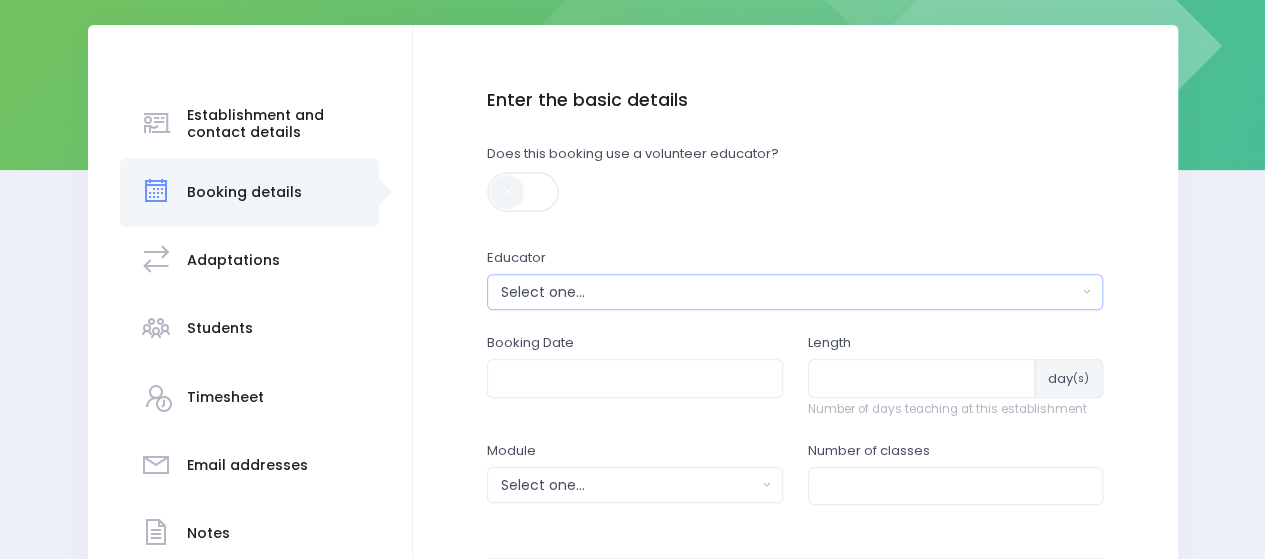 click on "Select one..." at bounding box center (789, 292) 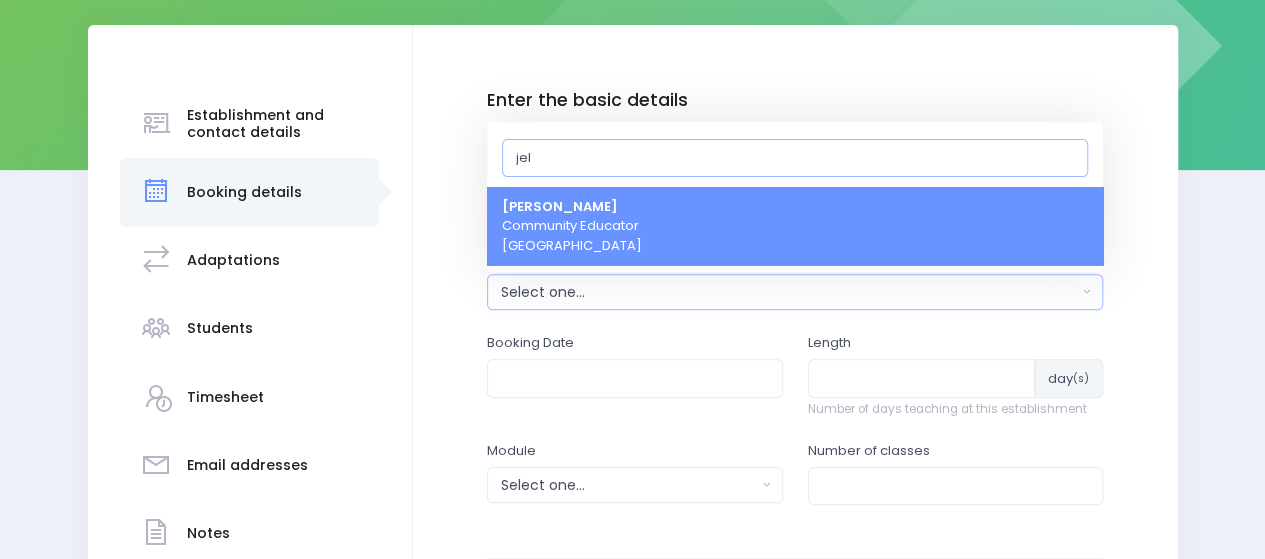 type on "jel" 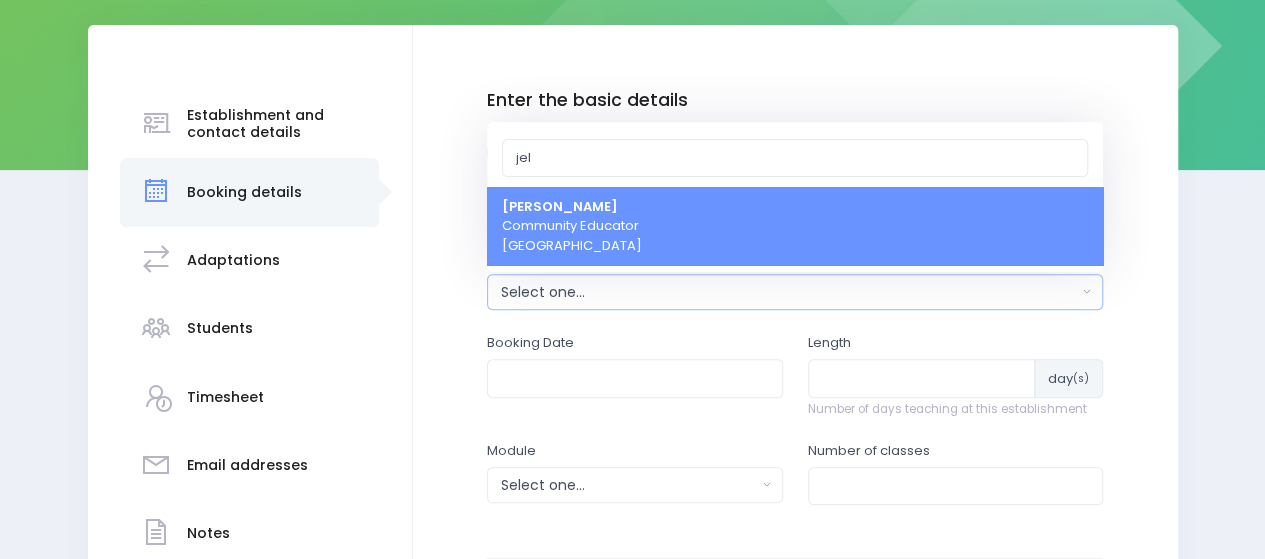 click on "Jel Pollock Community Educator Central Region" at bounding box center (795, 226) 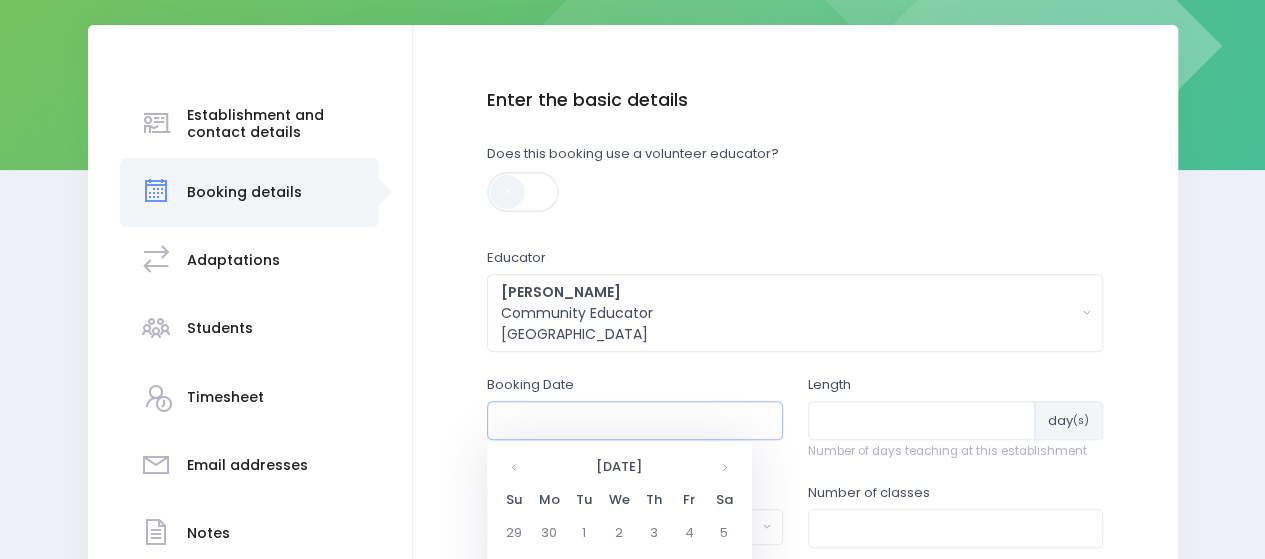 click at bounding box center [635, 420] 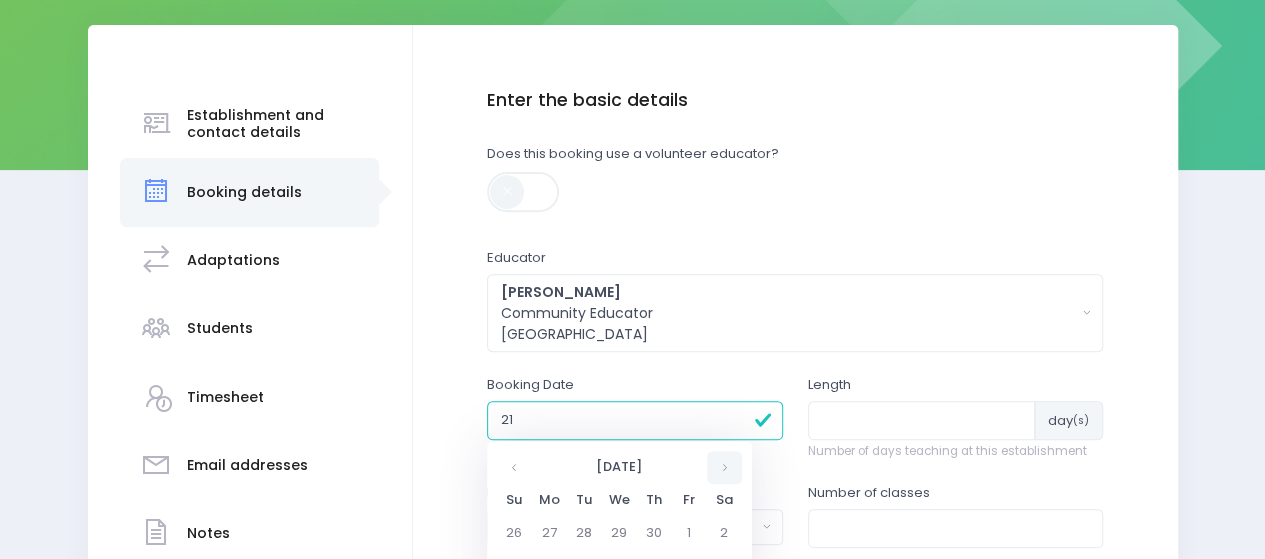 type on "2" 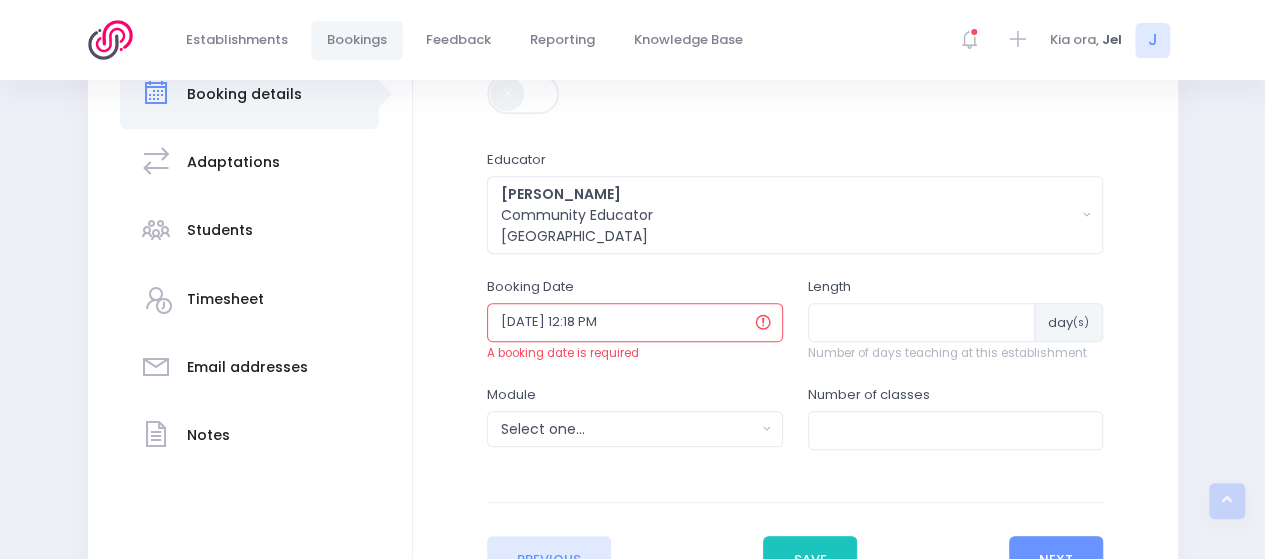 scroll, scrollTop: 400, scrollLeft: 0, axis: vertical 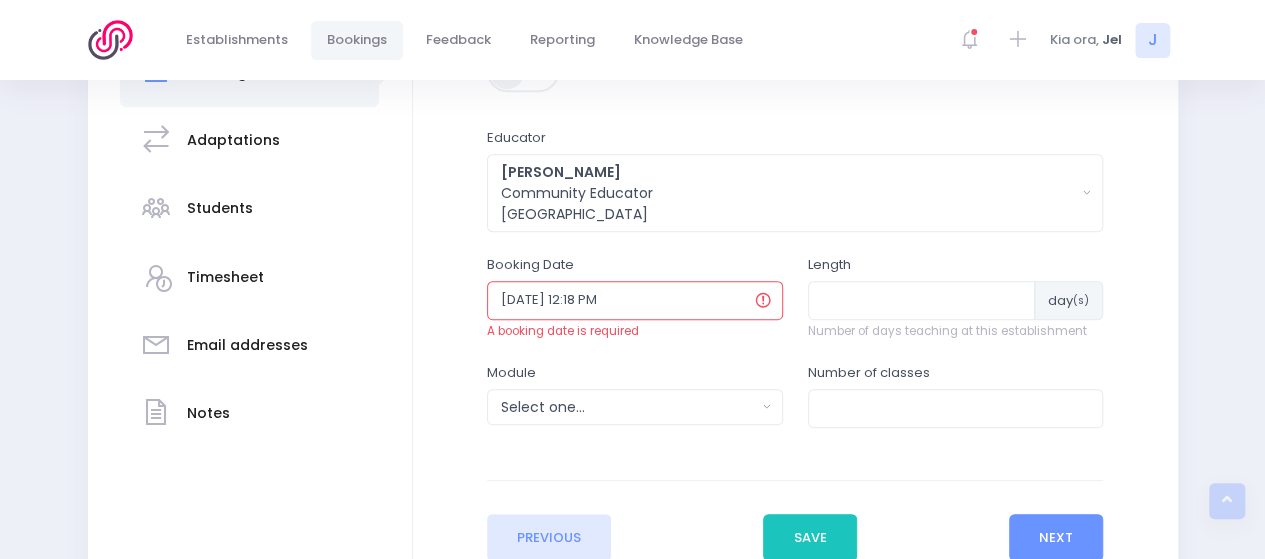 click on "29/07/2025 12:18 PM" at bounding box center [635, 300] 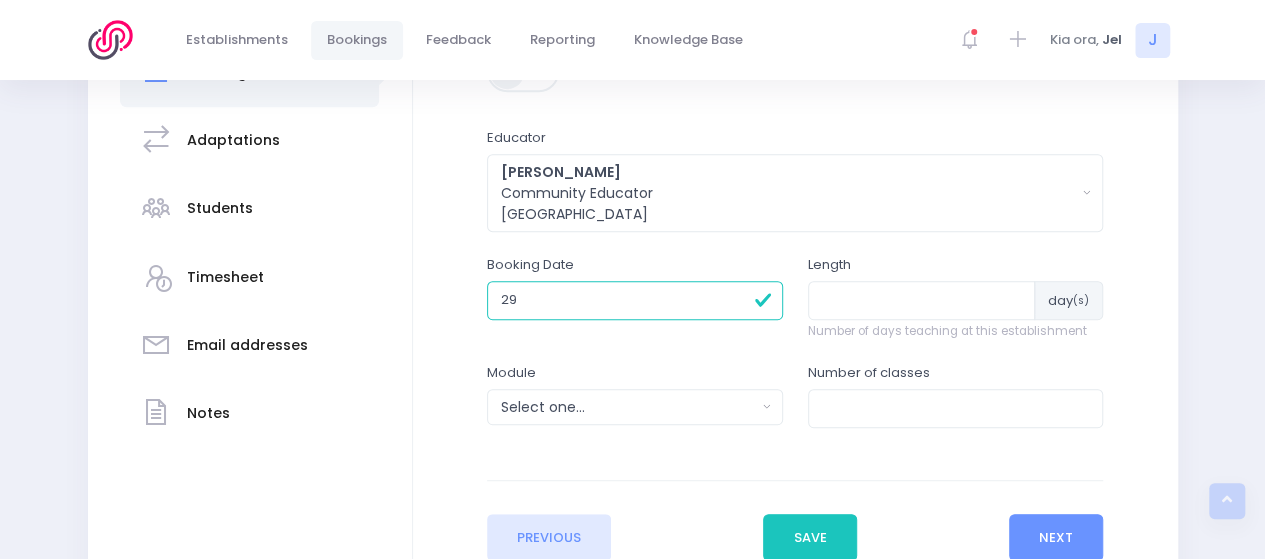 type on "2" 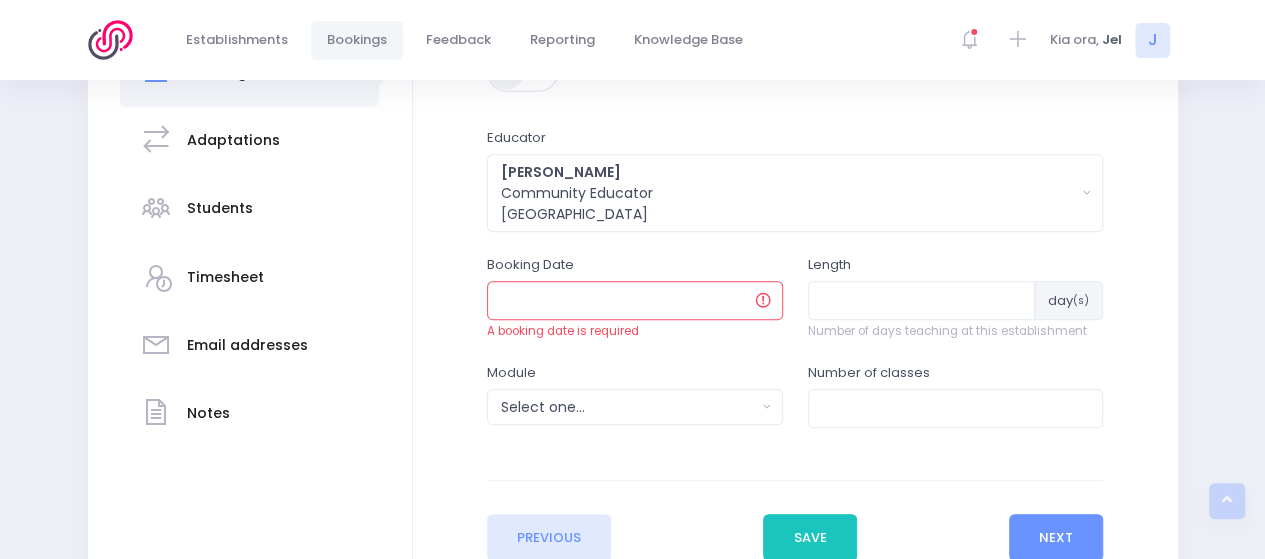 type 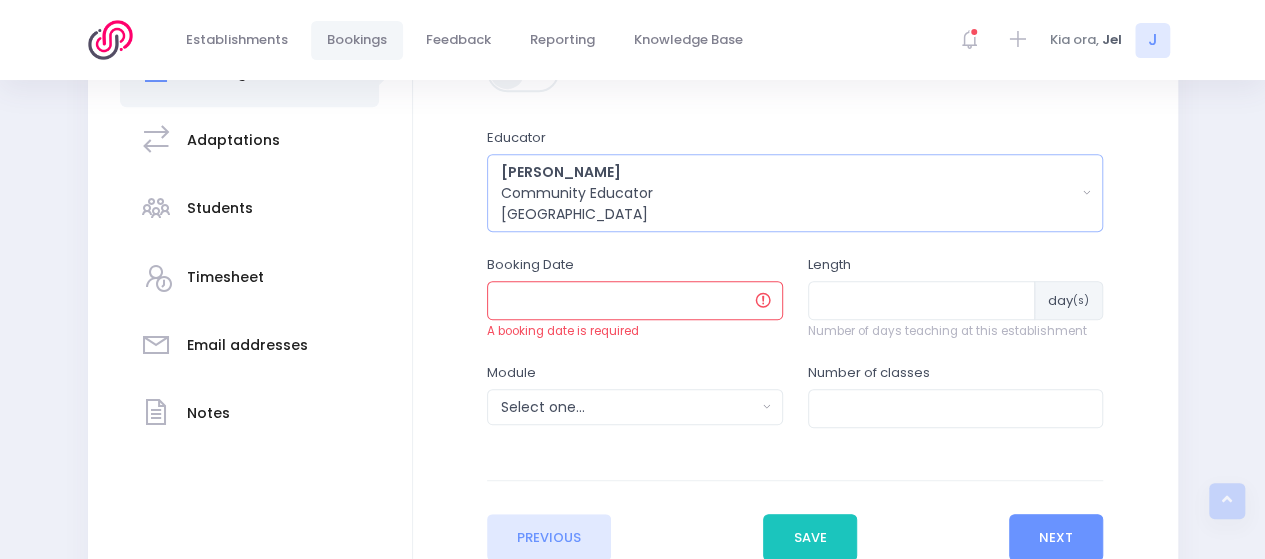 click on "Jel Pollock Community Educator Central Region" at bounding box center [789, 193] 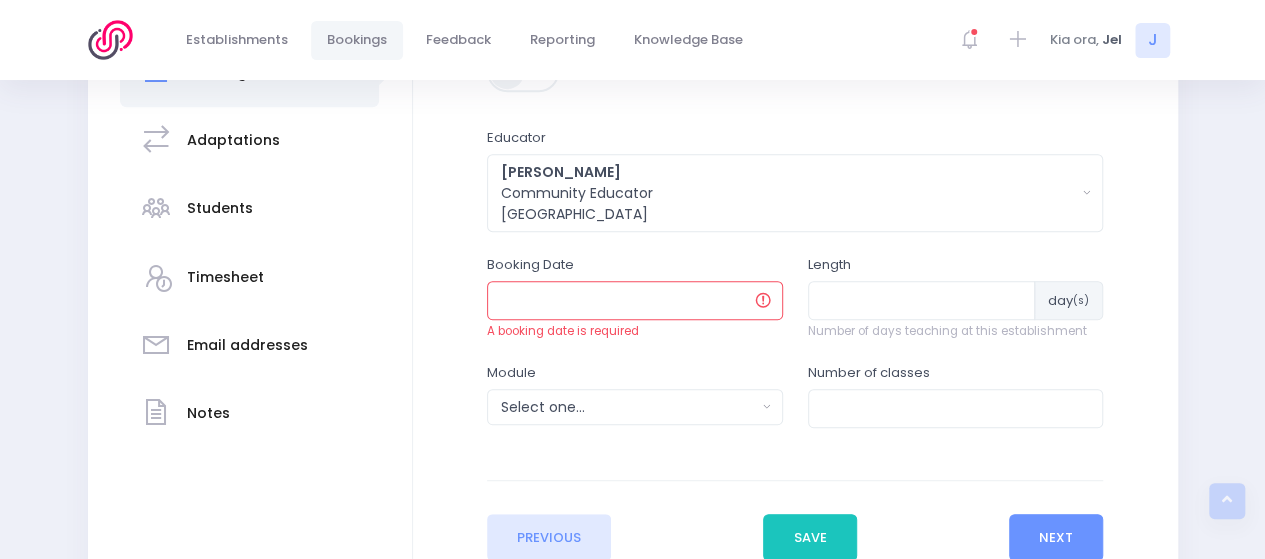 type 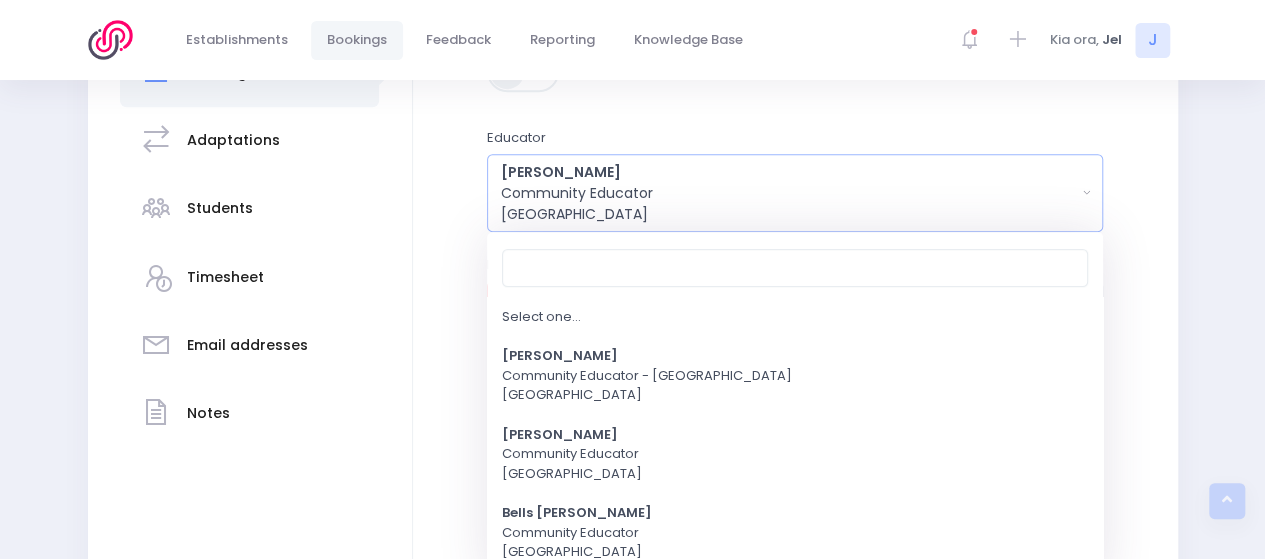 click on "Jel Pollock Community Educator Central Region" at bounding box center (795, 193) 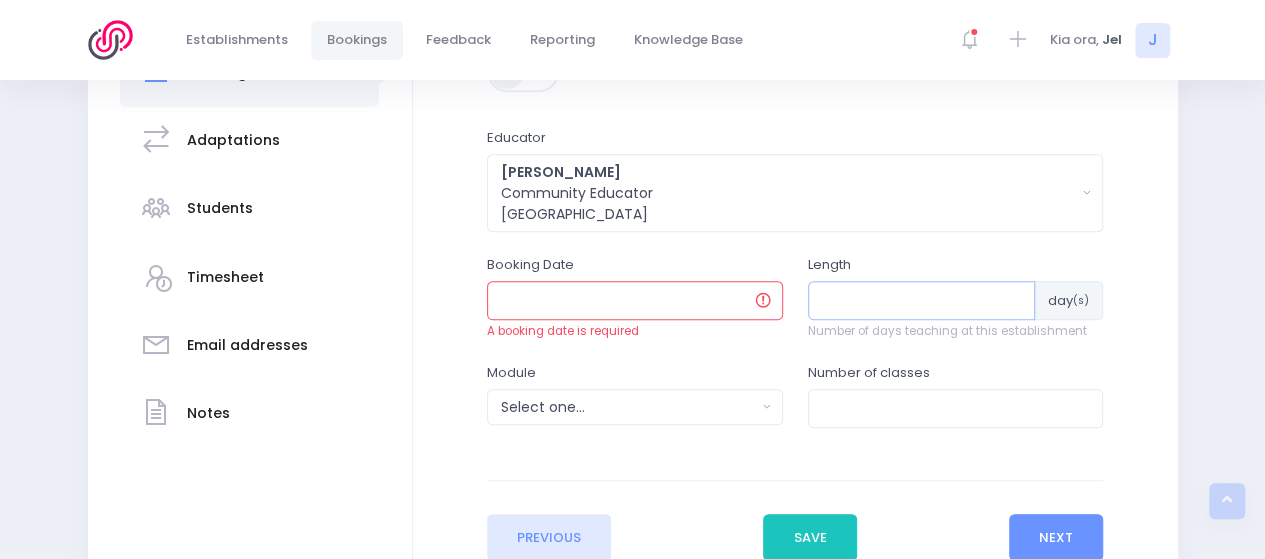 click at bounding box center (922, 300) 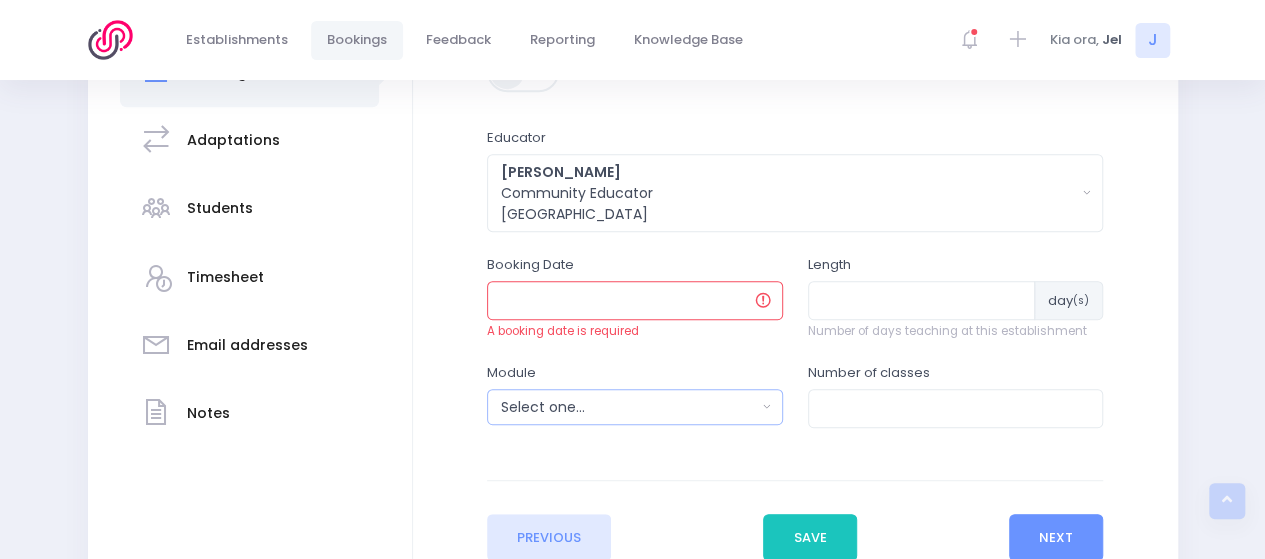 click on "Select one..." at bounding box center [628, 407] 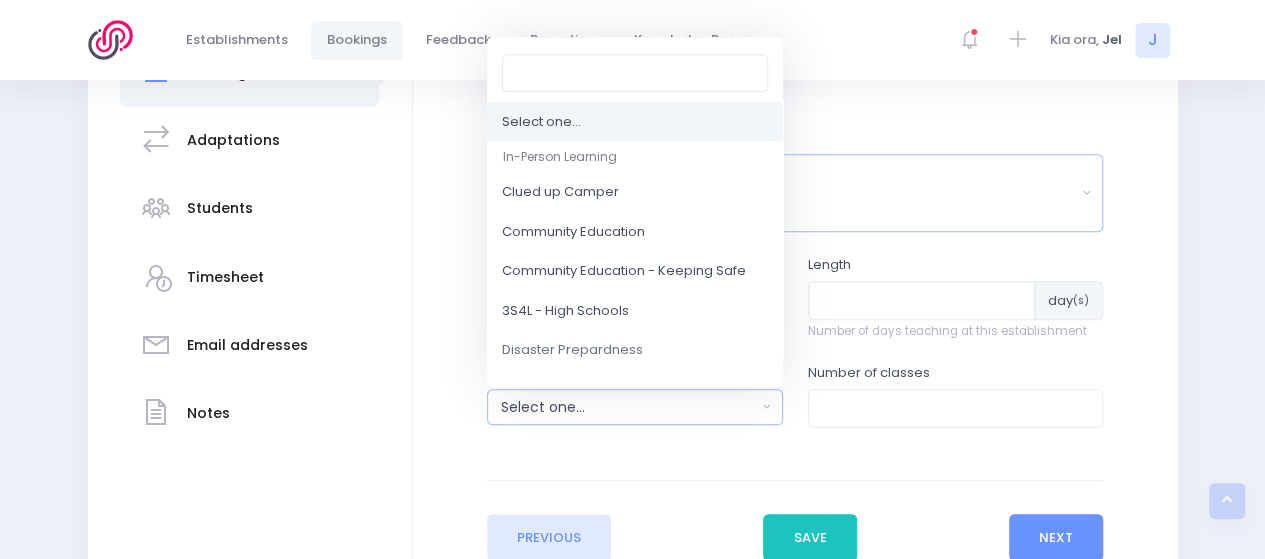 click on "Jel Pollock Community Educator Central Region" at bounding box center [789, 193] 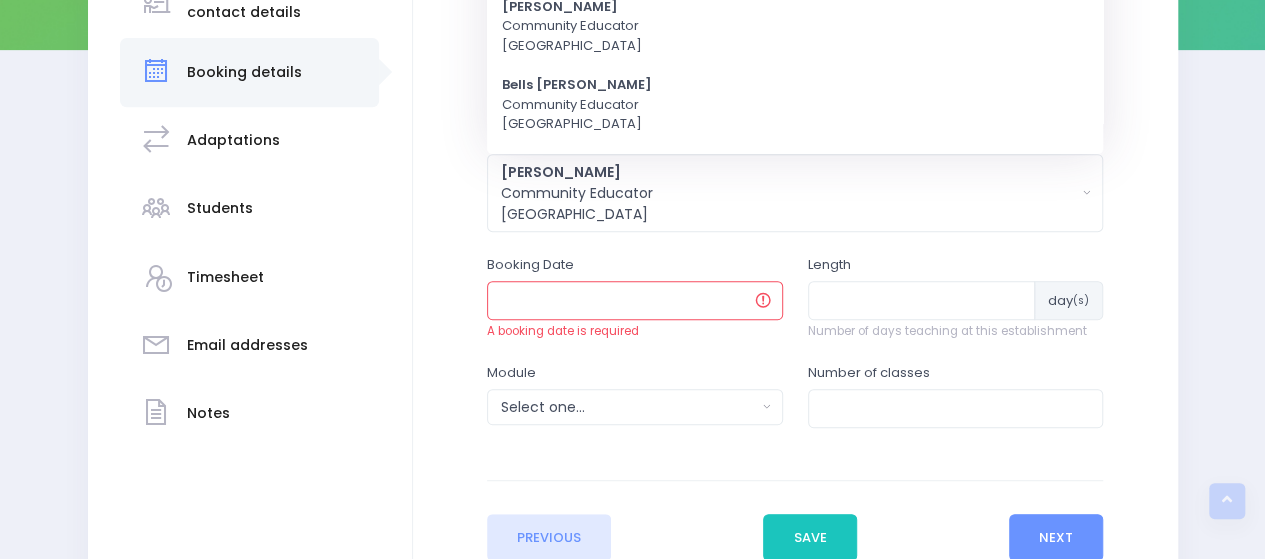 scroll, scrollTop: 0, scrollLeft: 0, axis: both 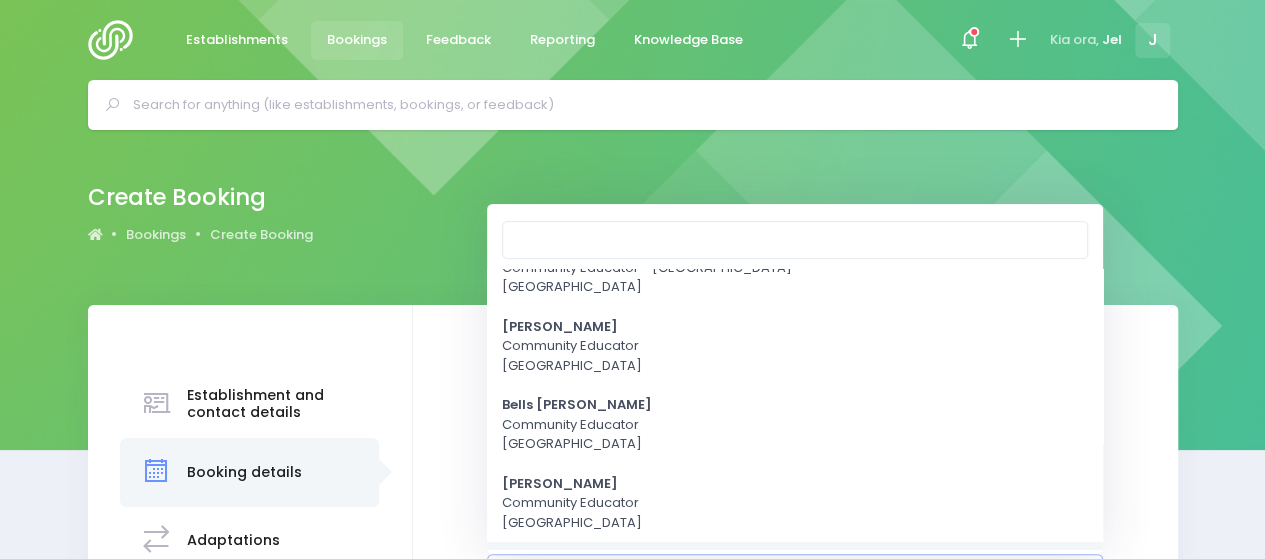 click on "Create Booking
Bookings
Create Booking" at bounding box center (633, 214) 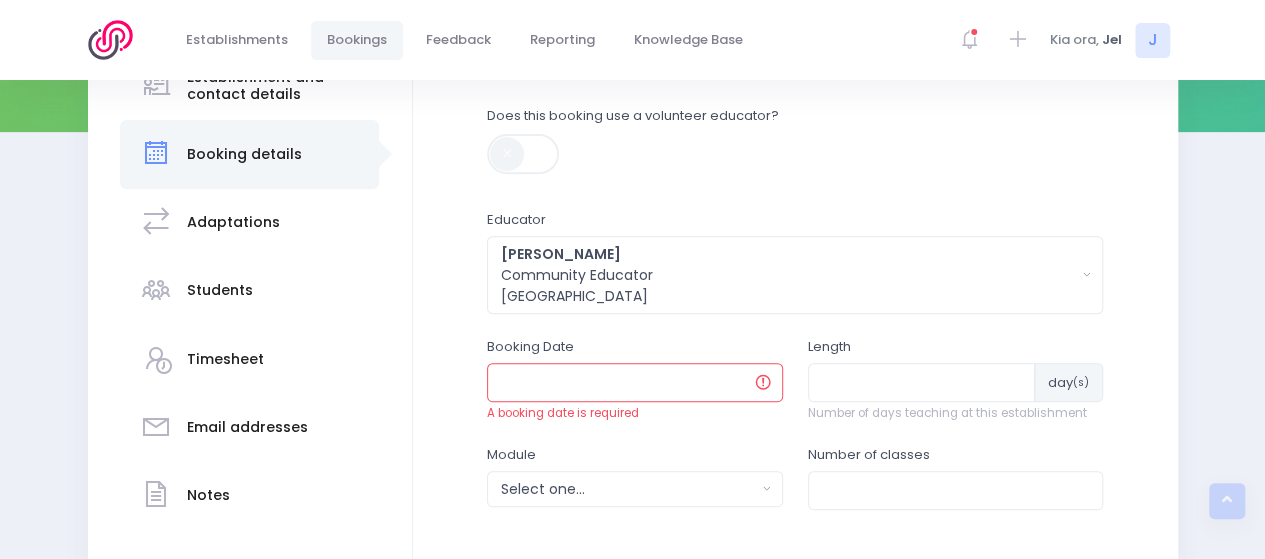scroll, scrollTop: 320, scrollLeft: 0, axis: vertical 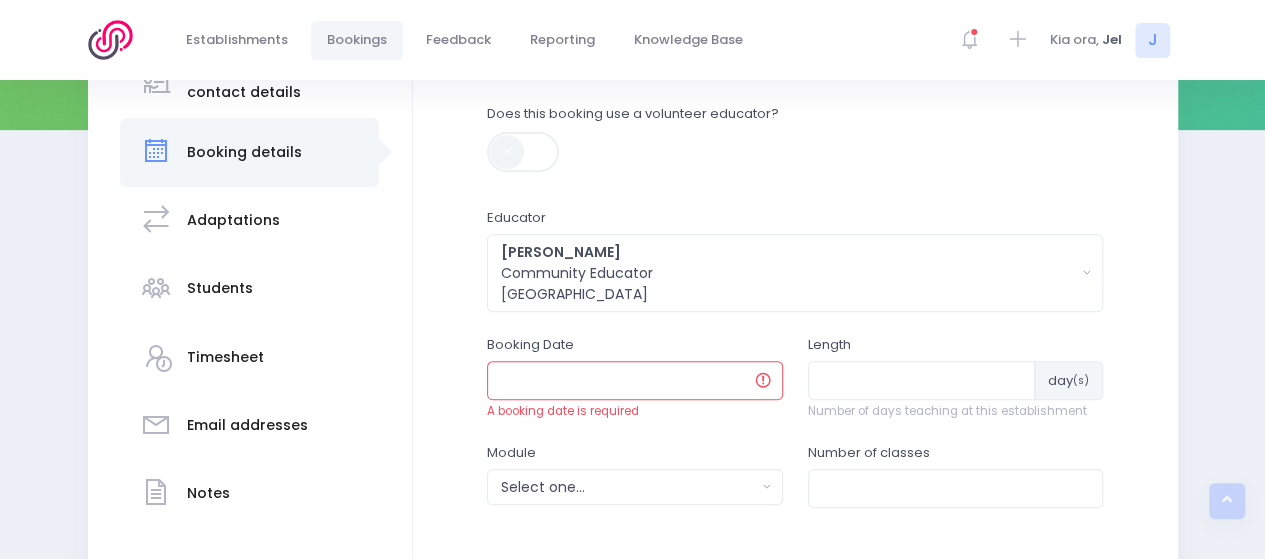 click at bounding box center (635, 380) 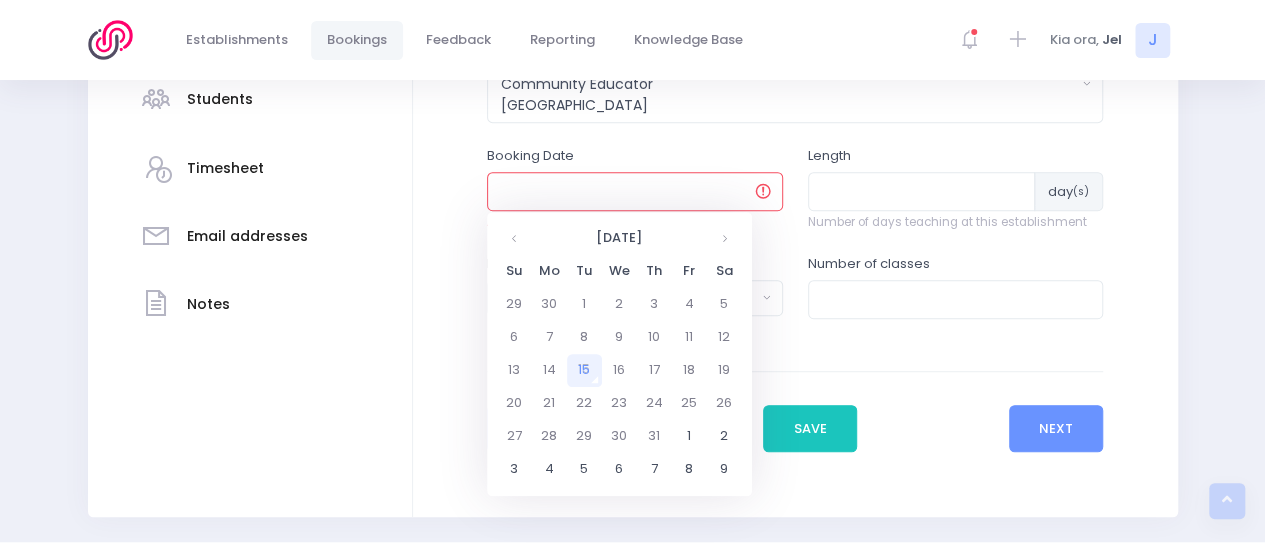 scroll, scrollTop: 516, scrollLeft: 0, axis: vertical 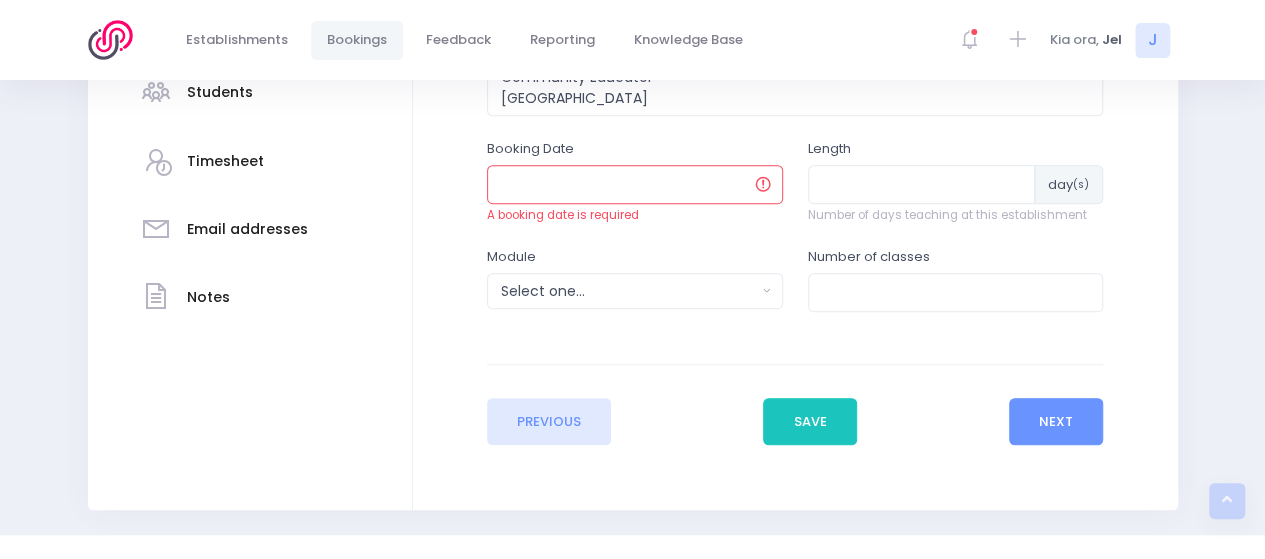 click at bounding box center (635, 184) 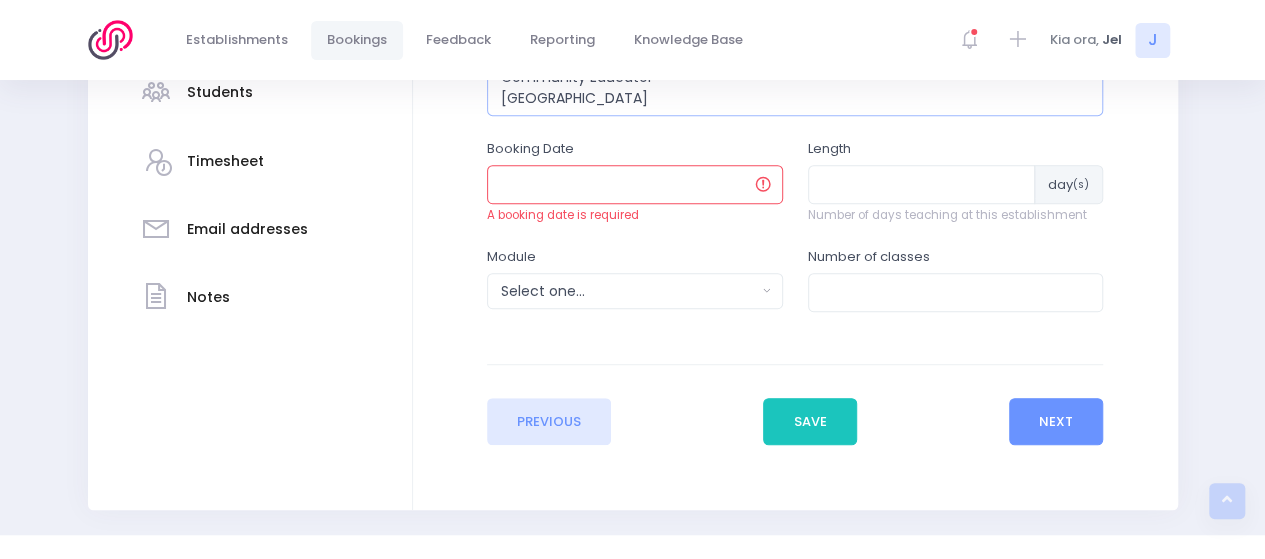 click on "Jel Pollock Community Educator Central Region" at bounding box center (795, 77) 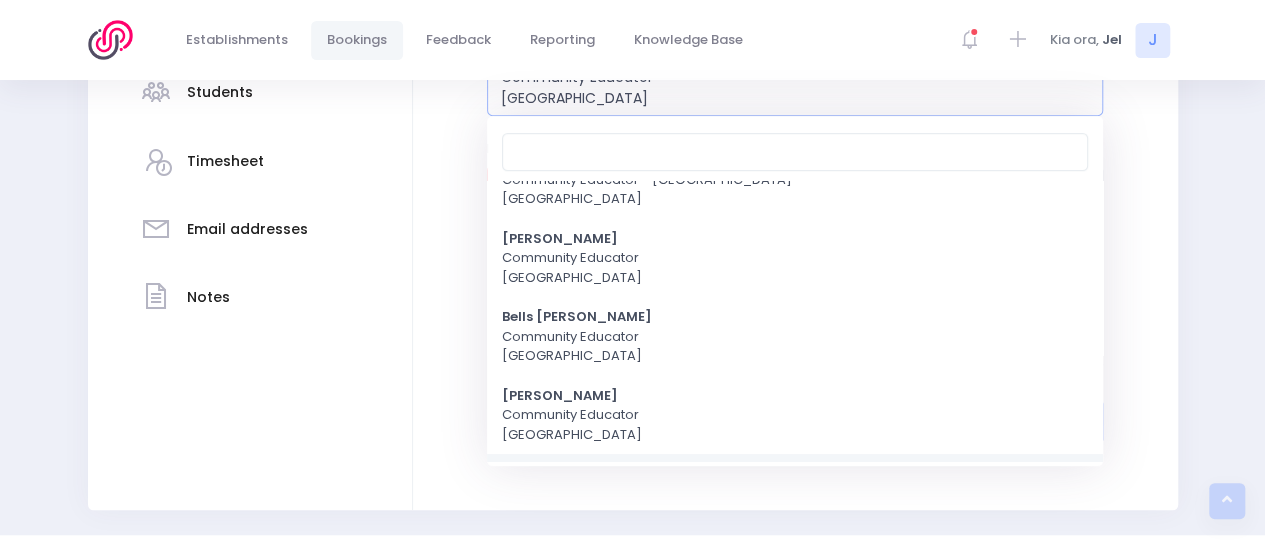 click on "Booking Date
A booking date is required" at bounding box center (634, 193) 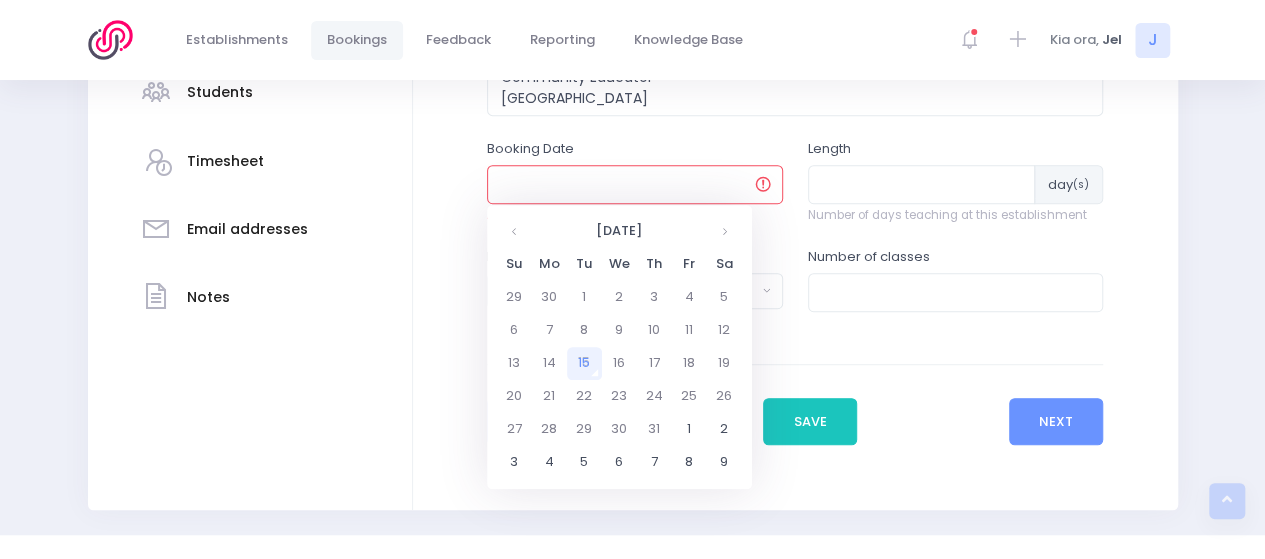 click at bounding box center [635, 184] 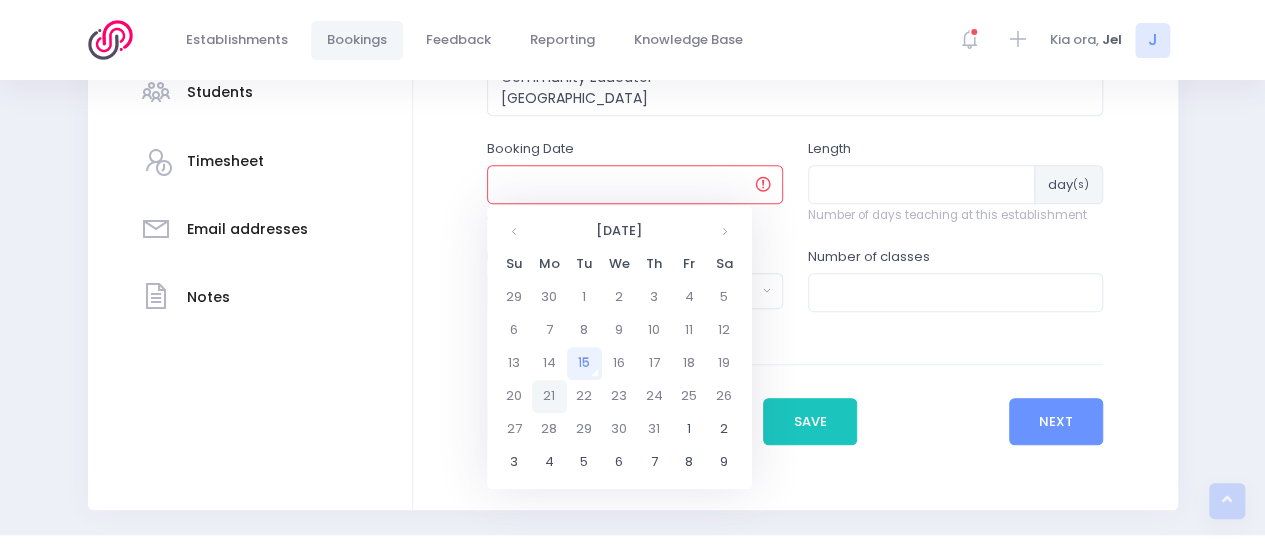 click on "21" at bounding box center [549, 396] 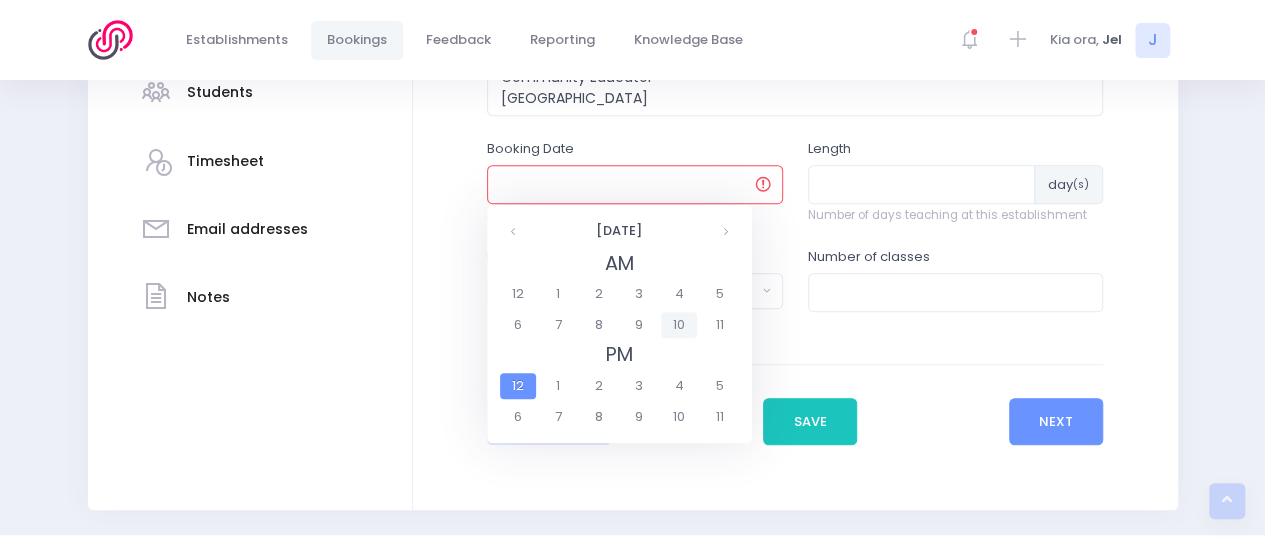 click on "10" at bounding box center [678, 325] 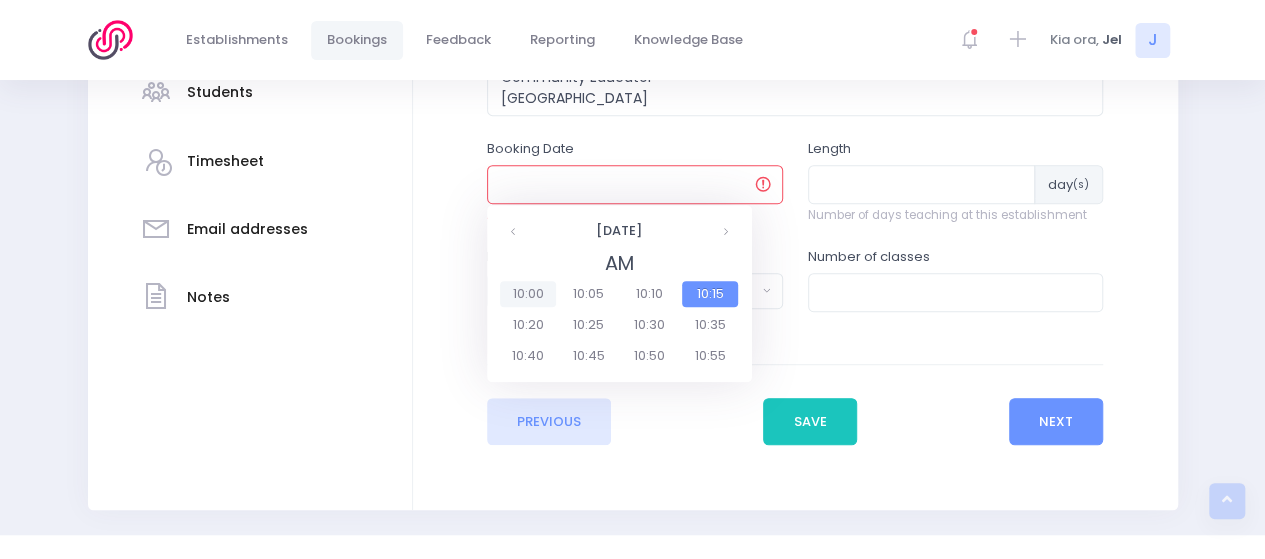 click on "10:00" at bounding box center [528, 294] 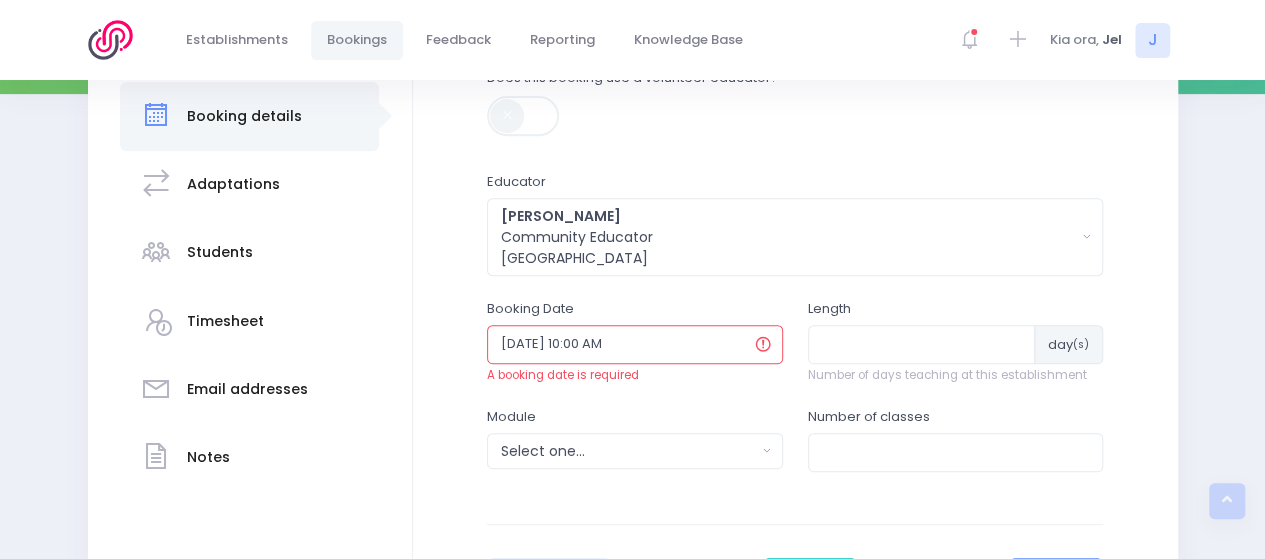 scroll, scrollTop: 316, scrollLeft: 0, axis: vertical 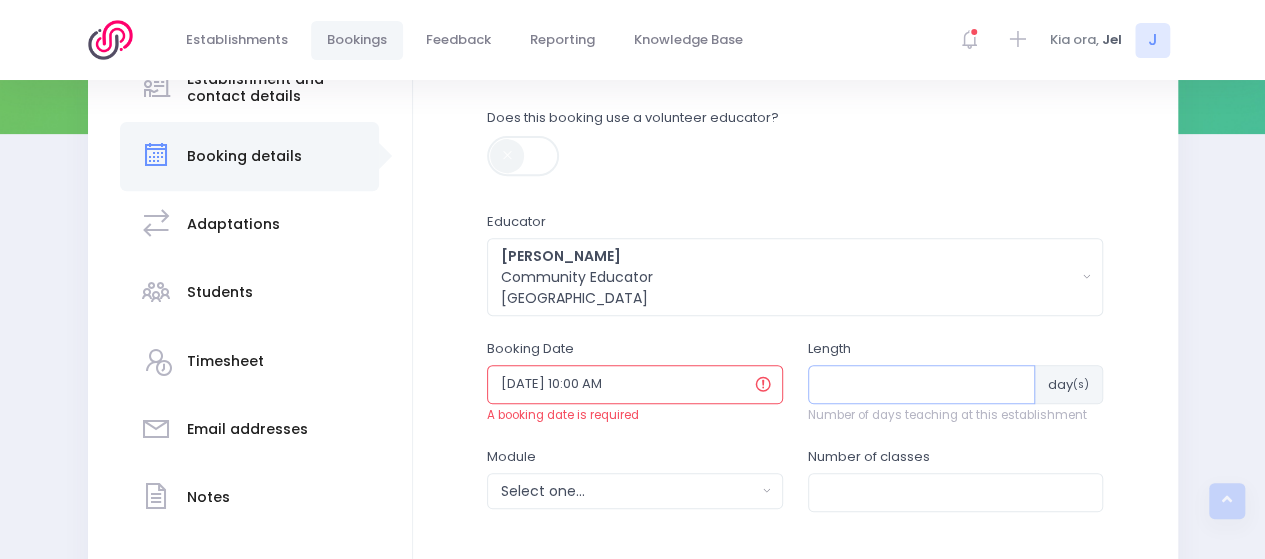 click at bounding box center [922, 384] 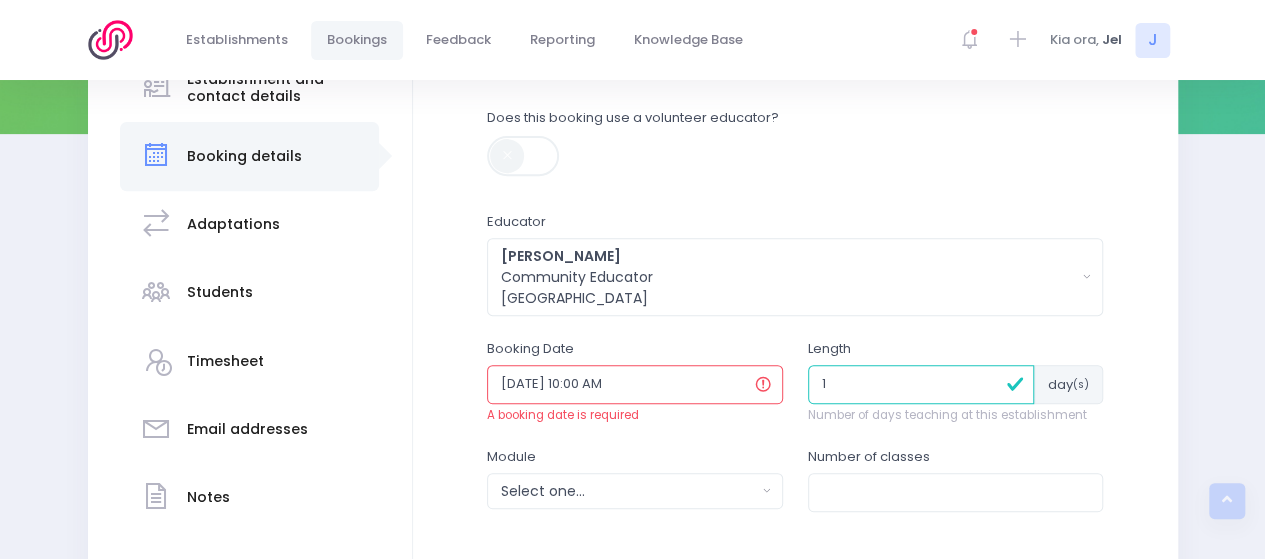 type on "1" 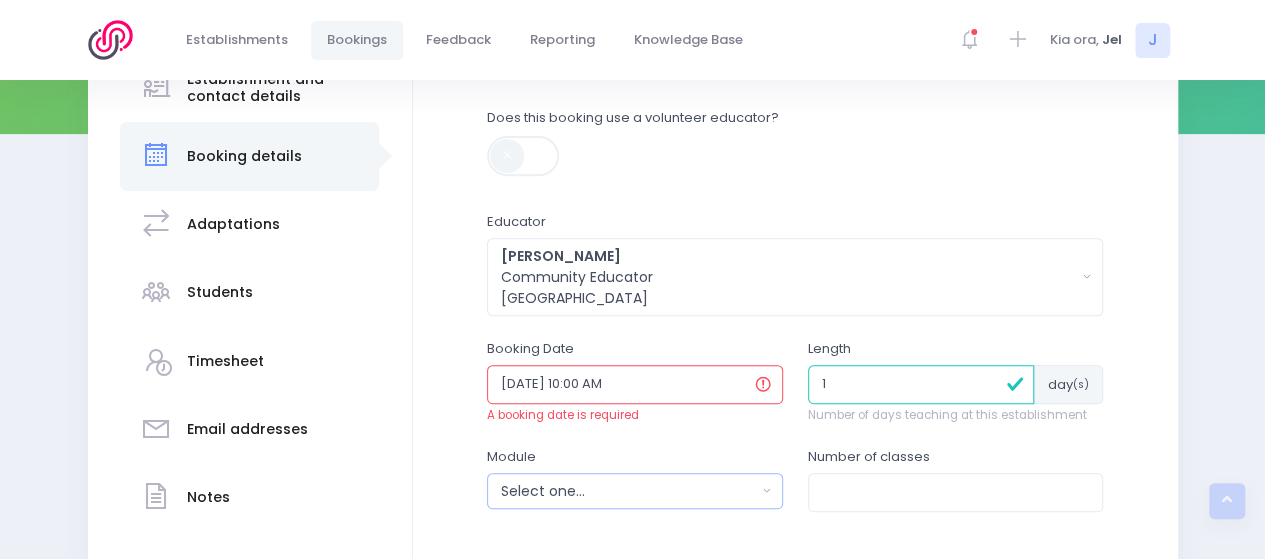 click on "Select one..." at bounding box center (628, 491) 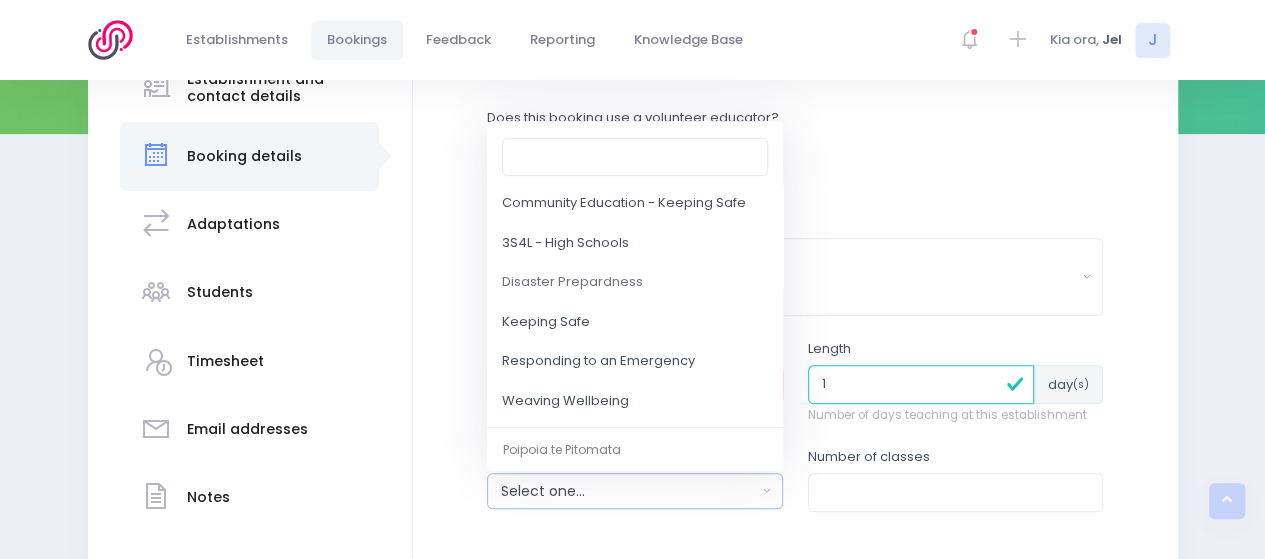 scroll, scrollTop: 160, scrollLeft: 0, axis: vertical 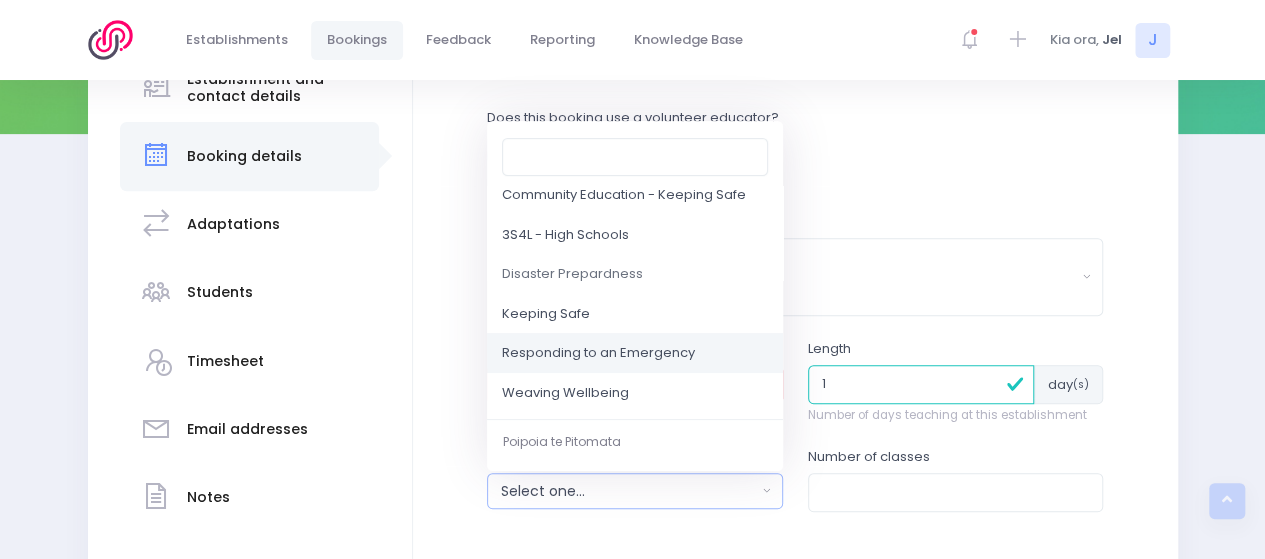 click on "Responding to an Emergency" at bounding box center (598, 354) 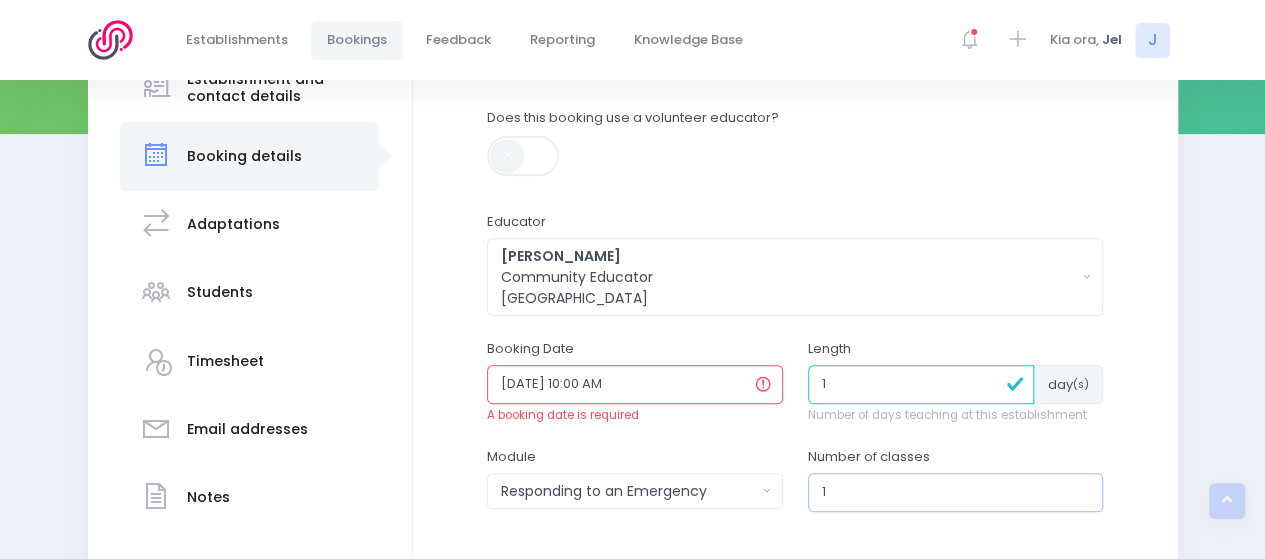 click on "1" at bounding box center [956, 492] 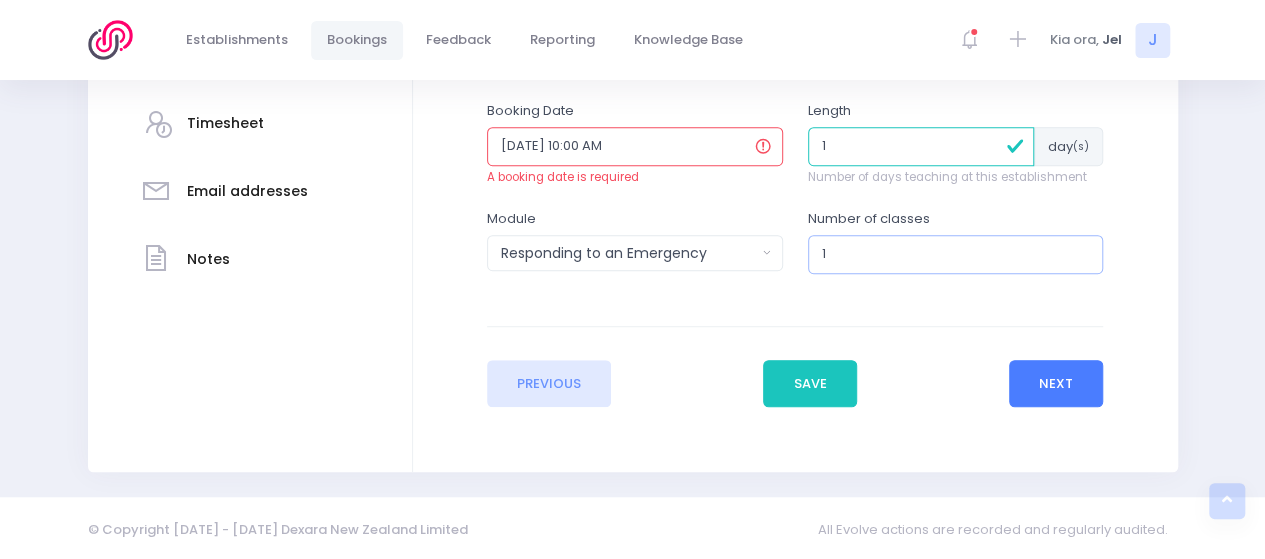 type on "1" 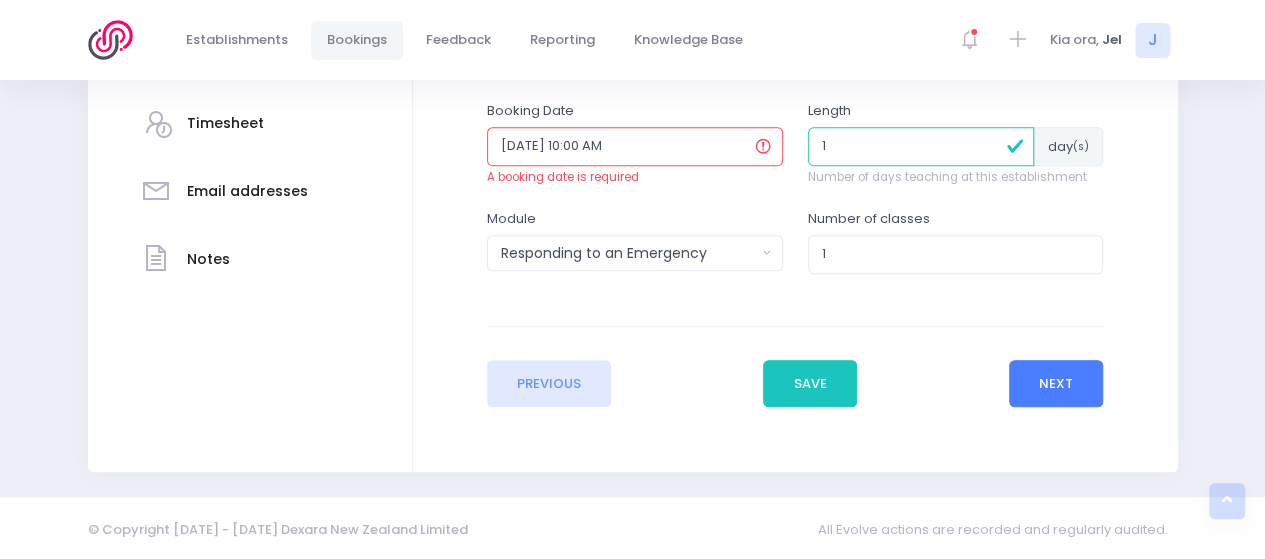 click on "Next" at bounding box center [1056, 384] 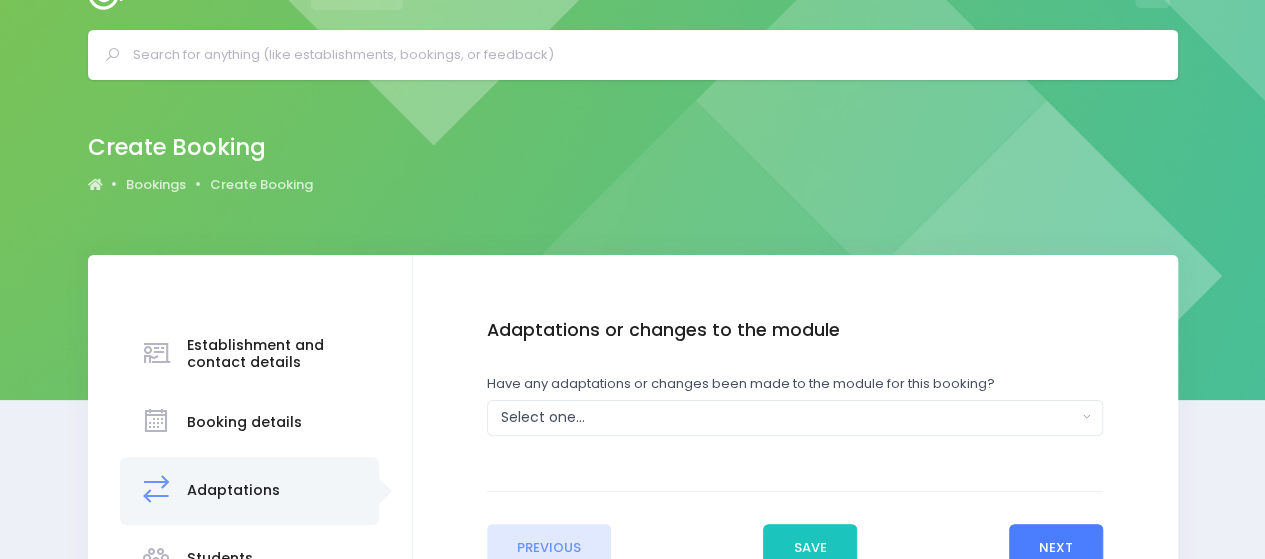 scroll, scrollTop: 0, scrollLeft: 0, axis: both 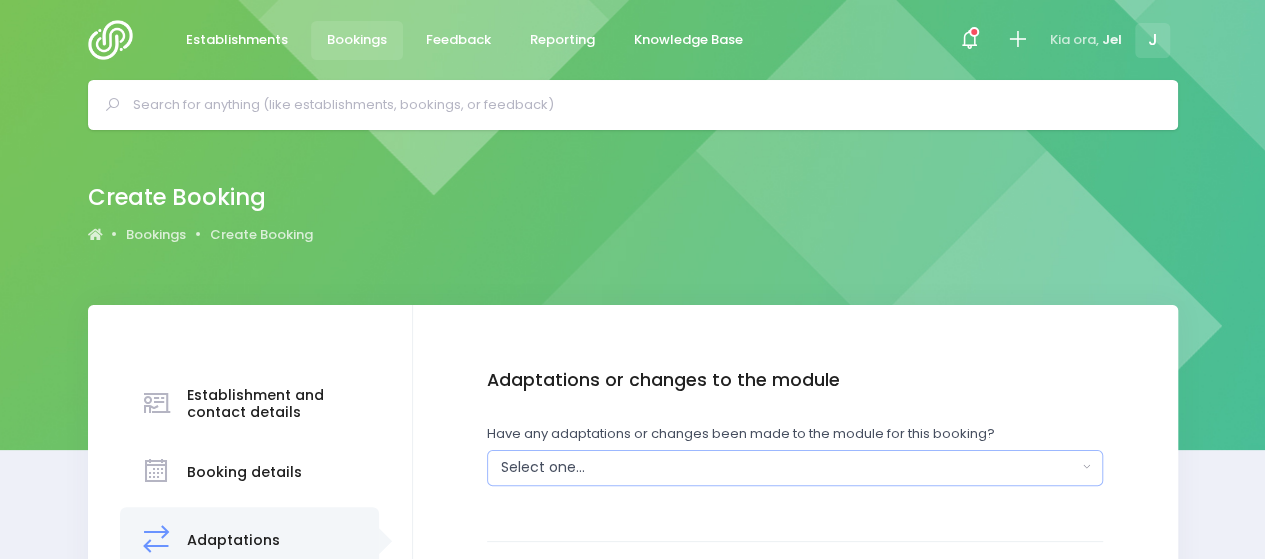 click on "Select one..." at bounding box center (789, 467) 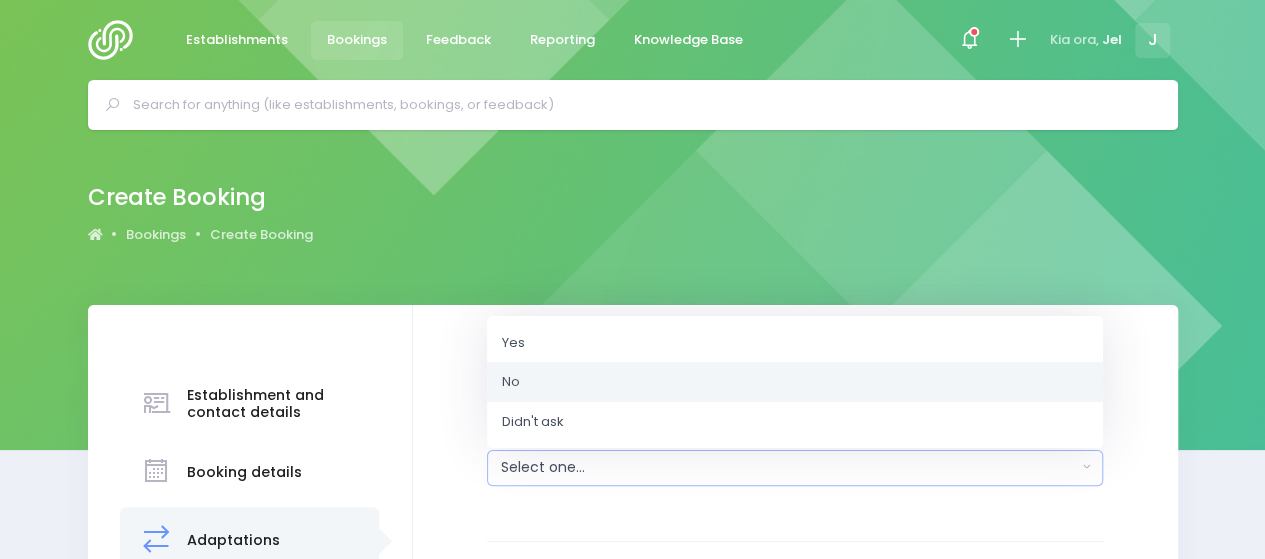 click on "No" at bounding box center (795, 382) 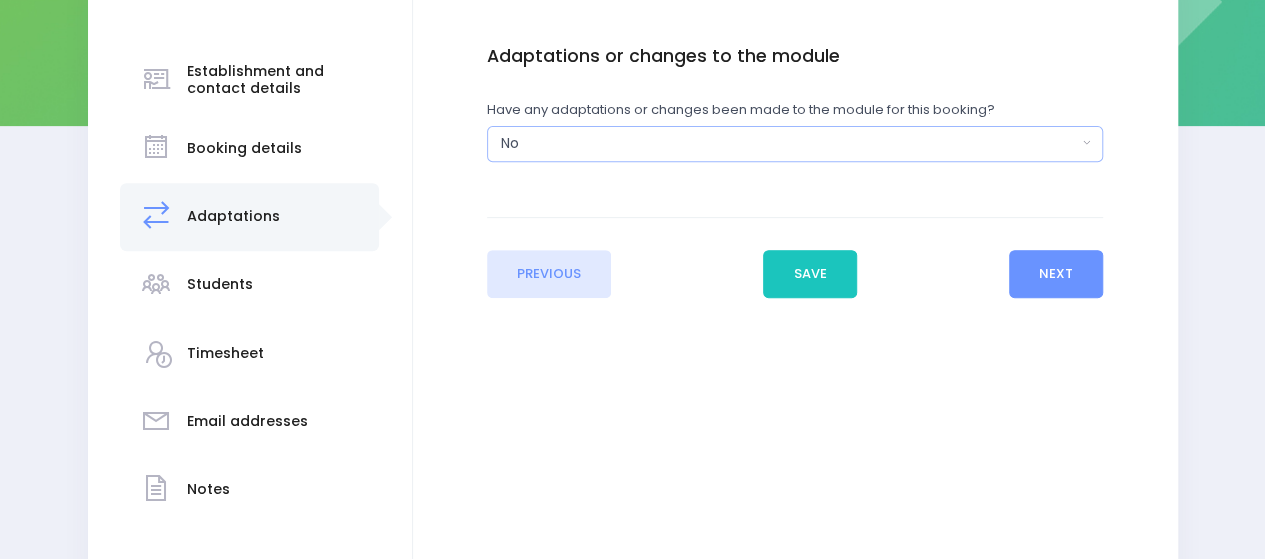 scroll, scrollTop: 326, scrollLeft: 0, axis: vertical 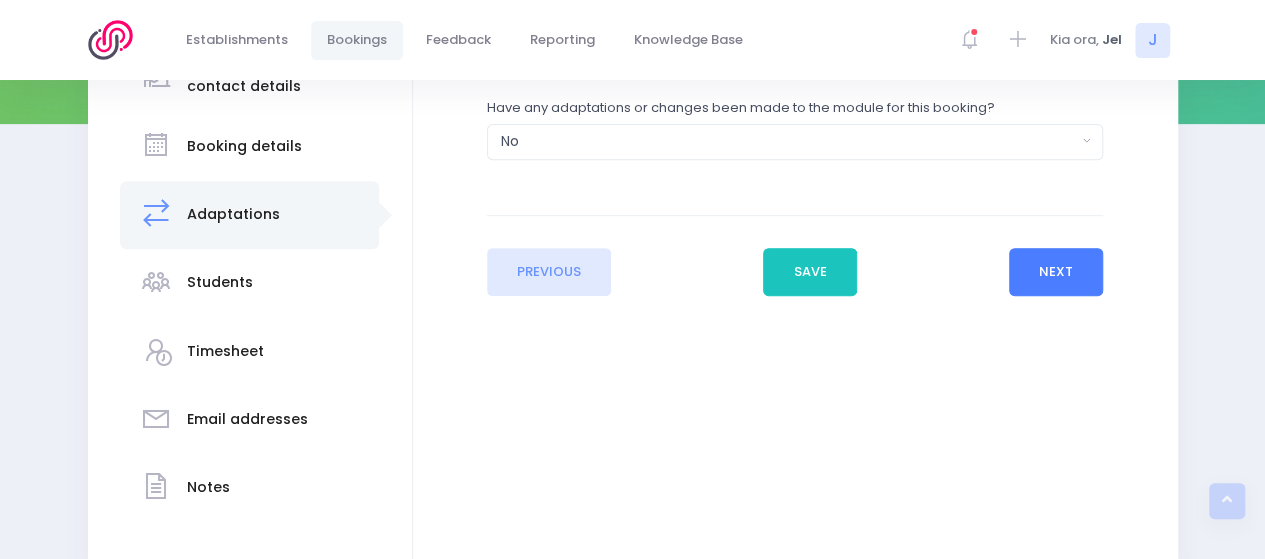 click on "Next" at bounding box center (1056, 272) 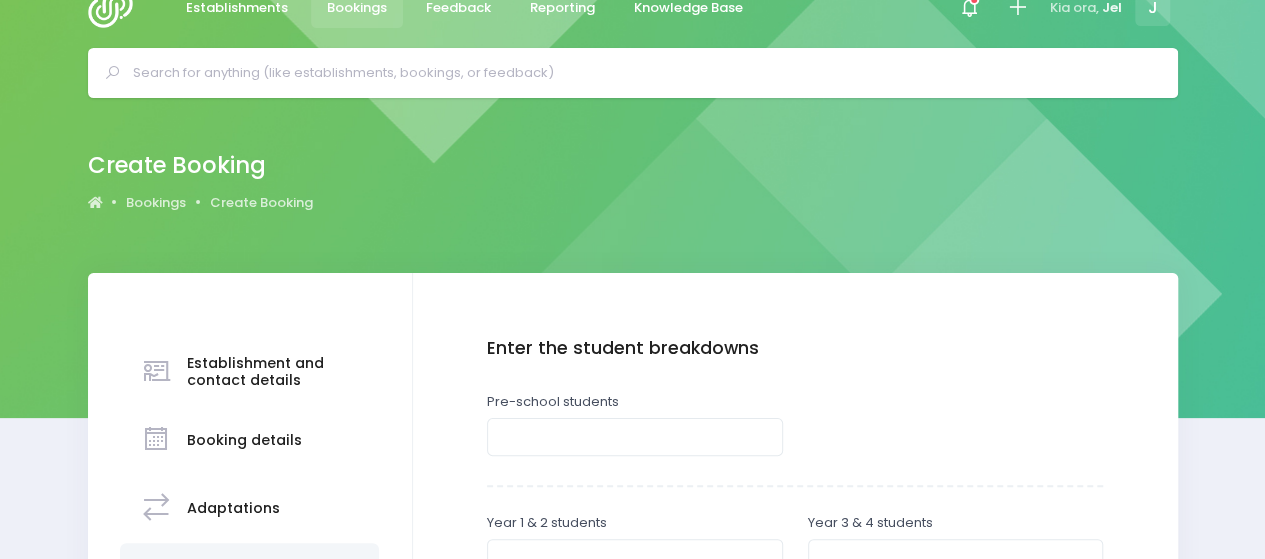 scroll, scrollTop: 0, scrollLeft: 0, axis: both 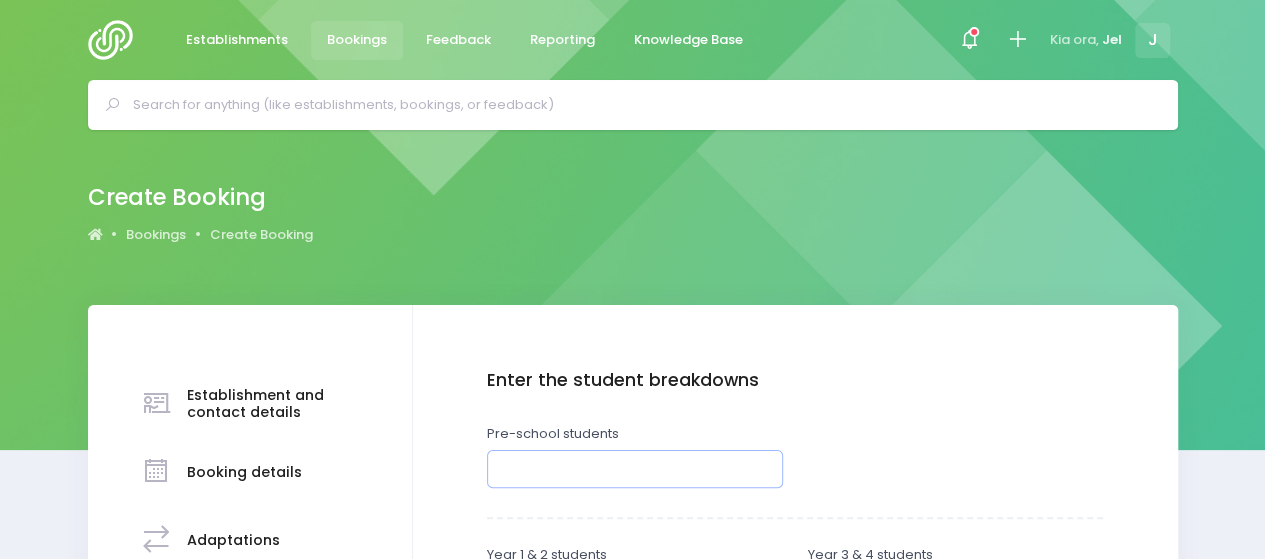 click at bounding box center (635, 469) 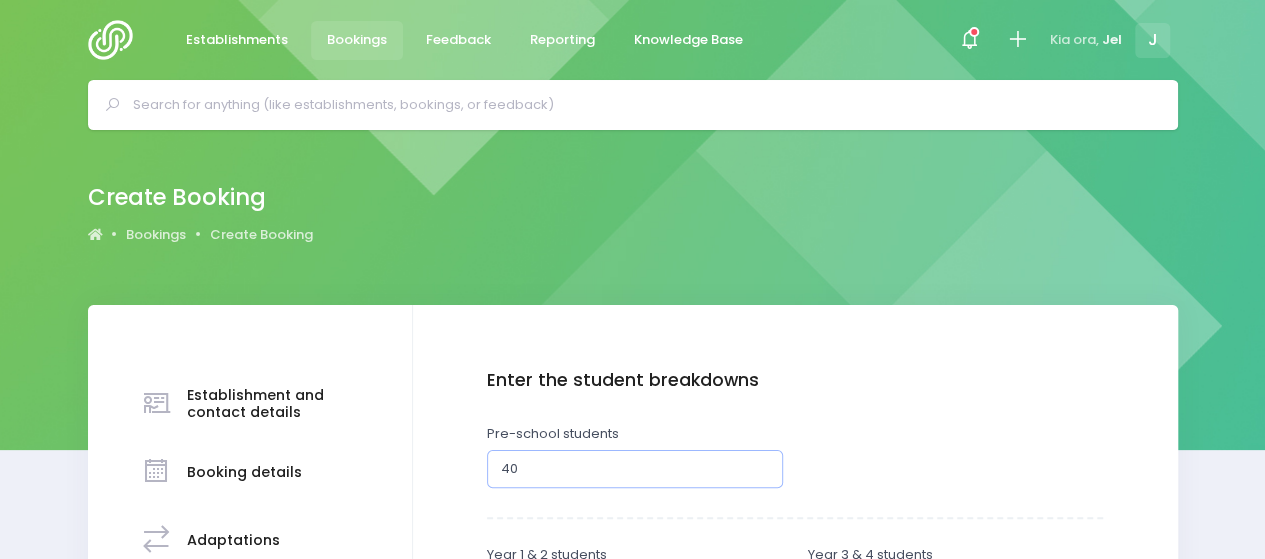 scroll, scrollTop: 84, scrollLeft: 0, axis: vertical 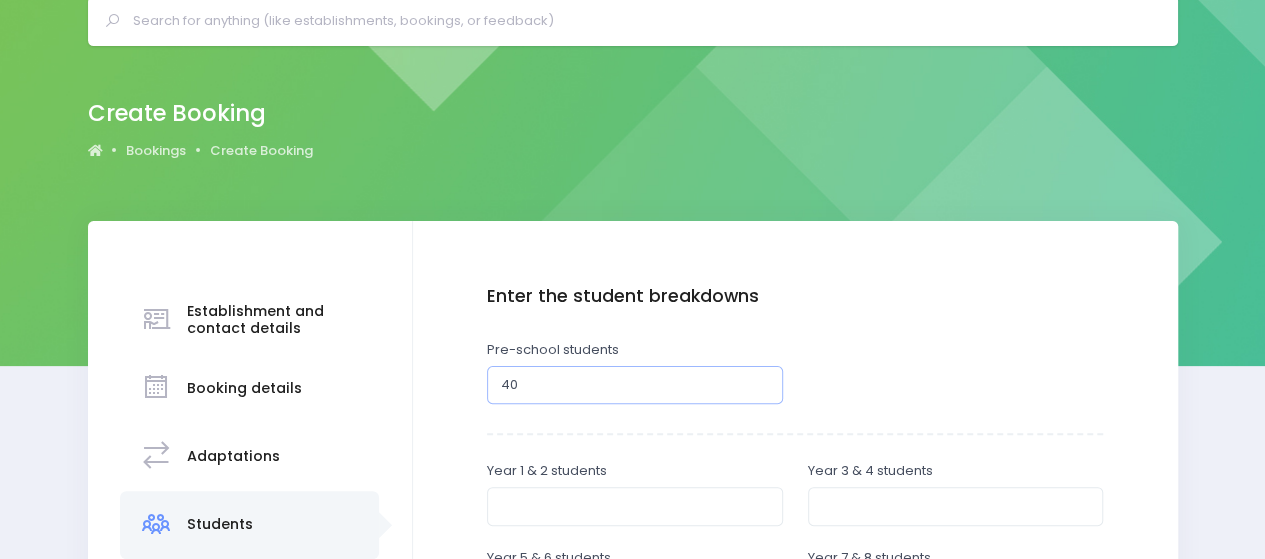 type on "40" 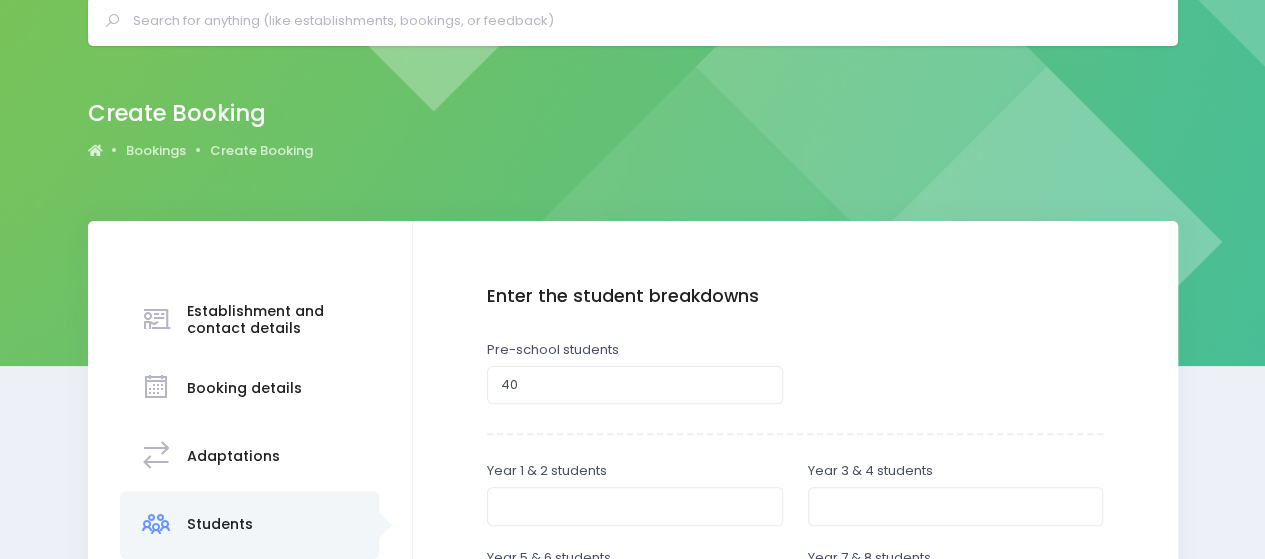 drag, startPoint x: 1256, startPoint y: 219, endPoint x: 1260, endPoint y: 268, distance: 49.162994 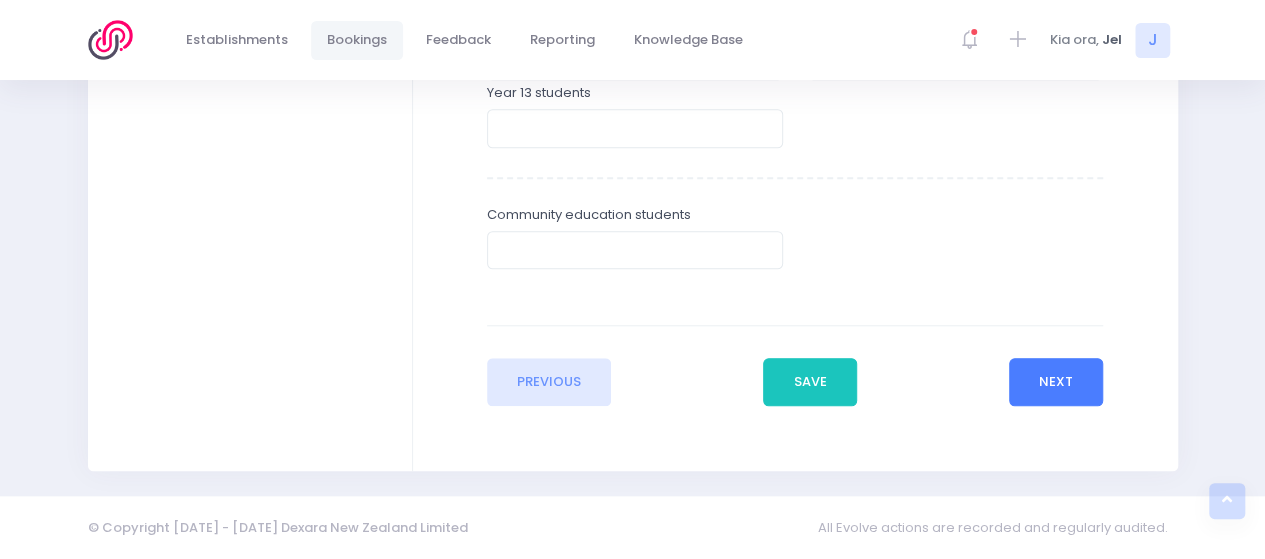 click on "Next" at bounding box center [1056, 382] 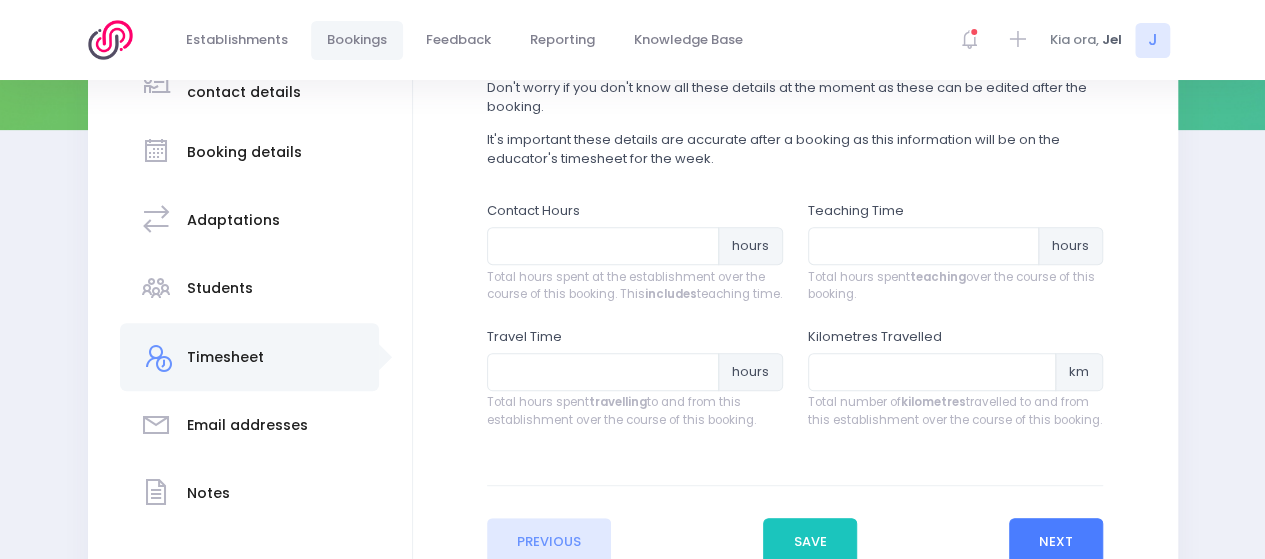 scroll, scrollTop: 322, scrollLeft: 0, axis: vertical 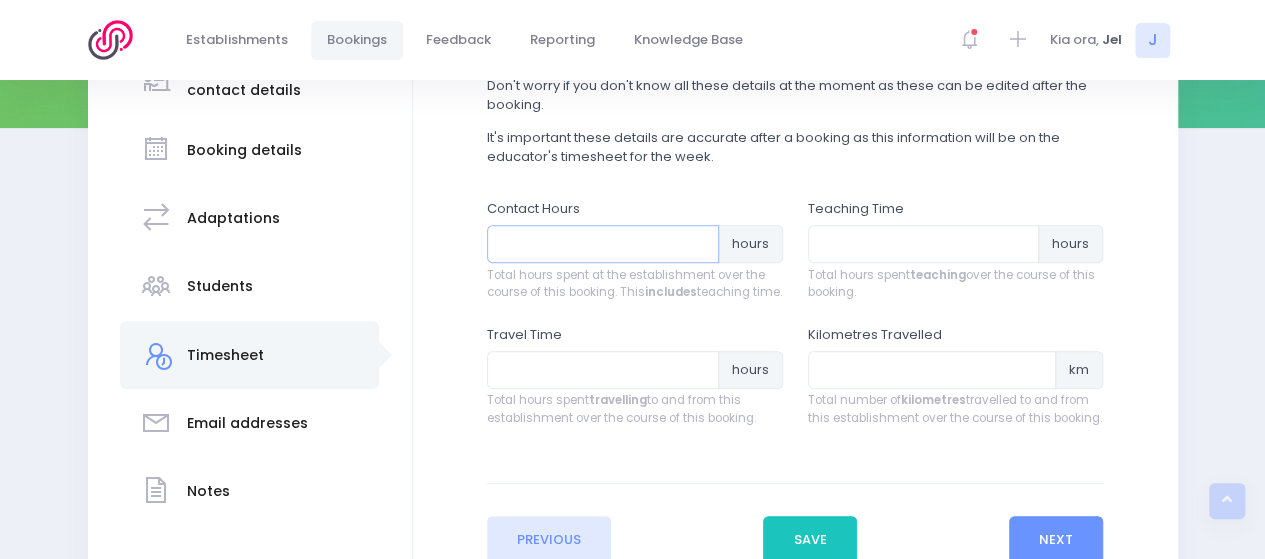 click at bounding box center [603, 244] 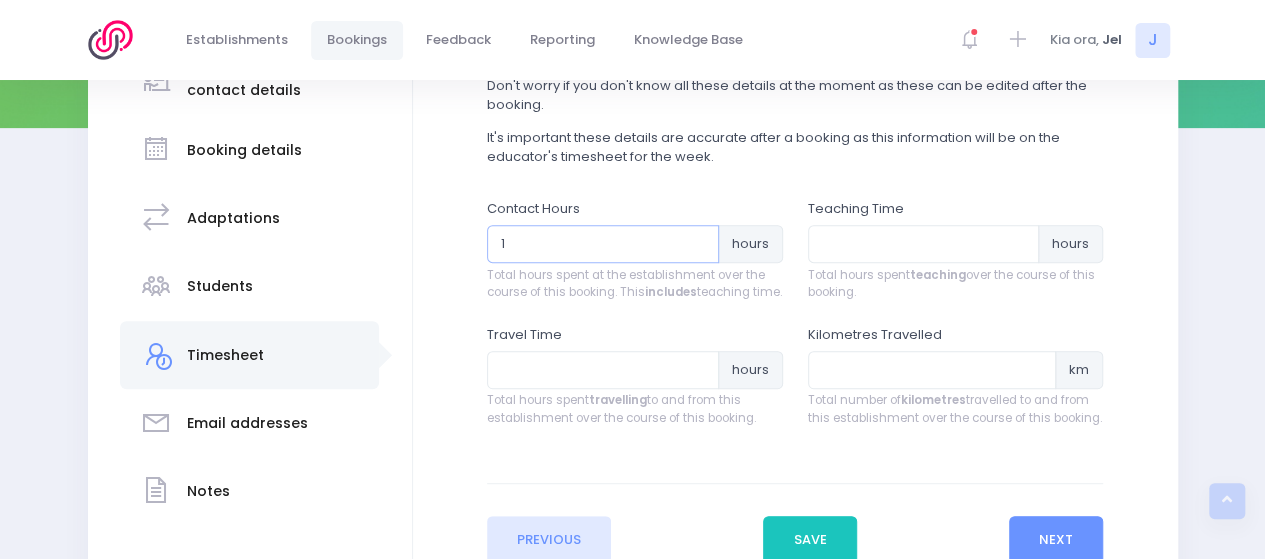 type on "1" 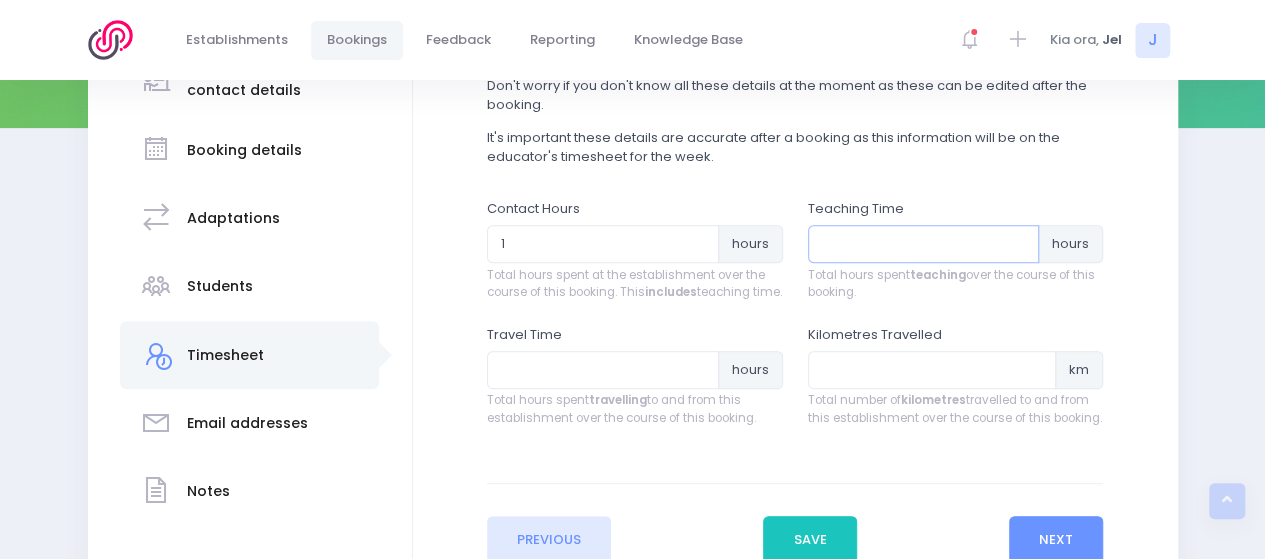 click at bounding box center [924, 244] 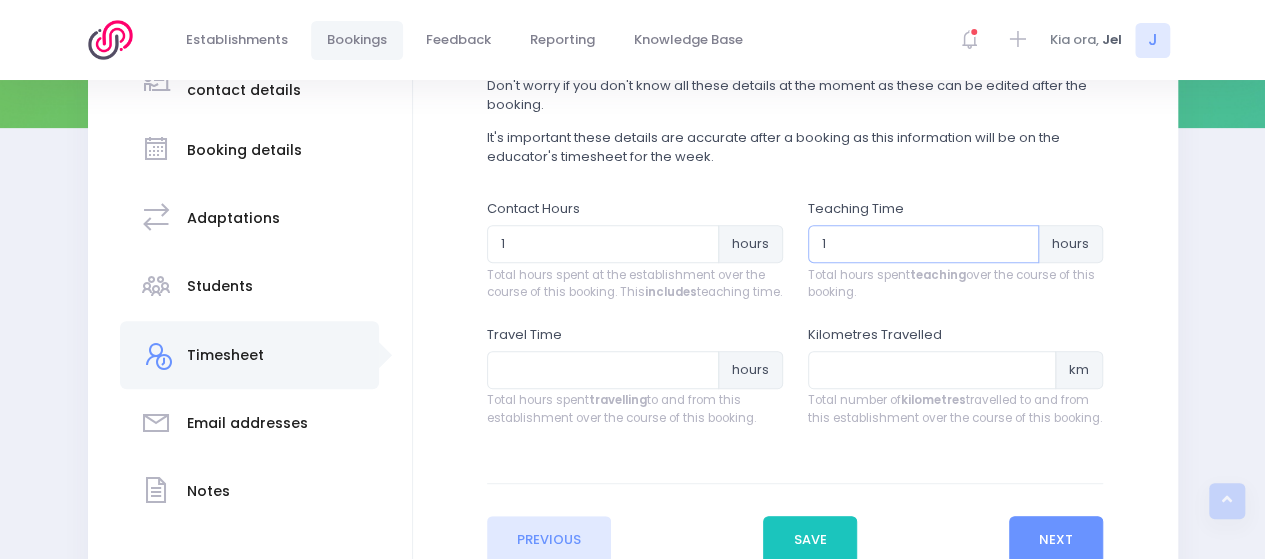 type on "1" 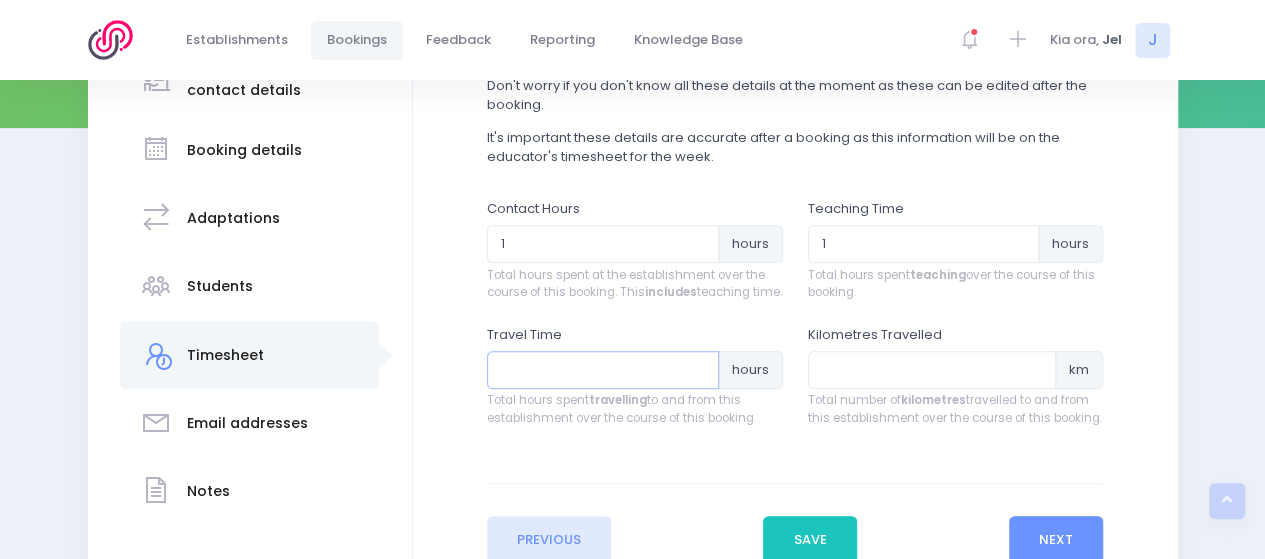 click at bounding box center (603, 370) 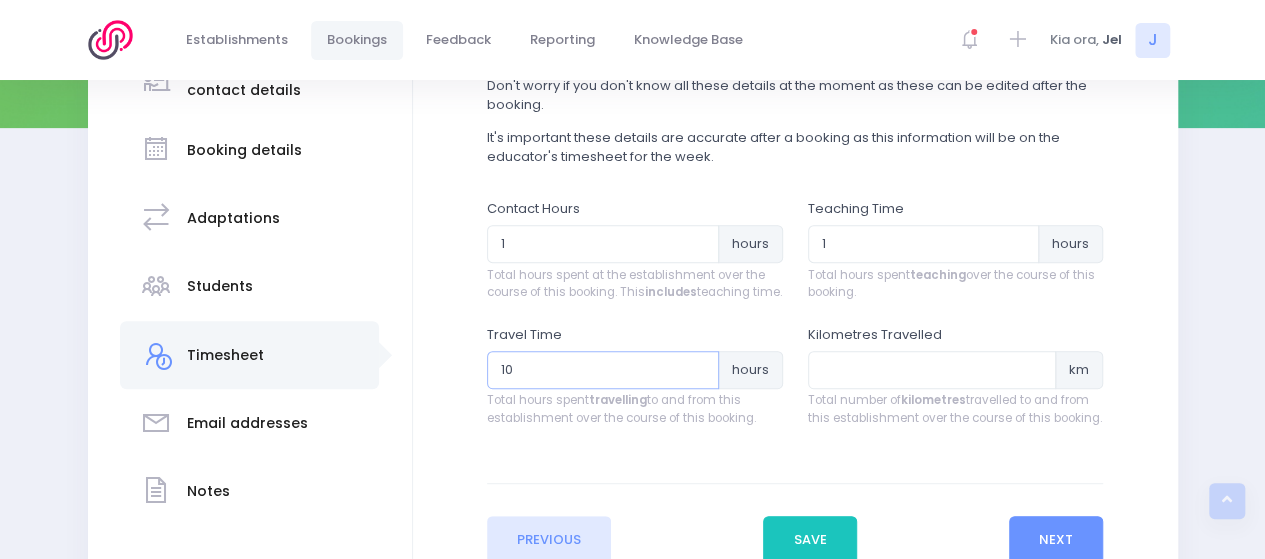 type on "10" 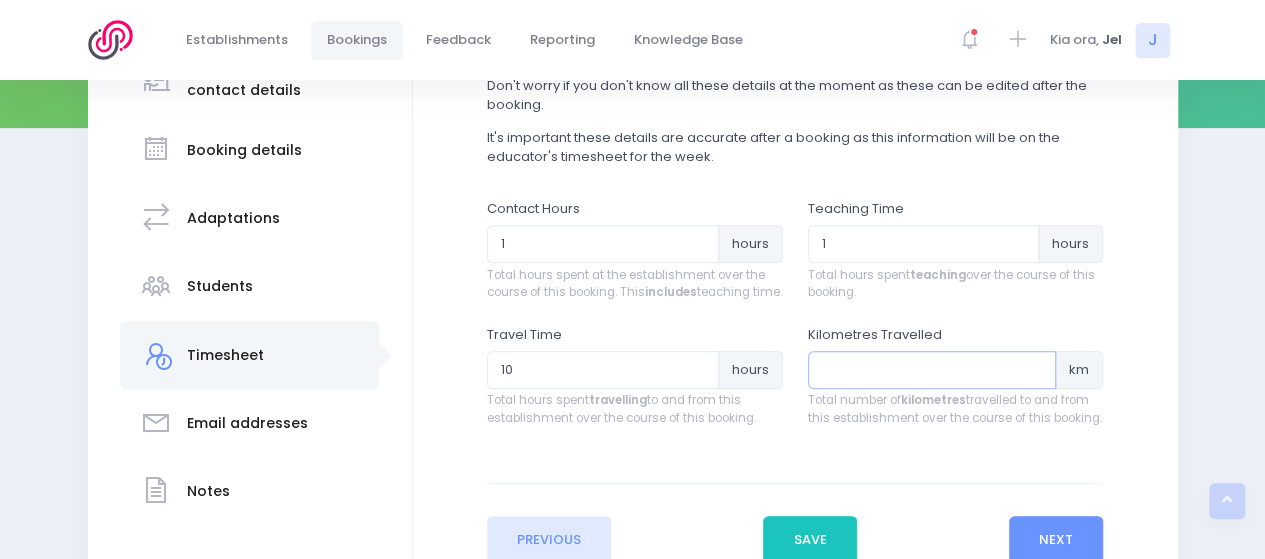 click at bounding box center (932, 370) 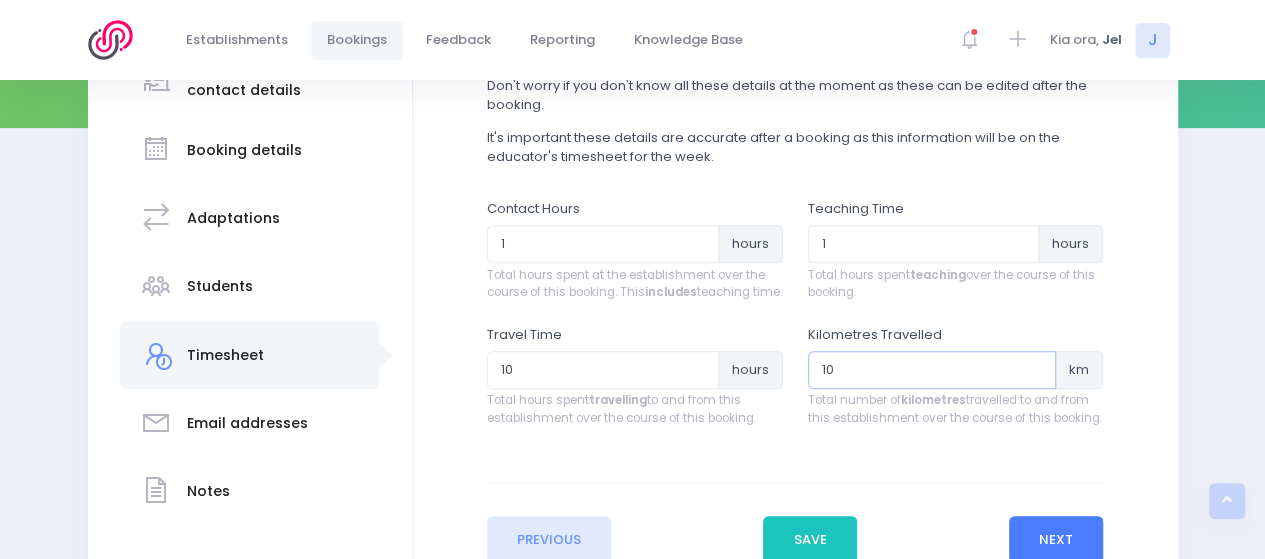 type on "10" 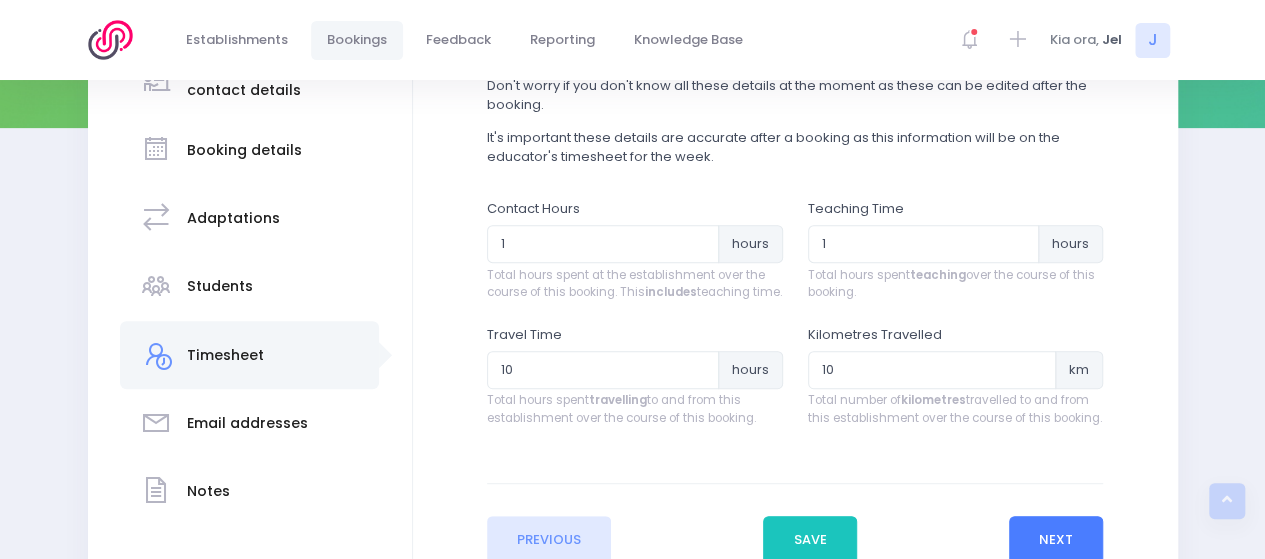click on "Next" at bounding box center (1056, 540) 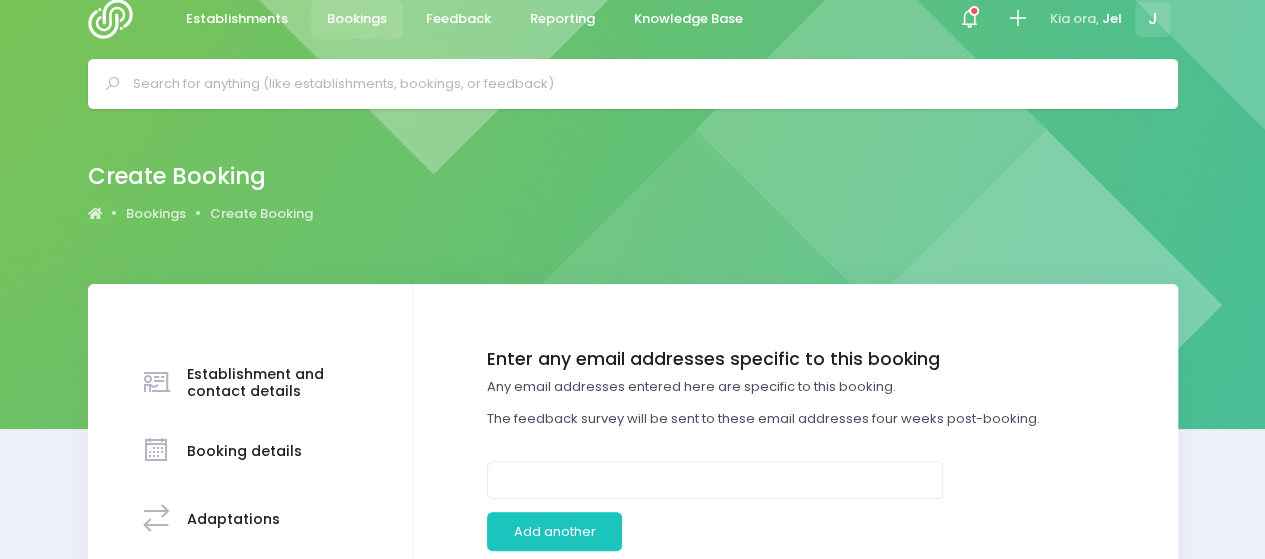 scroll, scrollTop: 0, scrollLeft: 0, axis: both 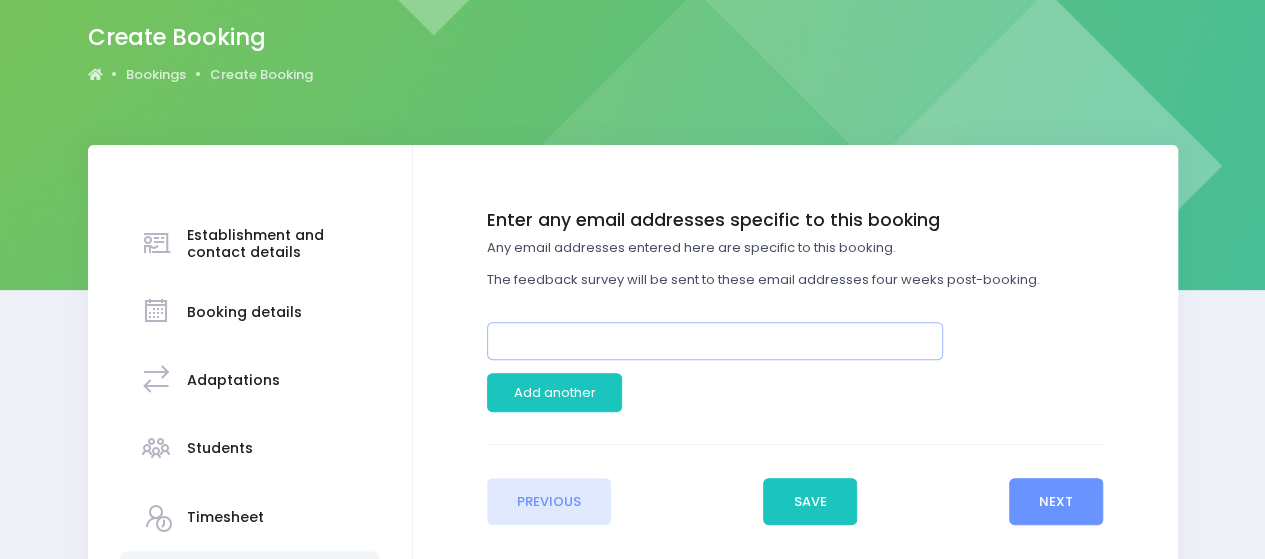 click at bounding box center [715, 341] 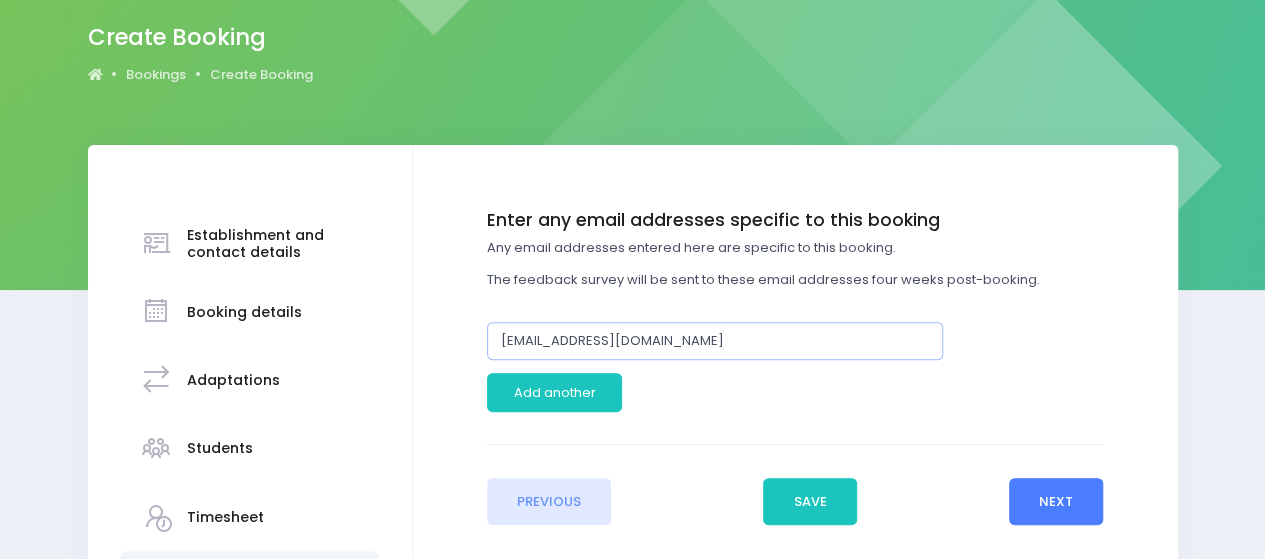 type on "pukeruabay@wmkindergartens.org.nz" 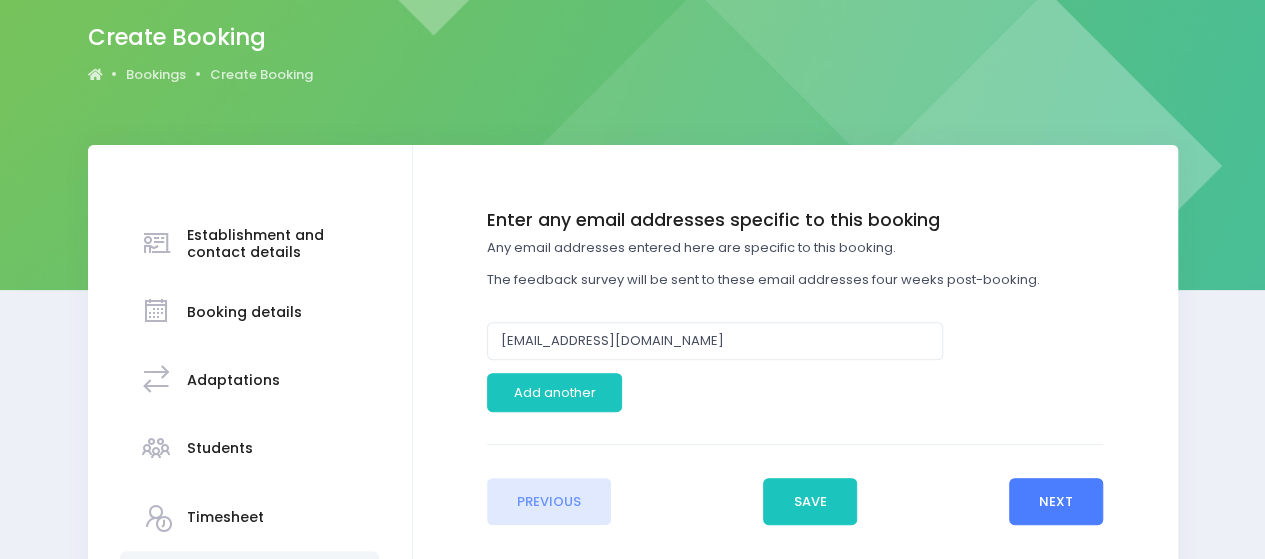 click on "Next" at bounding box center [1056, 502] 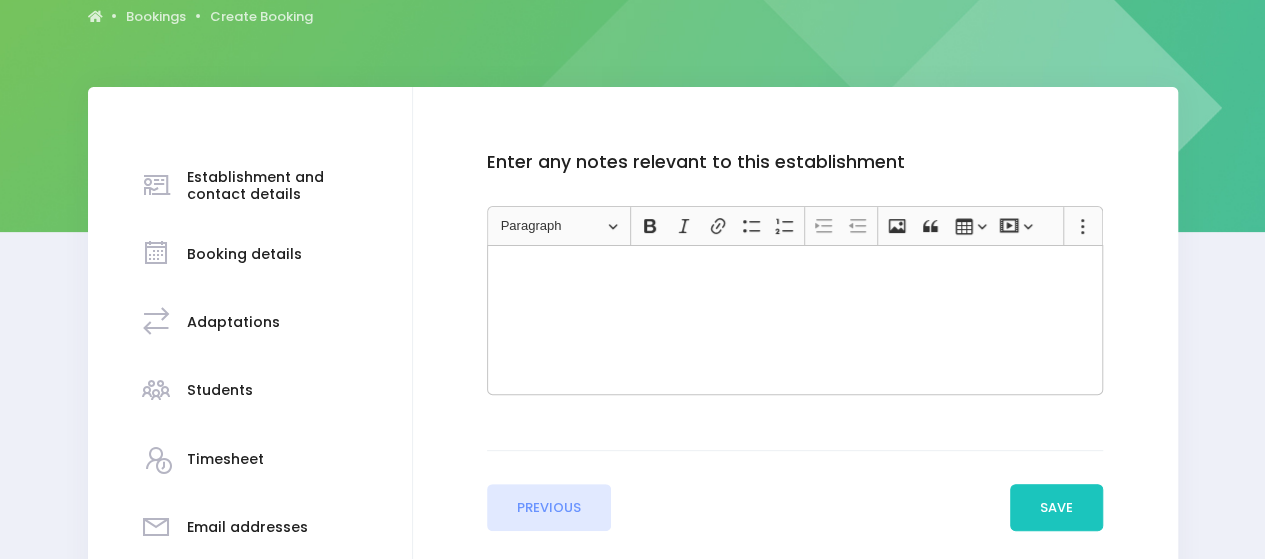 scroll, scrollTop: 278, scrollLeft: 0, axis: vertical 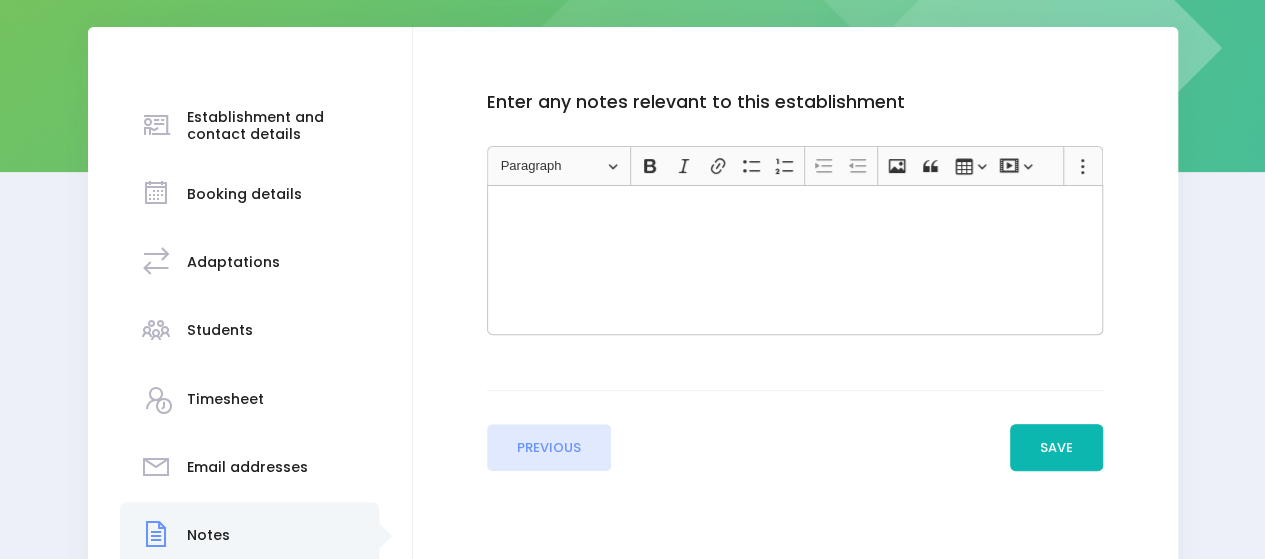 click on "Save" at bounding box center [1057, 448] 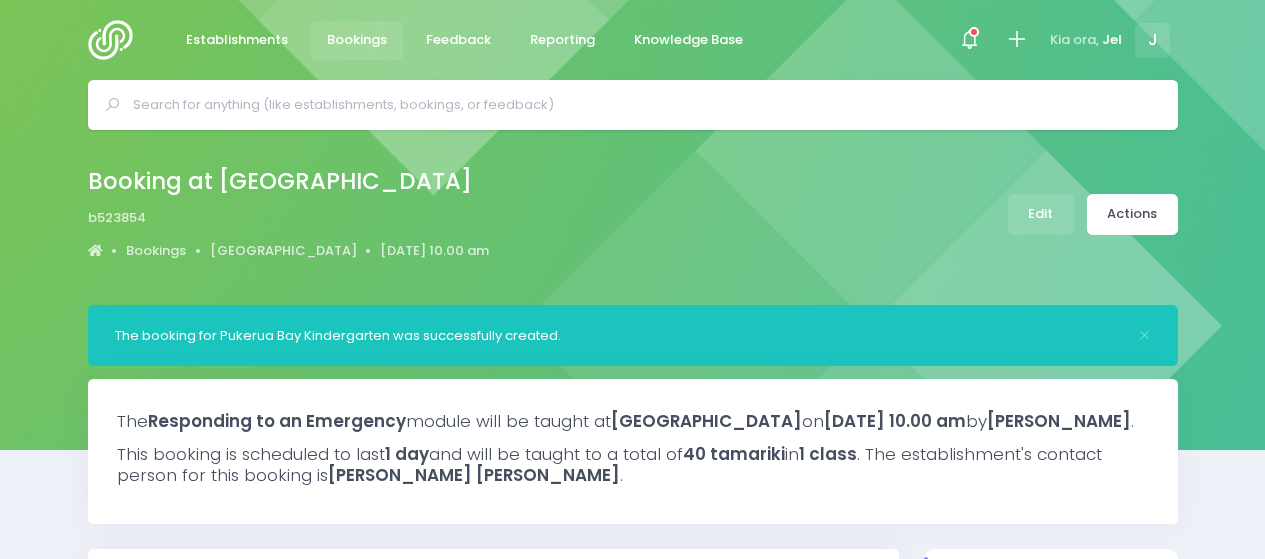 select on "5" 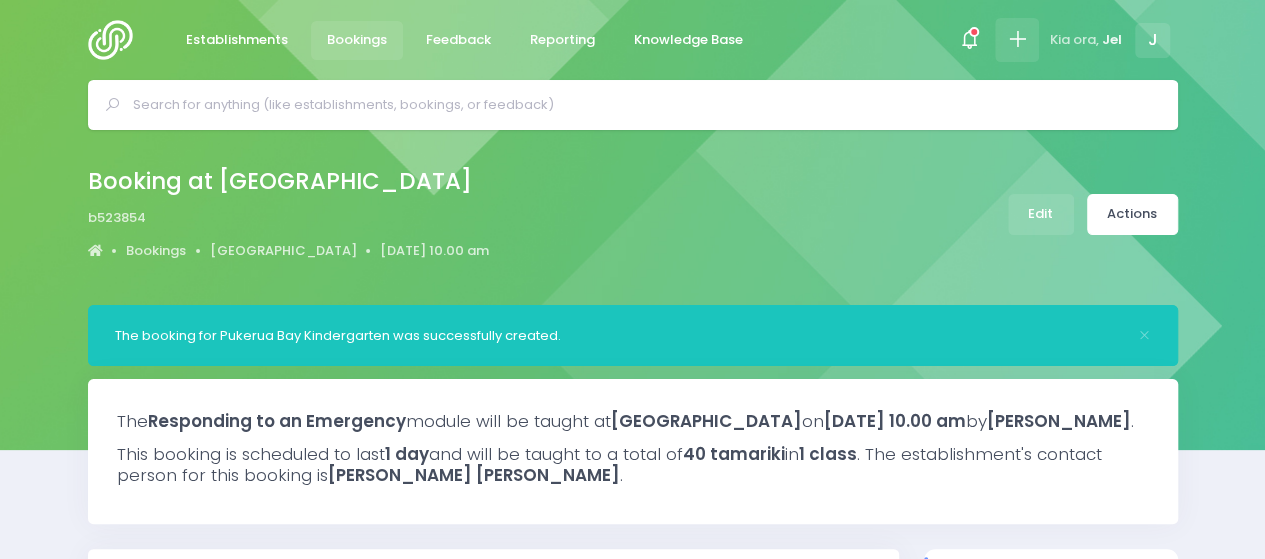 click at bounding box center (1016, 39) 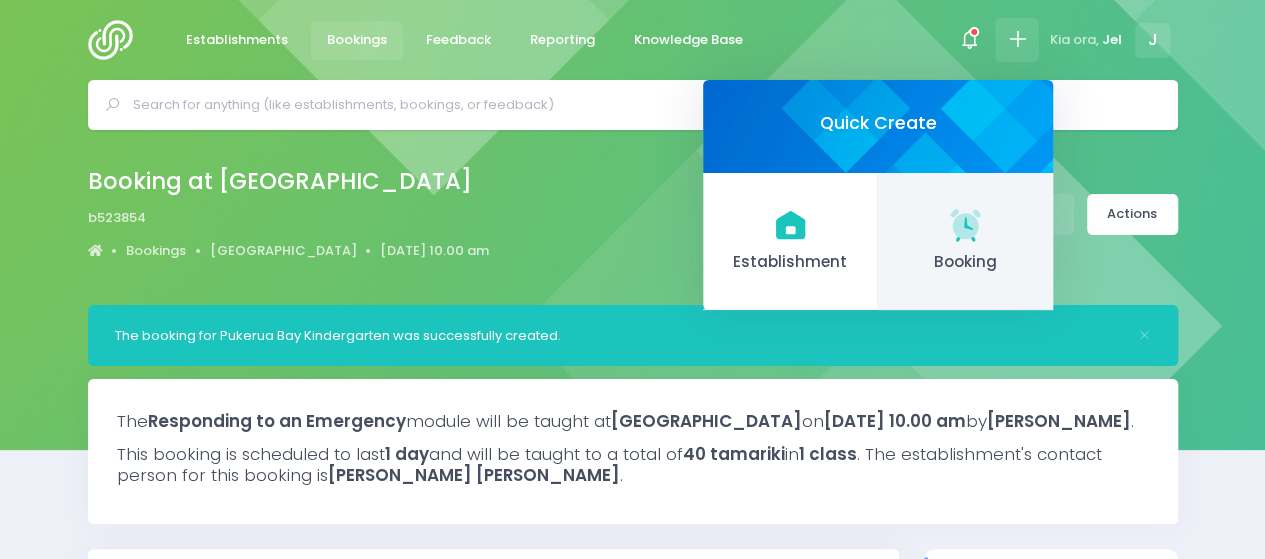 click 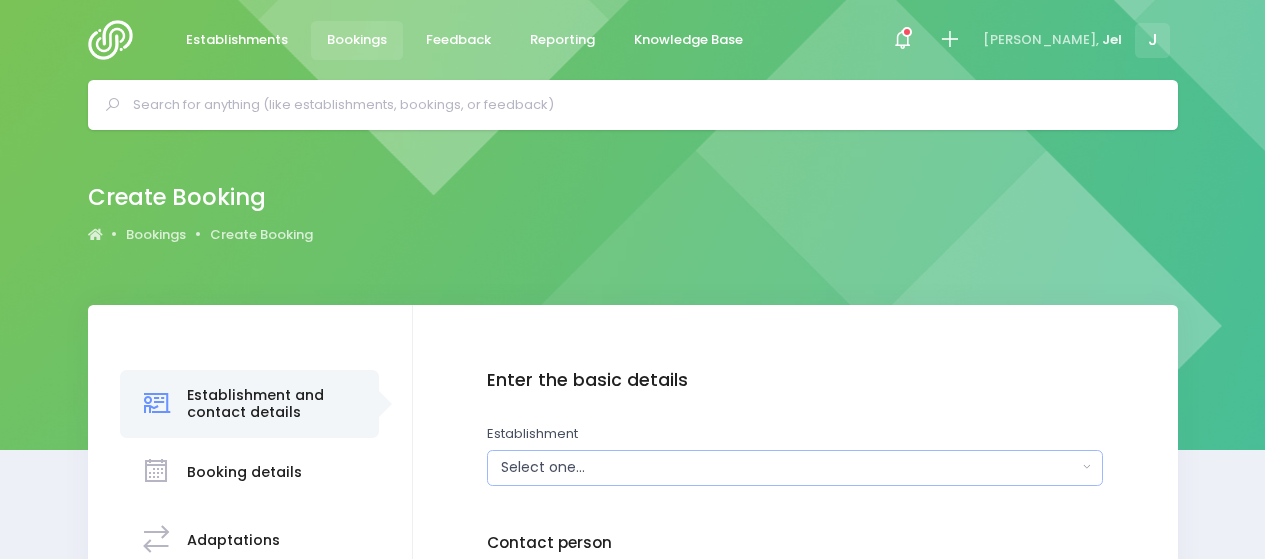 scroll, scrollTop: 0, scrollLeft: 0, axis: both 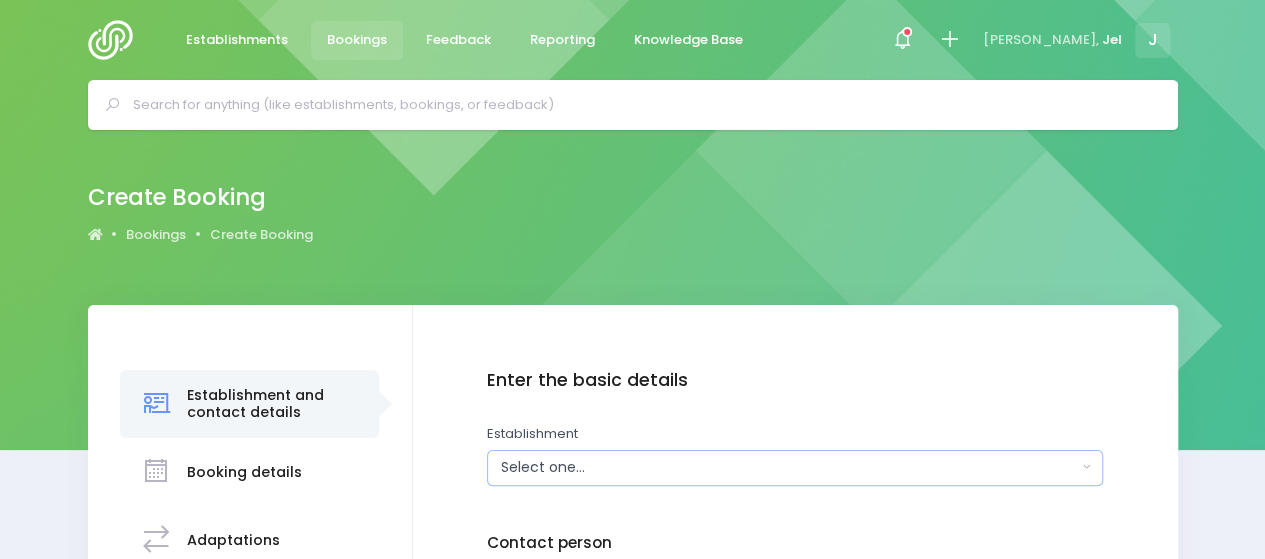click on "Select one..." at bounding box center (789, 467) 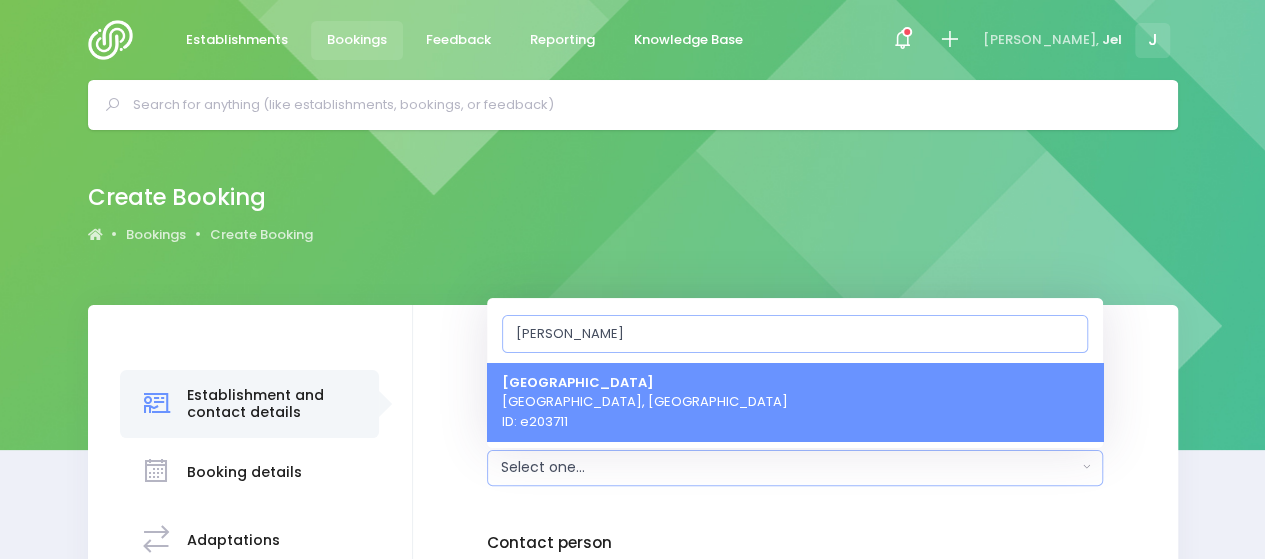 type on "[PERSON_NAME]" 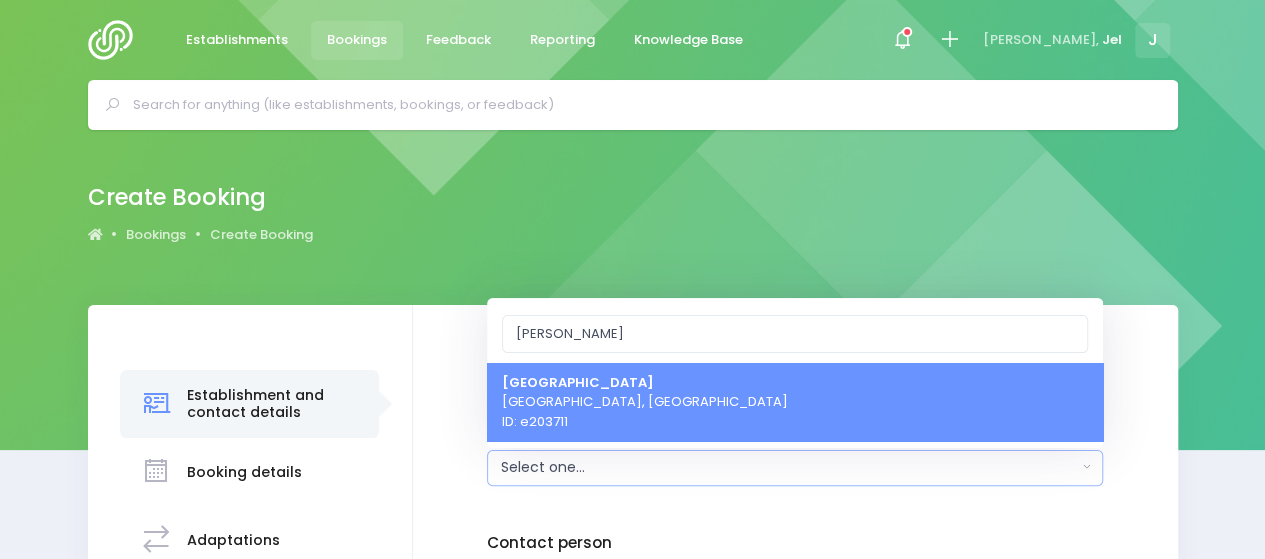 click on "[GEOGRAPHIC_DATA]" at bounding box center [578, 381] 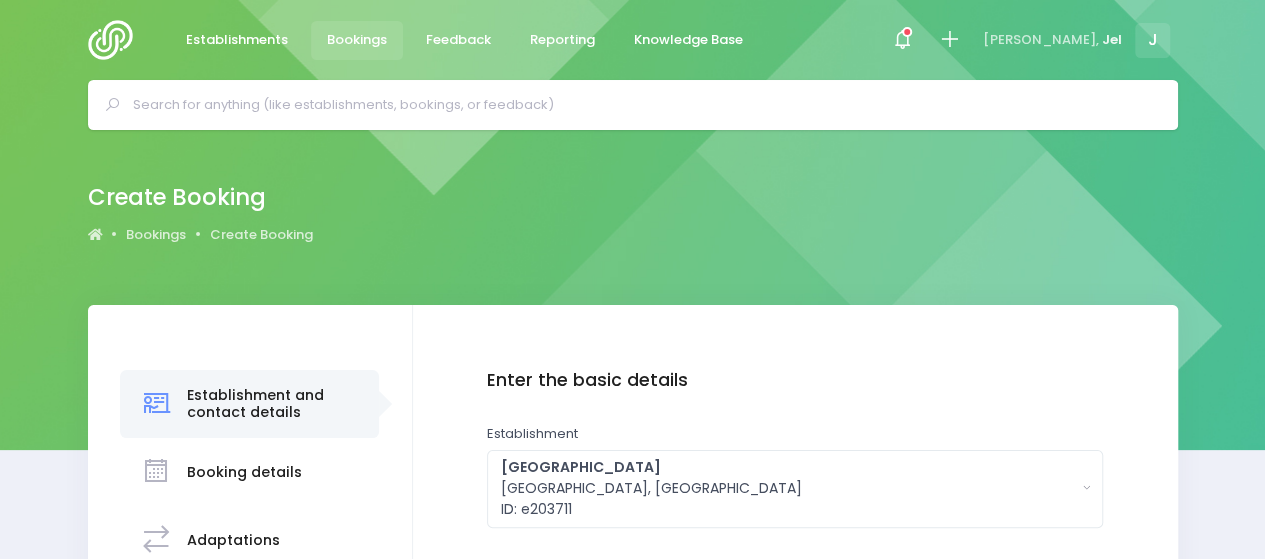 click at bounding box center [641, 105] 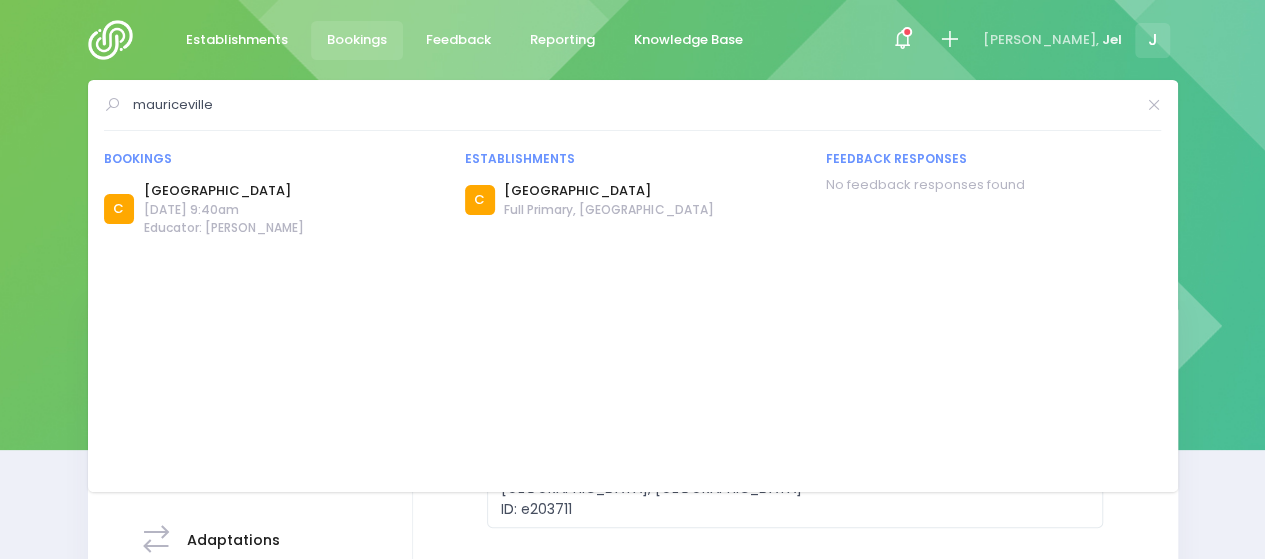 type on "mauriceville" 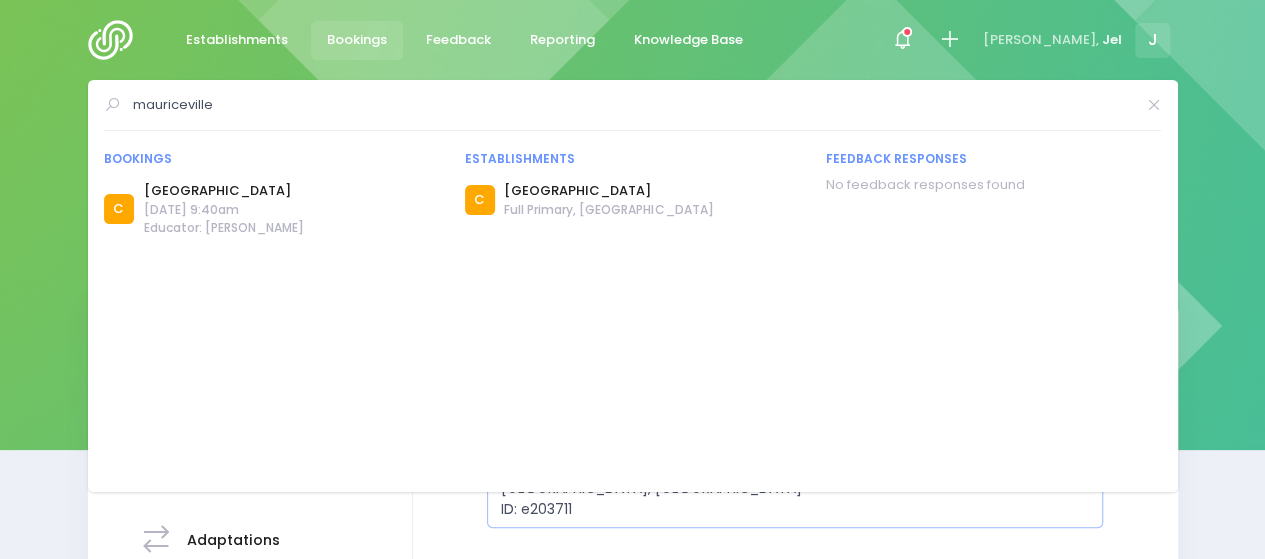 click on "Mauriceville School Mauriceville, Central Region ID: e203711" at bounding box center [795, 489] 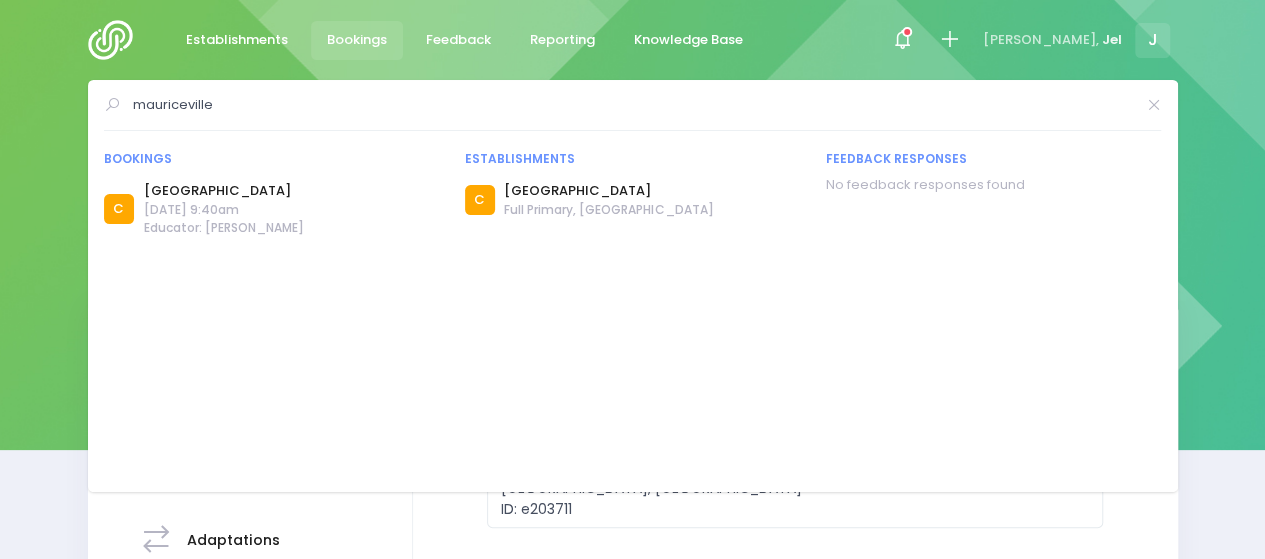 type 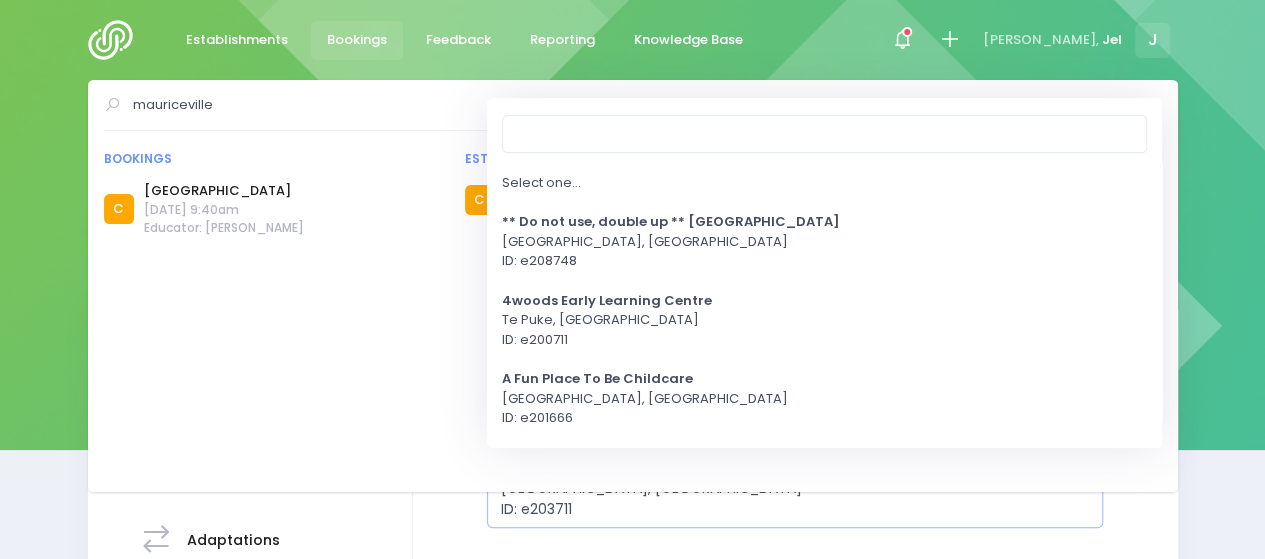 click on "Enter the basic details
Establishment
Select one...
** Do not use, double up ** Cambridge East School
4woods Early Learning Centre
A Fun Place To Be Childcare A Kiwiana Childhood A Place to Grow ABC Claudelands" at bounding box center [795, 592] 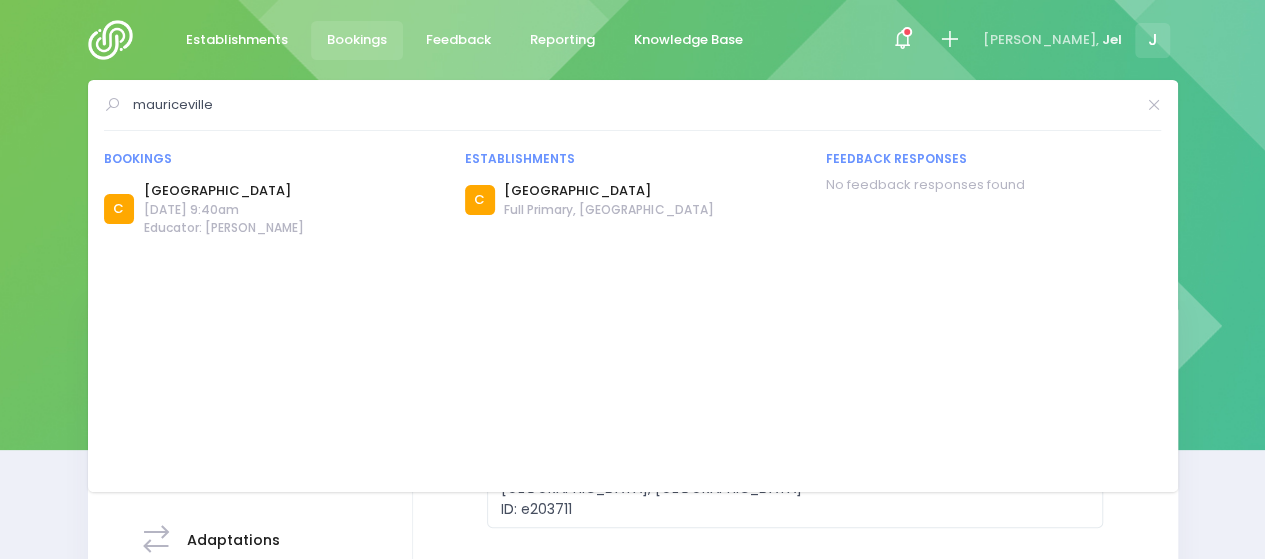 click on "Establishments
Bookings
Feedback
Reporting
Knowledge Base
Notifications
Mark all as read" at bounding box center (633, 40) 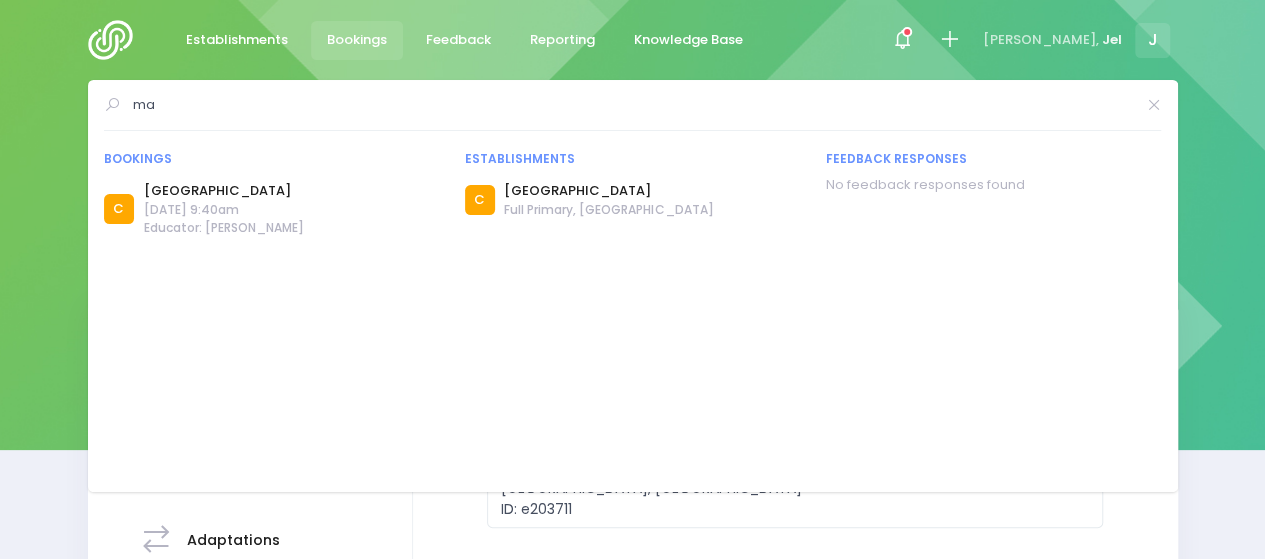 type on "m" 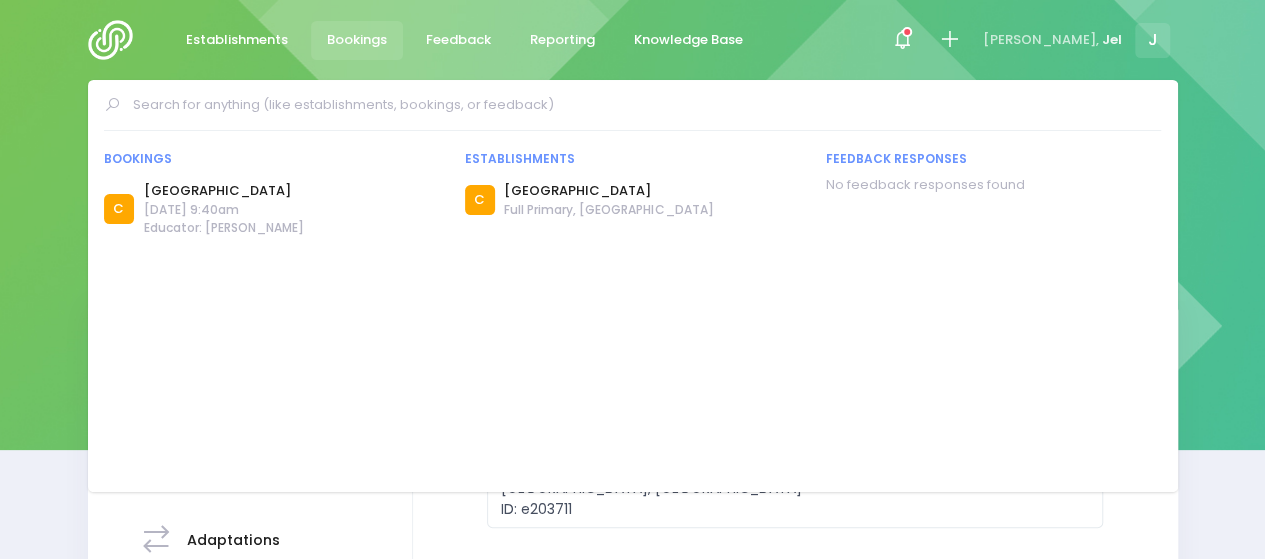 type 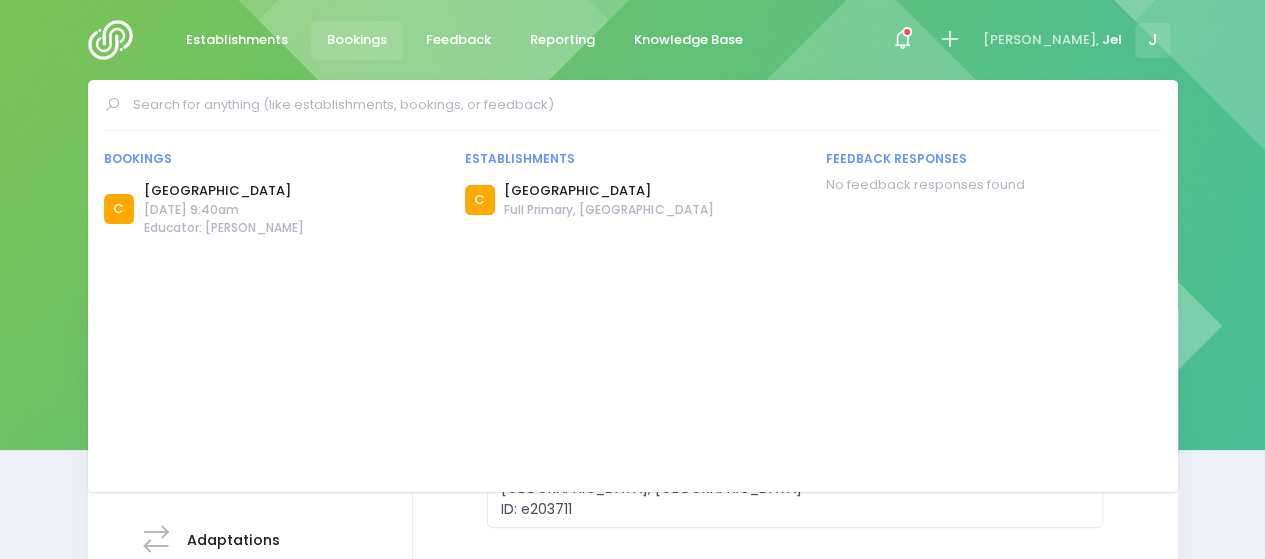 click on "Create Booking
Bookings
Create Booking" at bounding box center (632, 217) 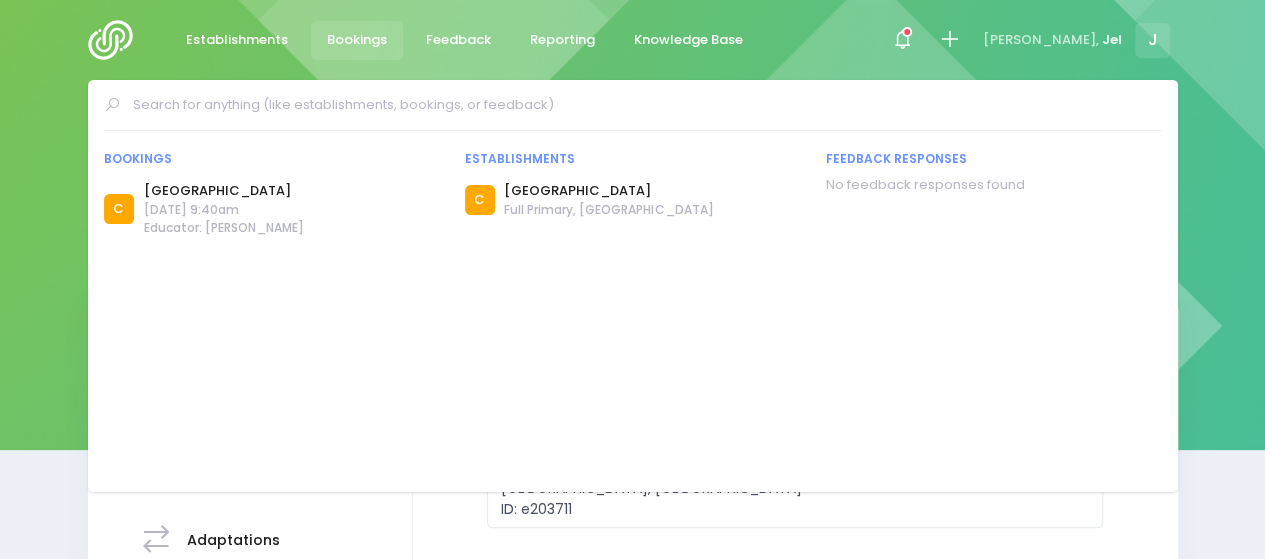 click on "Establishment and contact details
Notes" at bounding box center [632, 609] 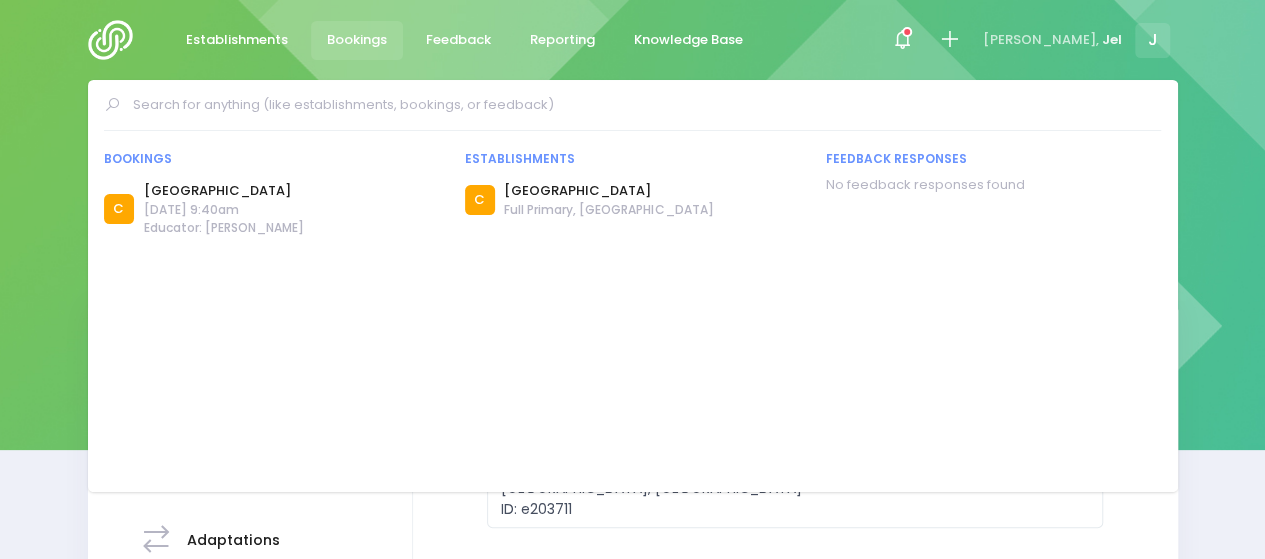 drag, startPoint x: 1235, startPoint y: 197, endPoint x: 1272, endPoint y: 154, distance: 56.727417 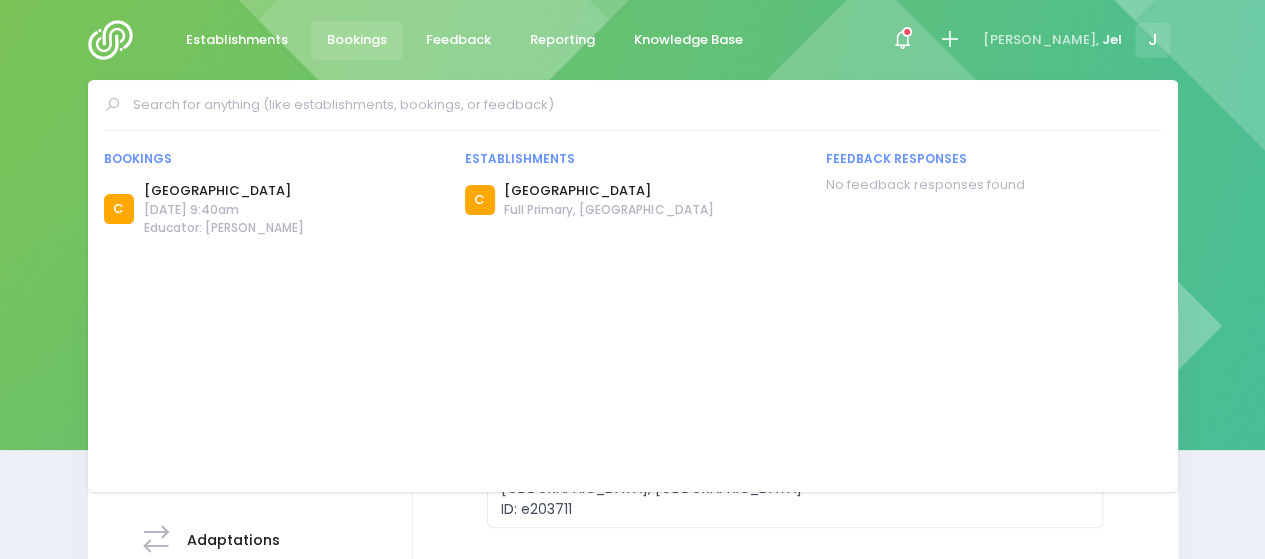 click on "Establishments
Bookings
Feedback
Reporting
Knowledge Base
Notifications
Mark all as read" at bounding box center (633, 40) 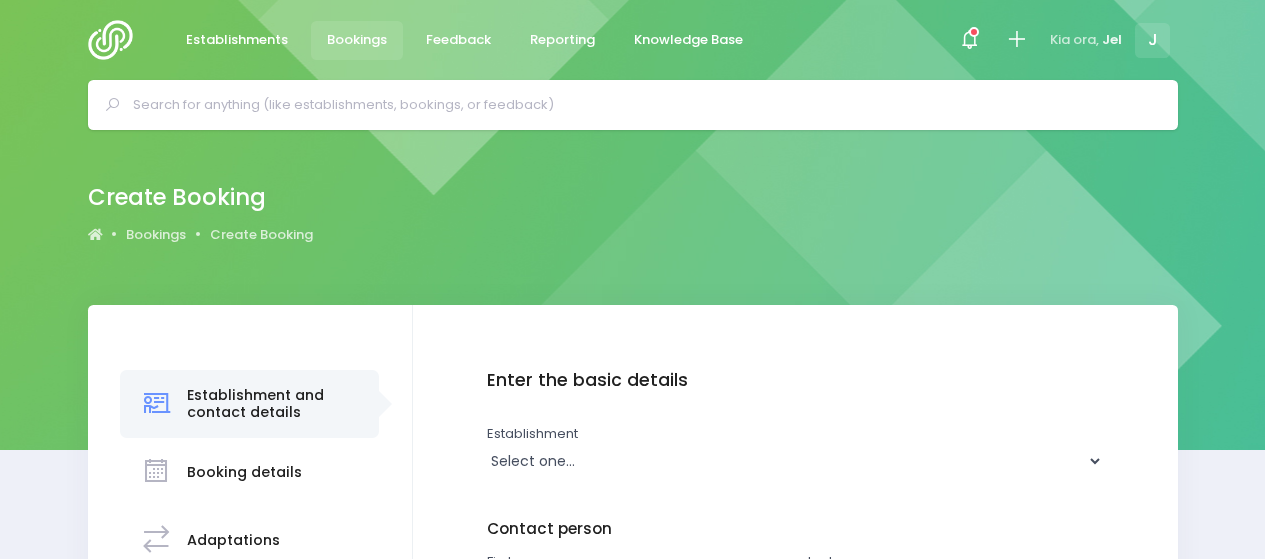 scroll, scrollTop: 0, scrollLeft: 0, axis: both 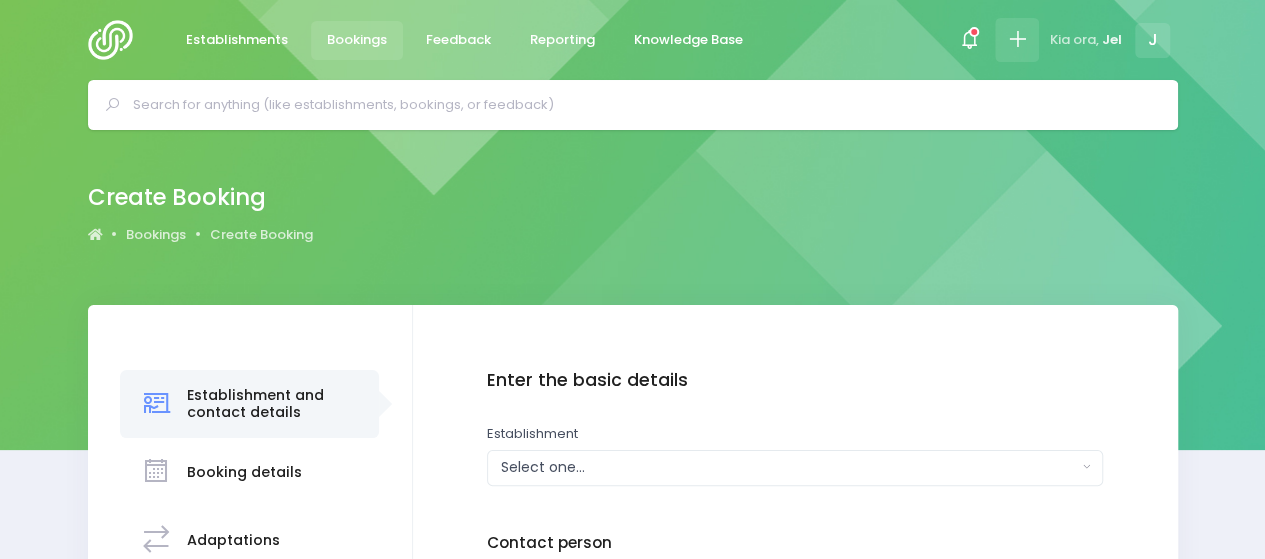 click at bounding box center (1017, 40) 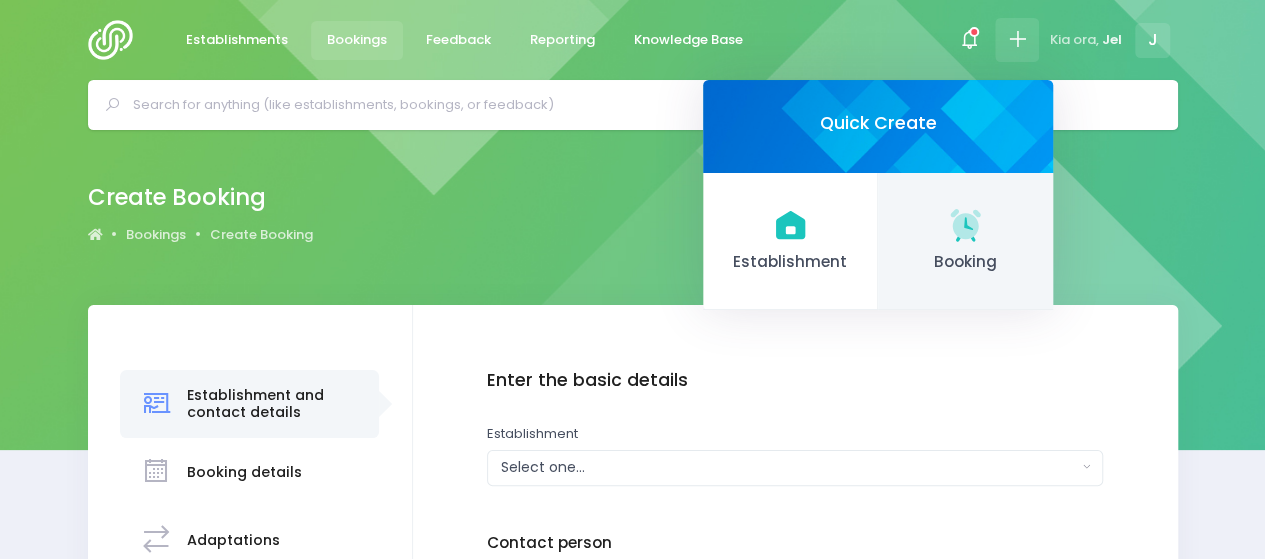click on "Booking" at bounding box center (965, 242) 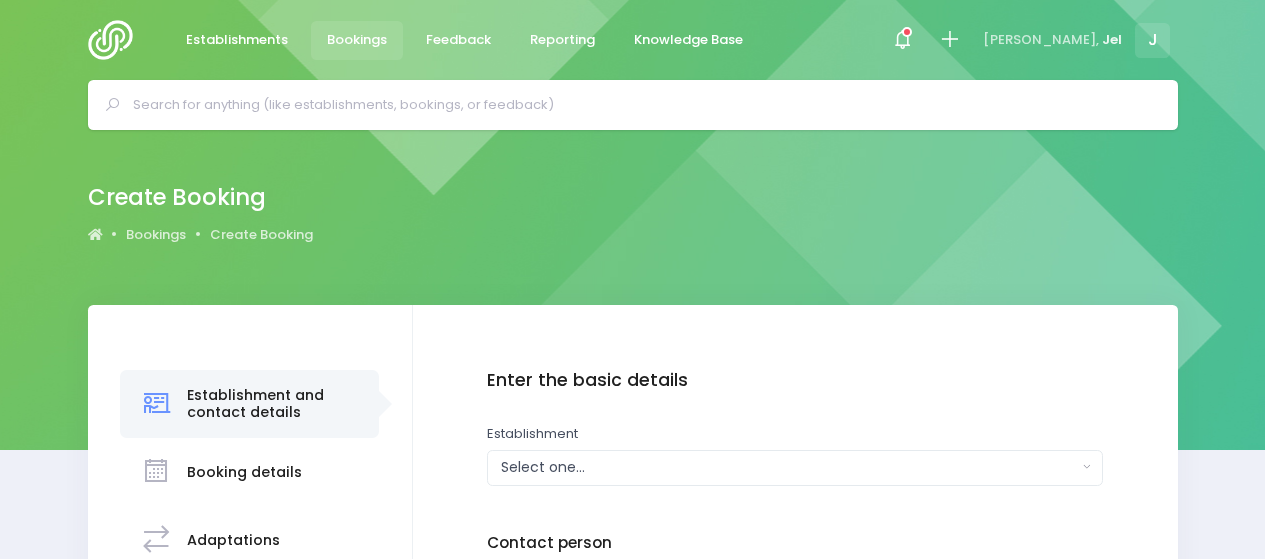 scroll, scrollTop: 0, scrollLeft: 0, axis: both 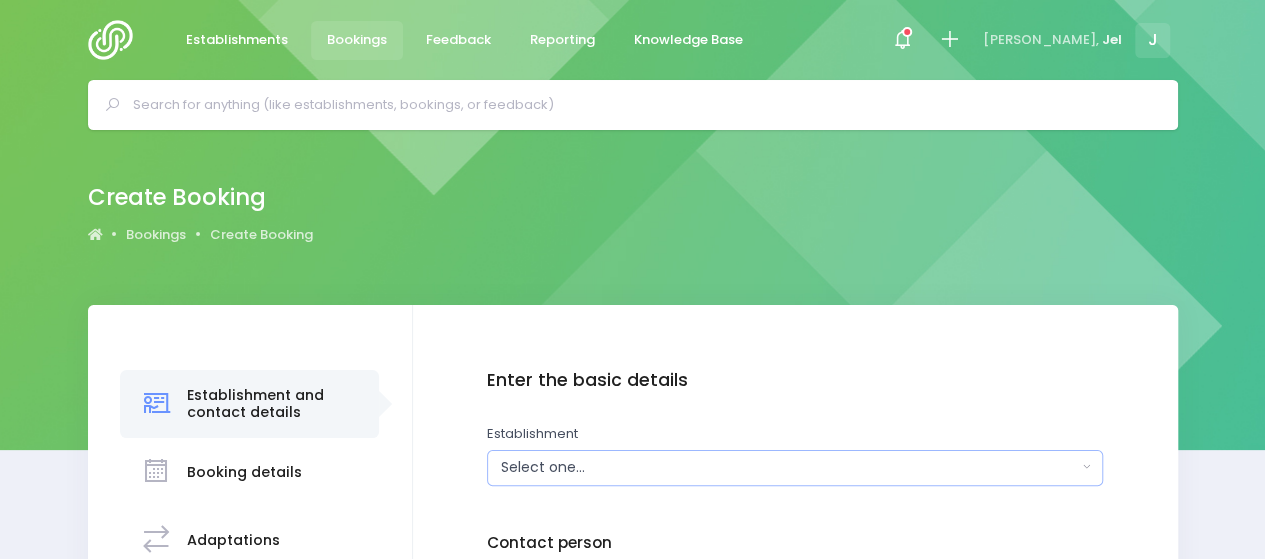 click on "Select one..." at bounding box center [789, 467] 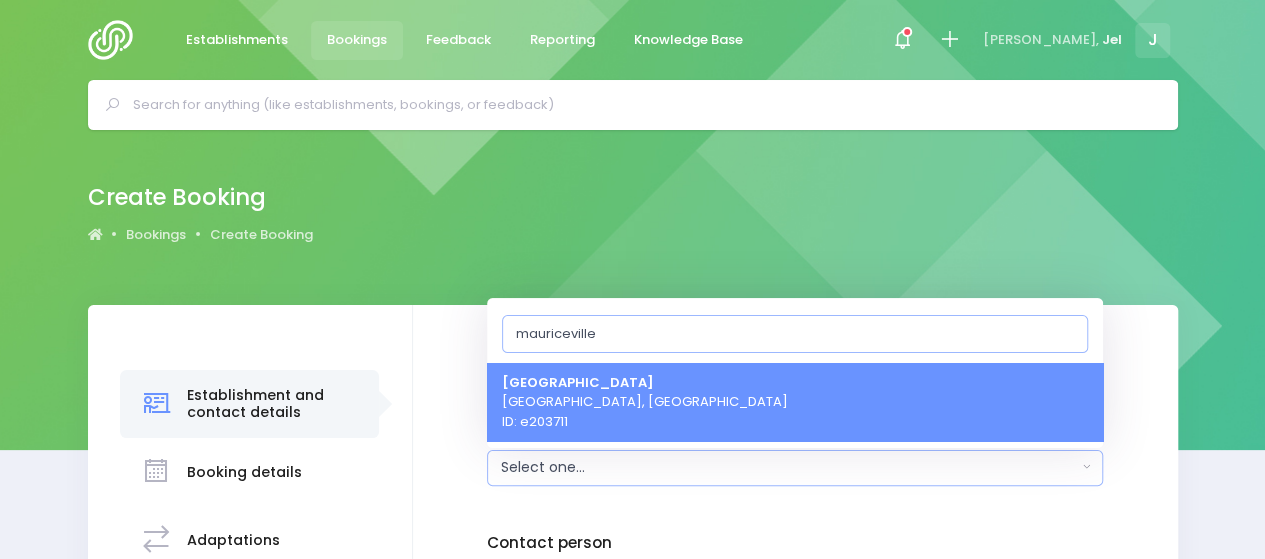 type on "mauriceville" 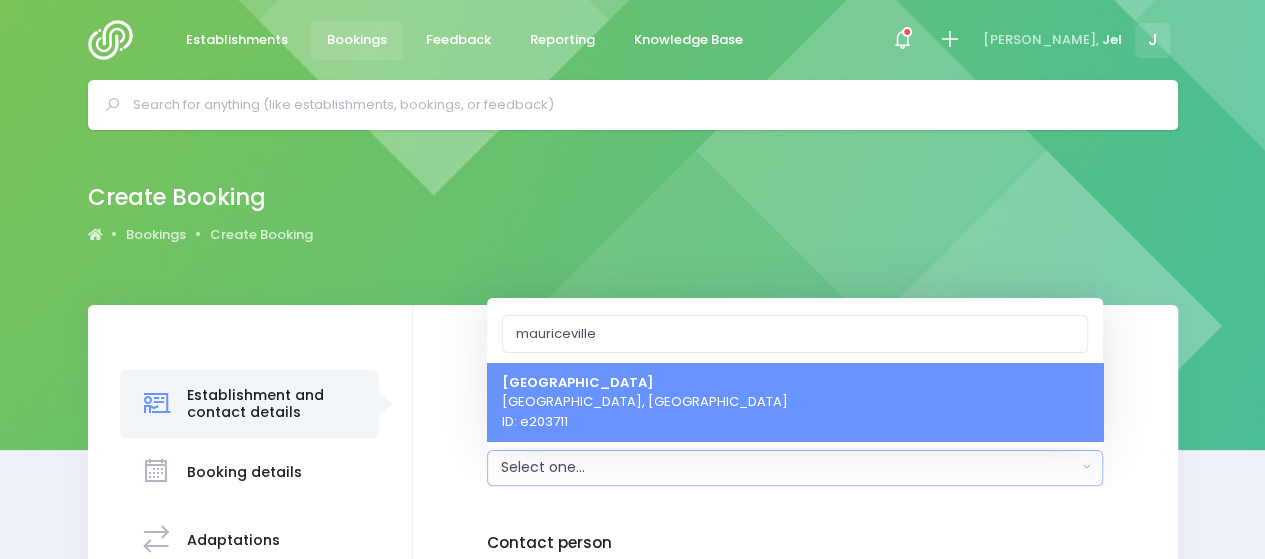 click on "[GEOGRAPHIC_DATA] [GEOGRAPHIC_DATA], [GEOGRAPHIC_DATA] ID: e203711" at bounding box center (645, 401) 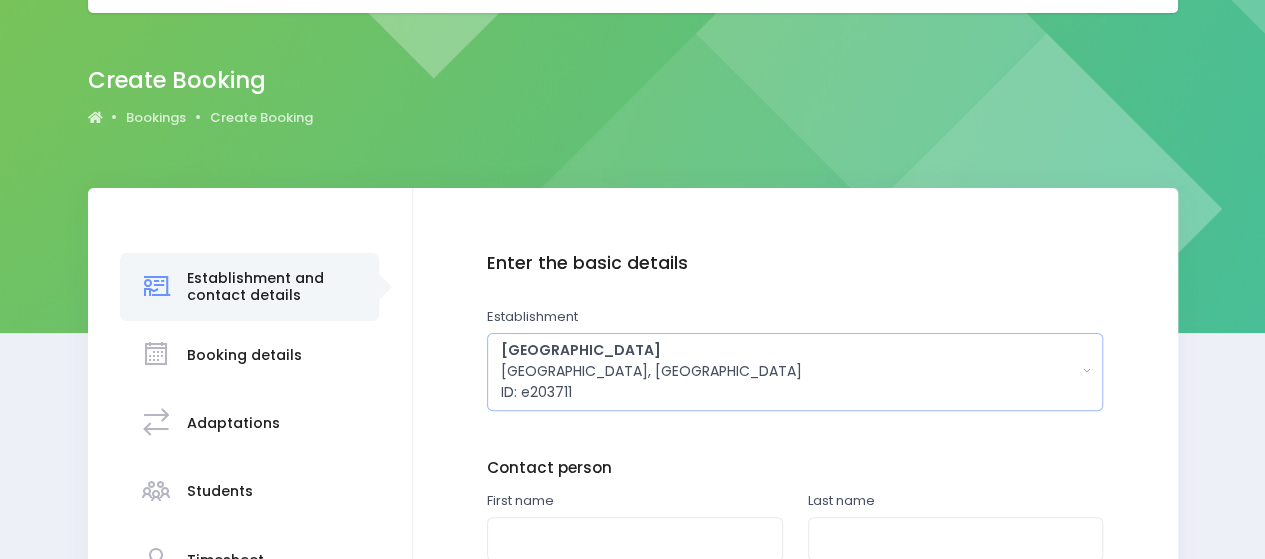 scroll, scrollTop: 120, scrollLeft: 0, axis: vertical 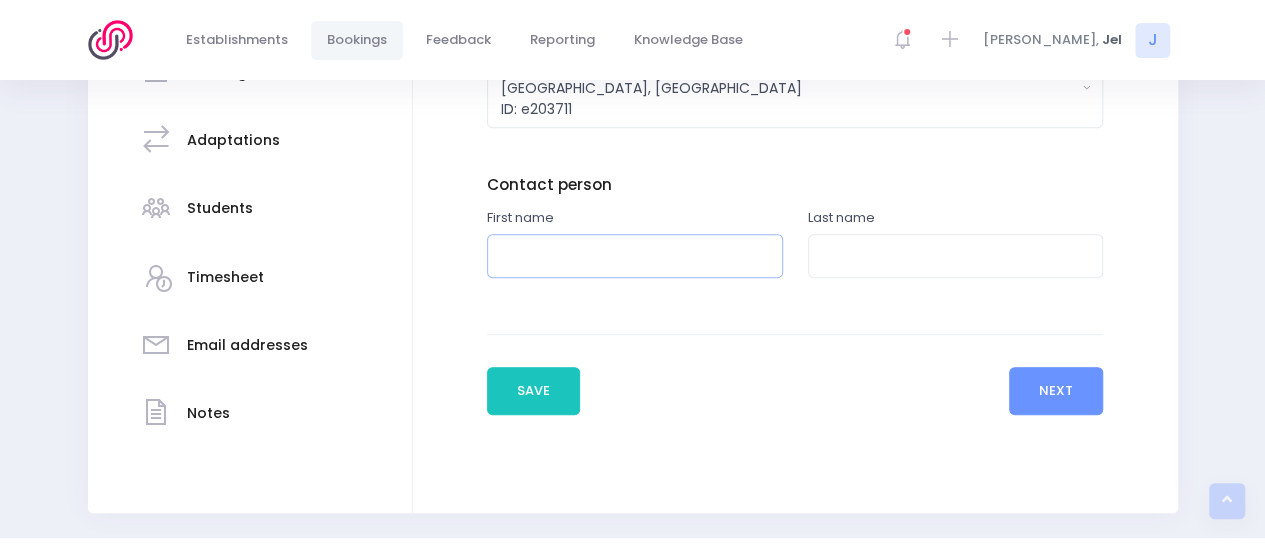 click at bounding box center (635, 256) 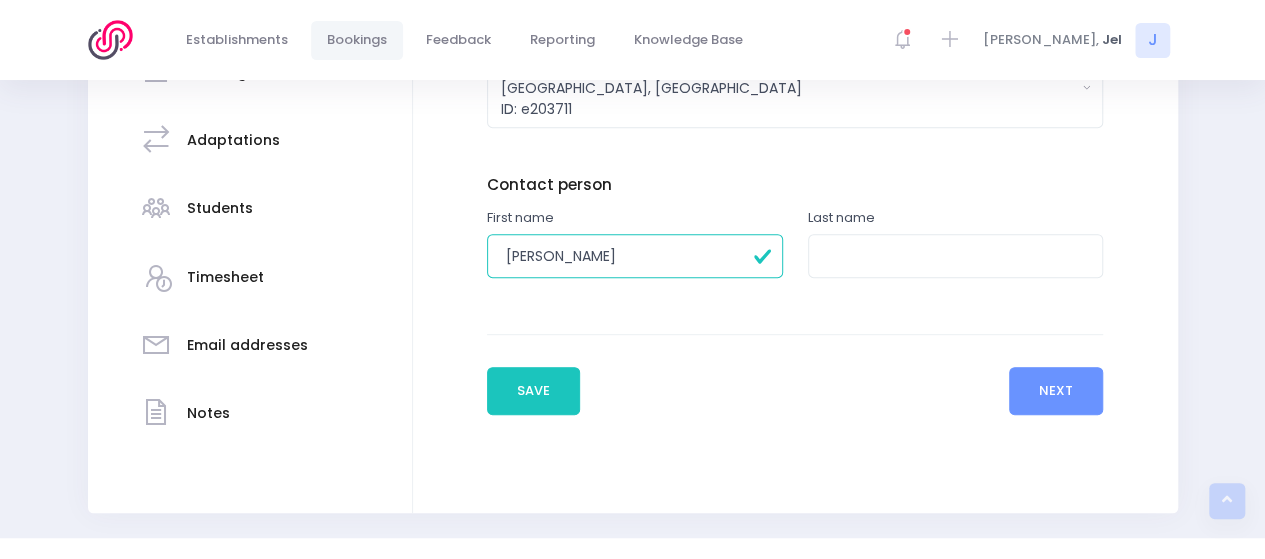 type on "Megan" 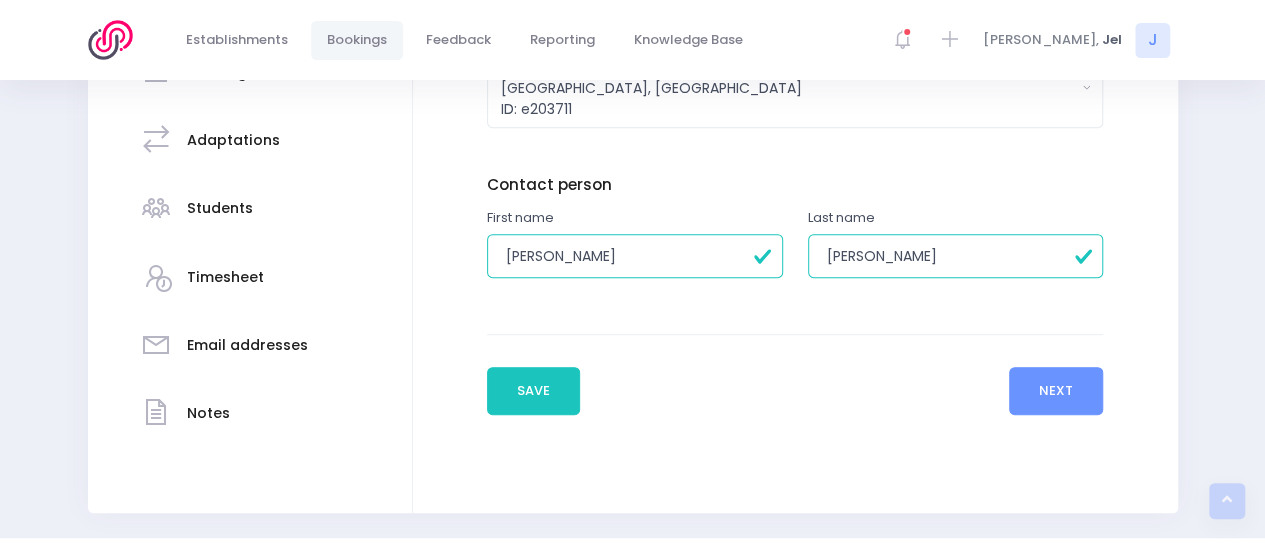 type on "Roberts" 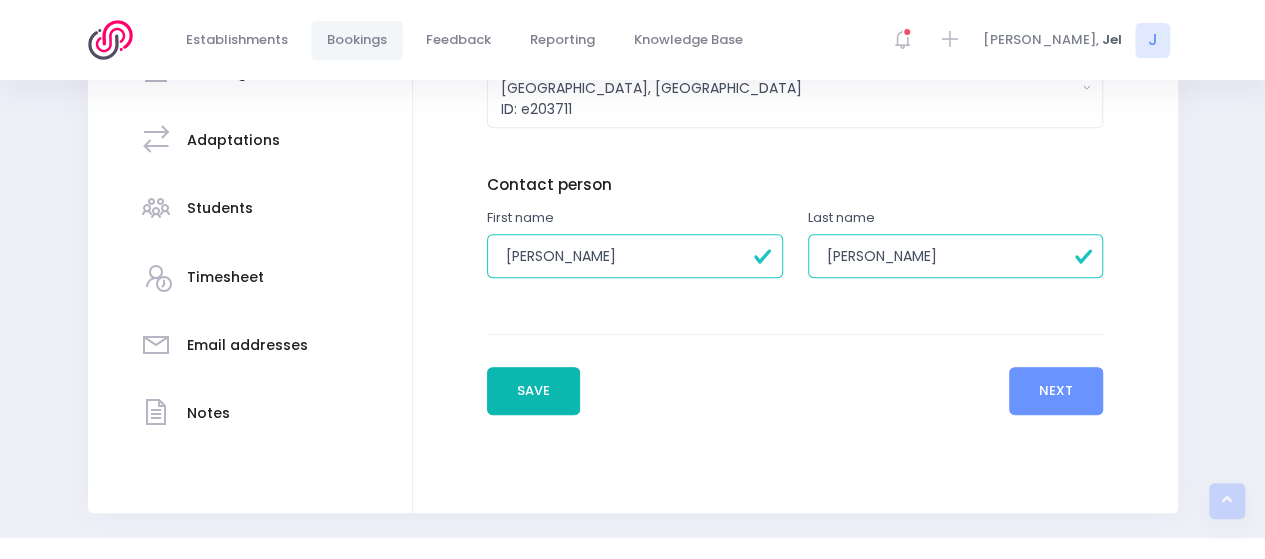 type 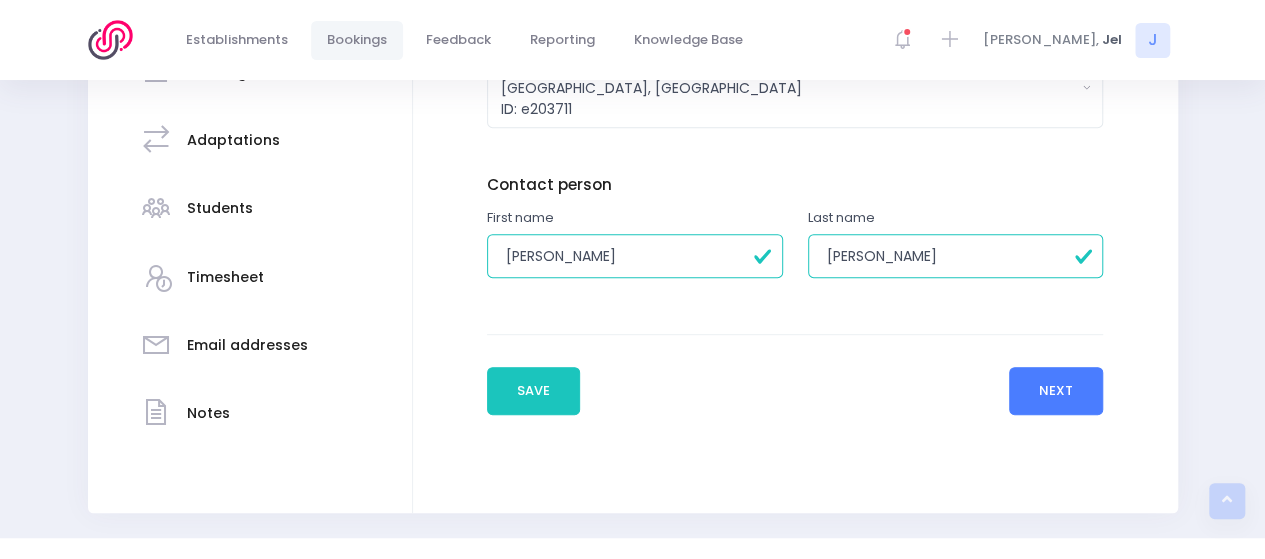 type 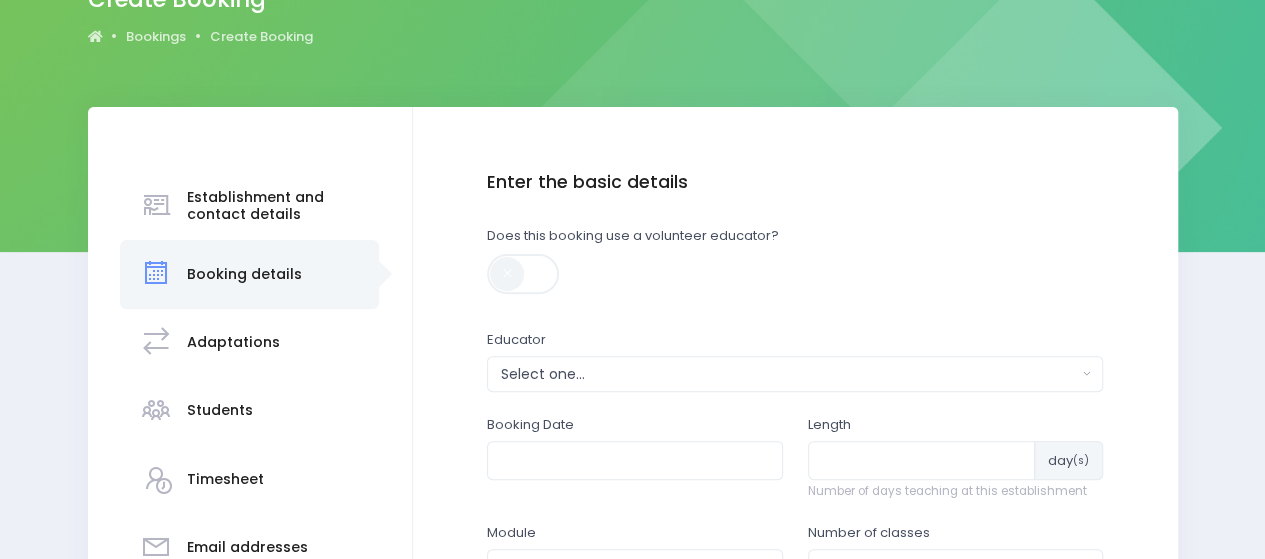 scroll, scrollTop: 201, scrollLeft: 0, axis: vertical 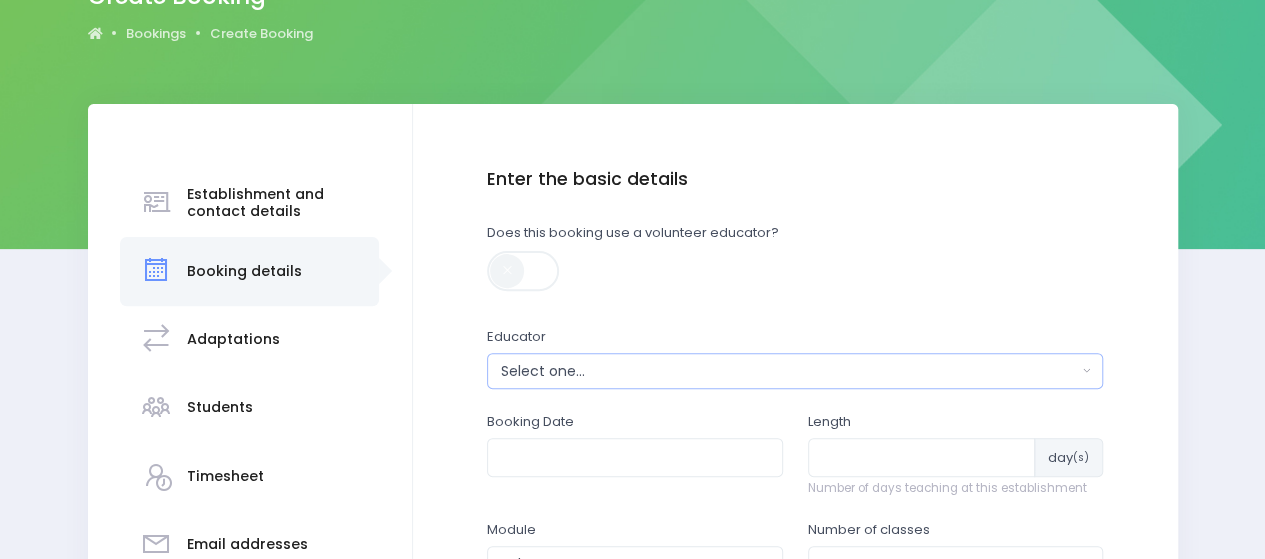 click on "Select one..." at bounding box center [795, 371] 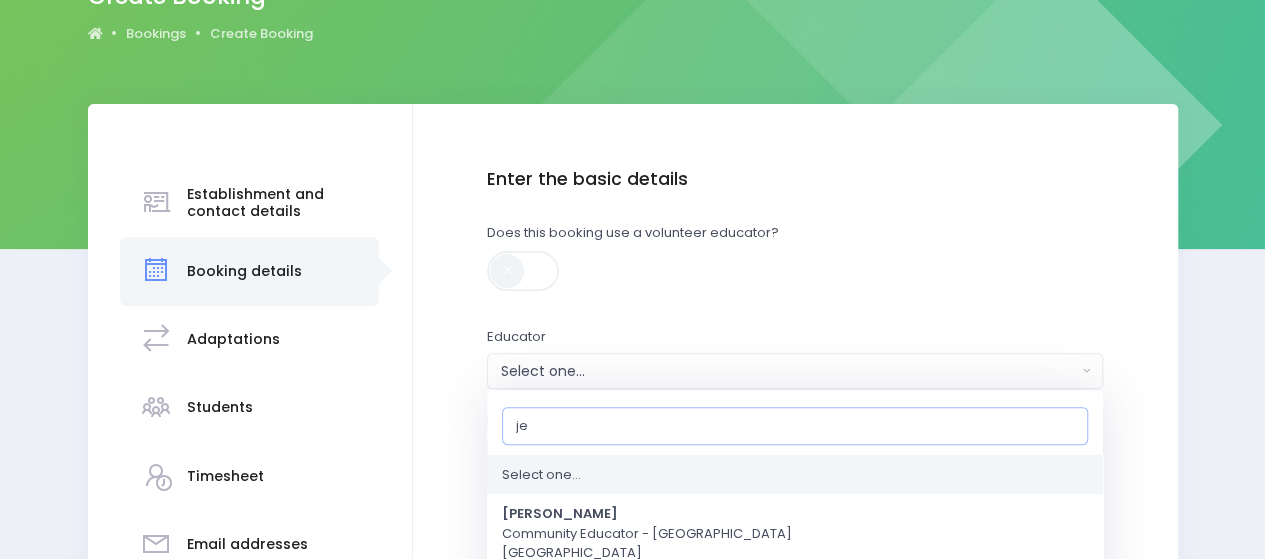 type on "jel" 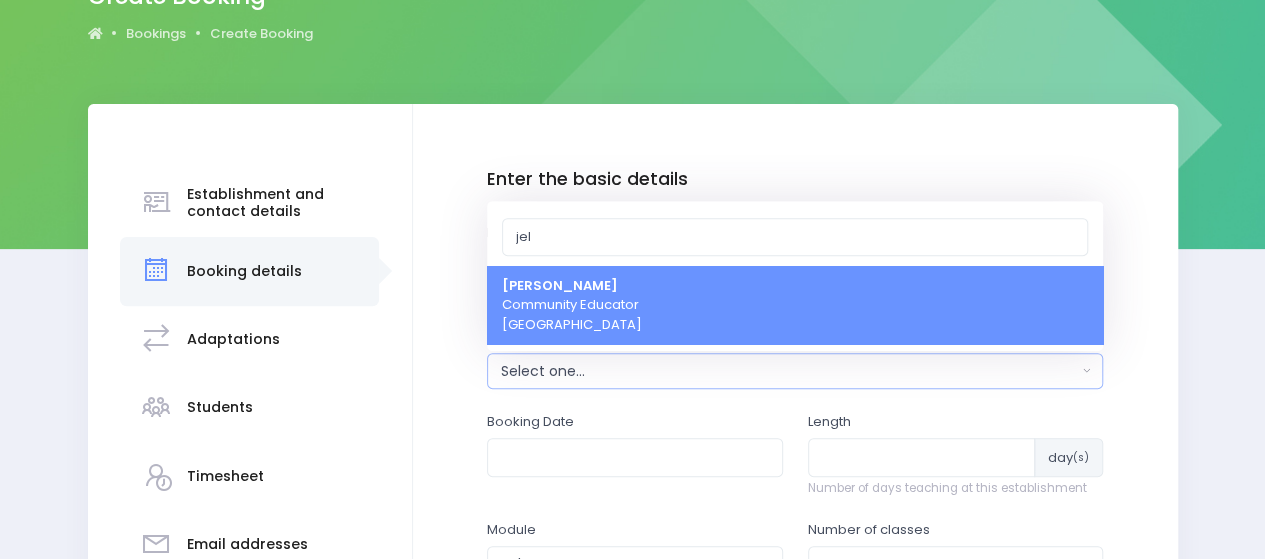 click on "Jel Pollock Community Educator Central Region" at bounding box center (795, 305) 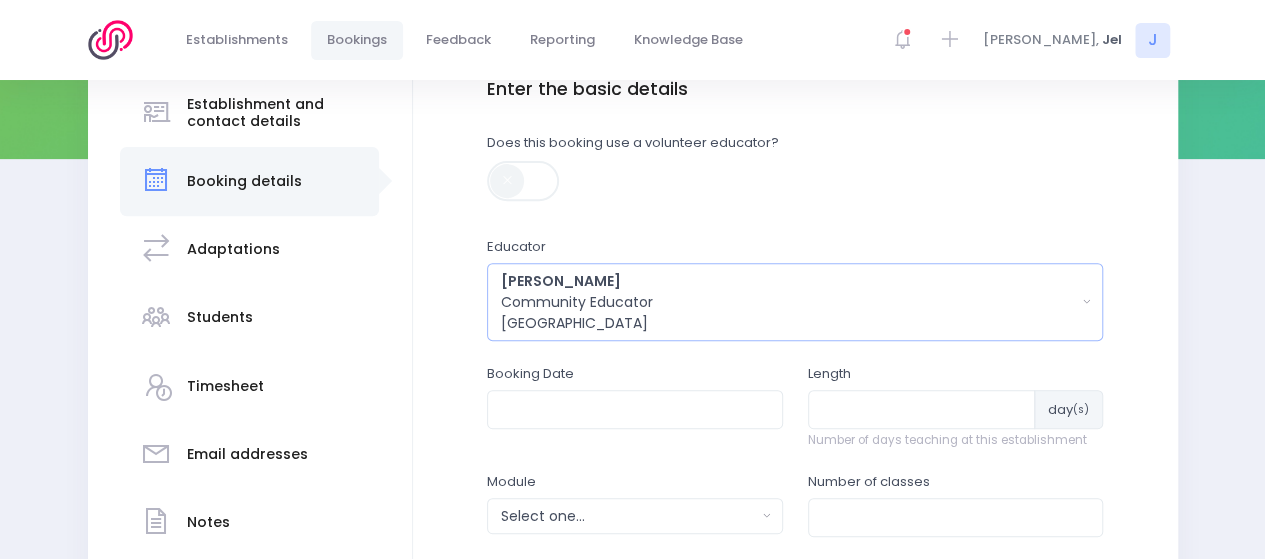 scroll, scrollTop: 372, scrollLeft: 0, axis: vertical 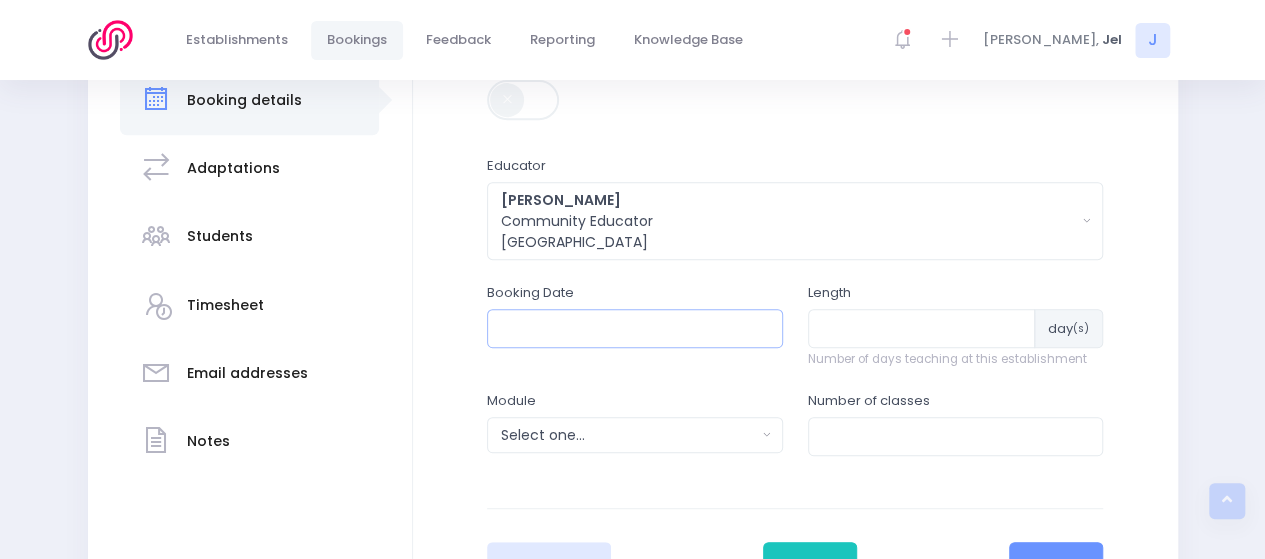 click at bounding box center (635, 328) 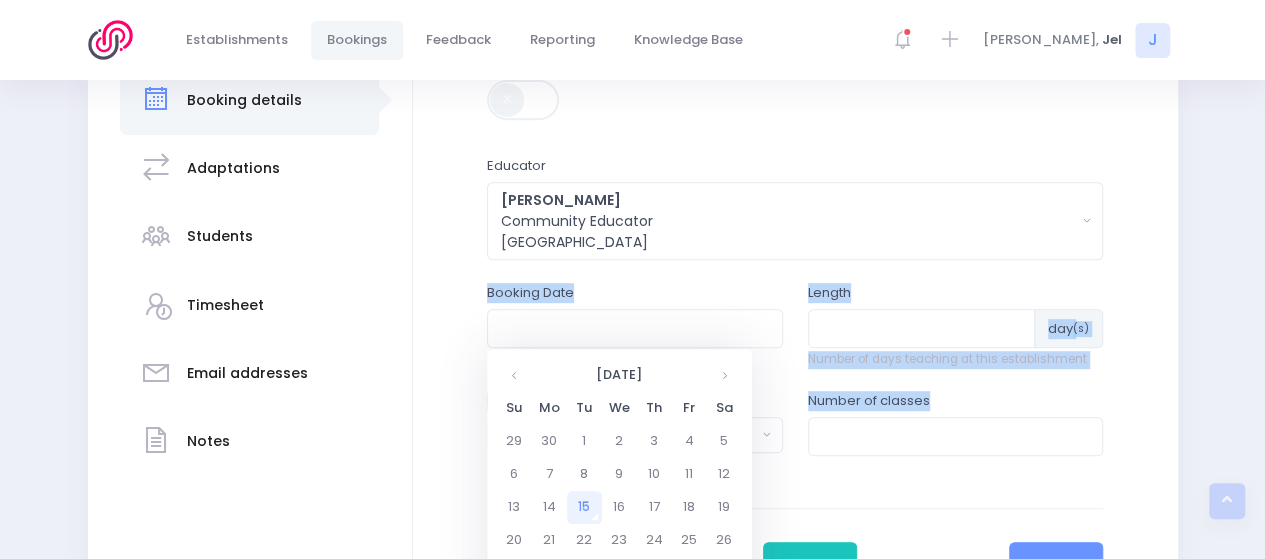 drag, startPoint x: 537, startPoint y: 373, endPoint x: 552, endPoint y: 271, distance: 103.09704 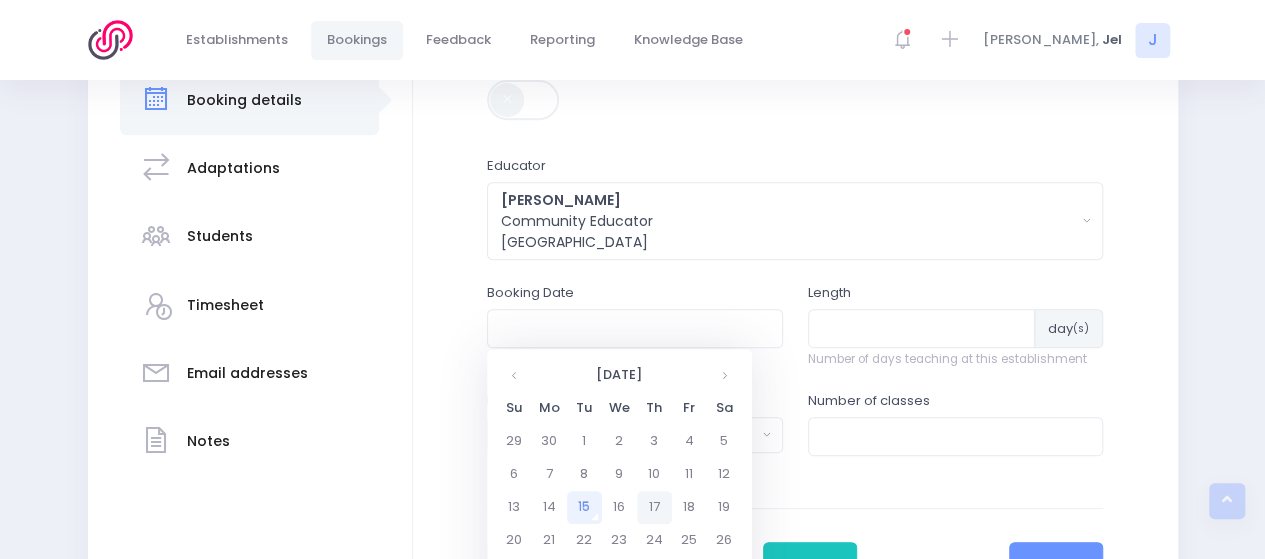 click on "17" at bounding box center [654, 507] 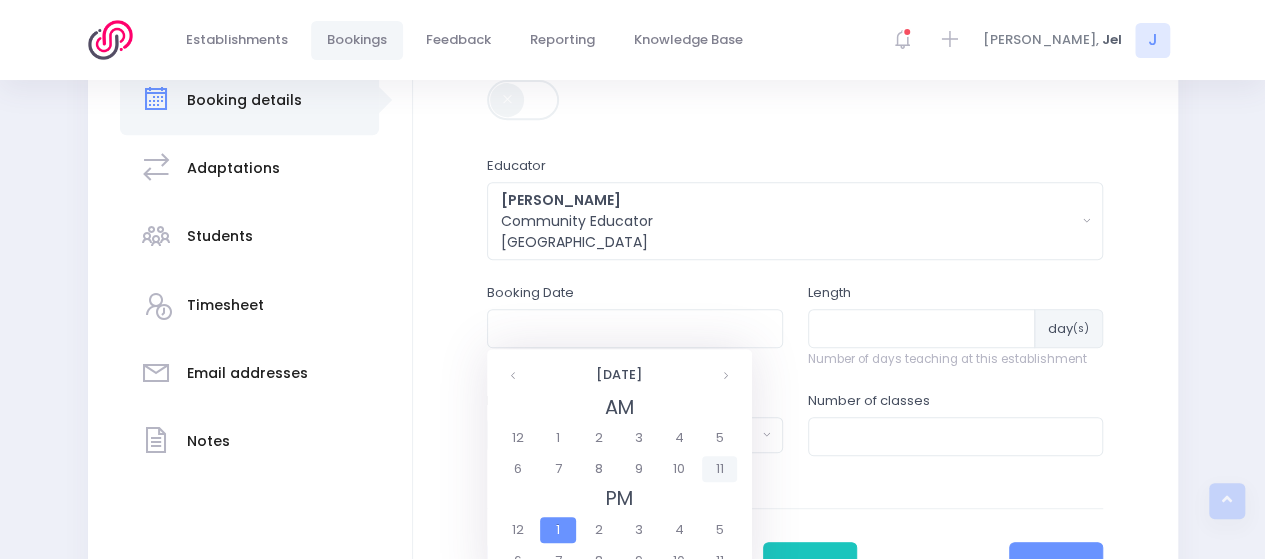 click on "11" at bounding box center [719, 469] 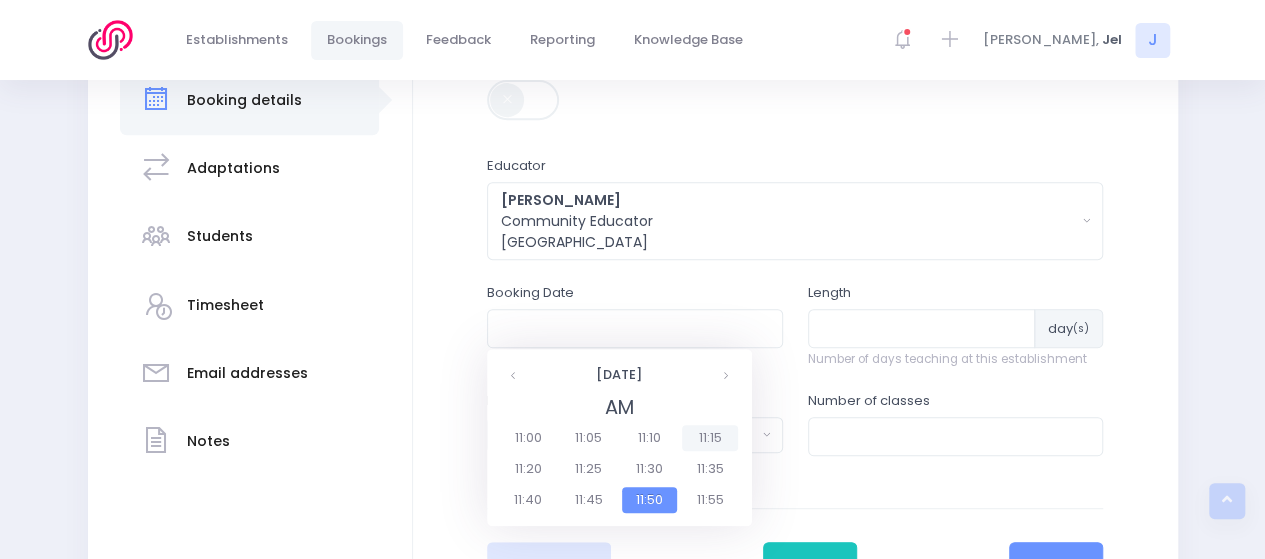 click on "11:15" at bounding box center (710, 438) 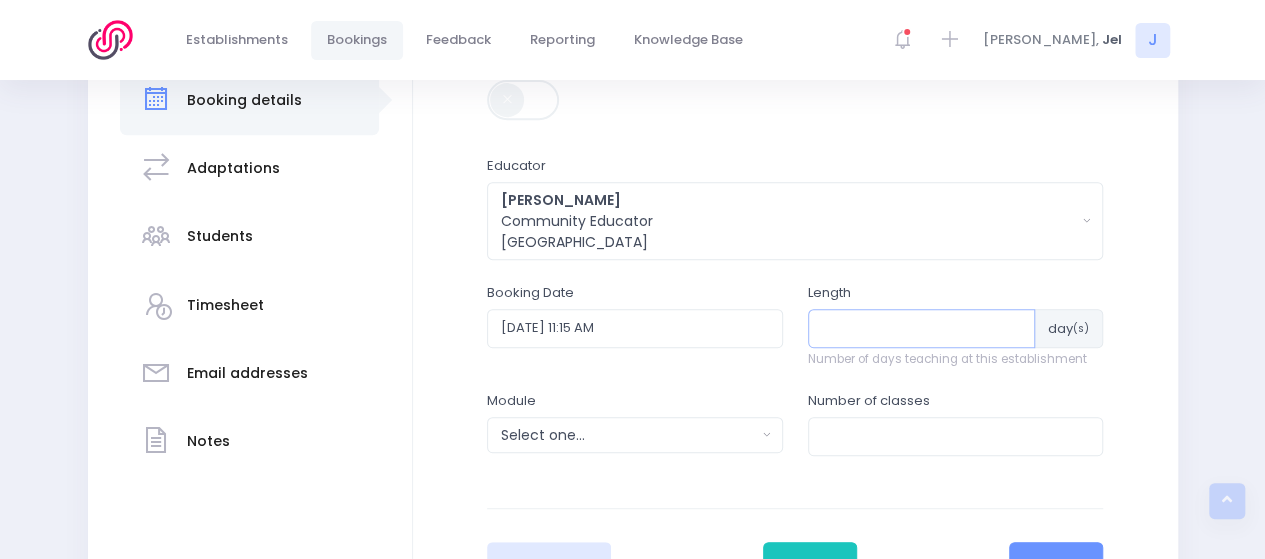 click at bounding box center (922, 328) 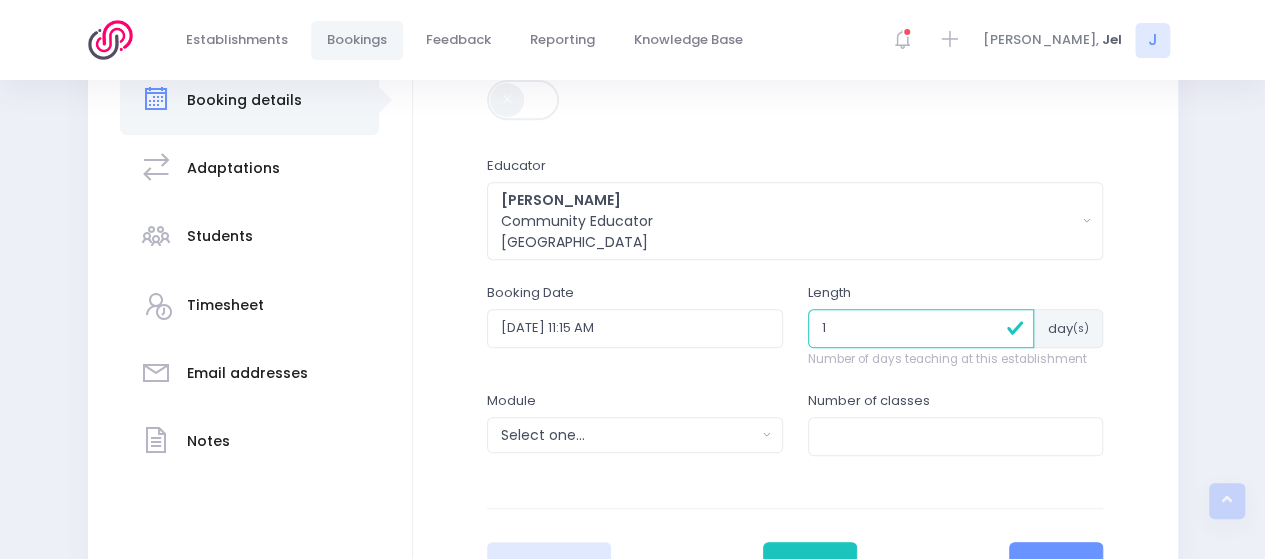 type on "1" 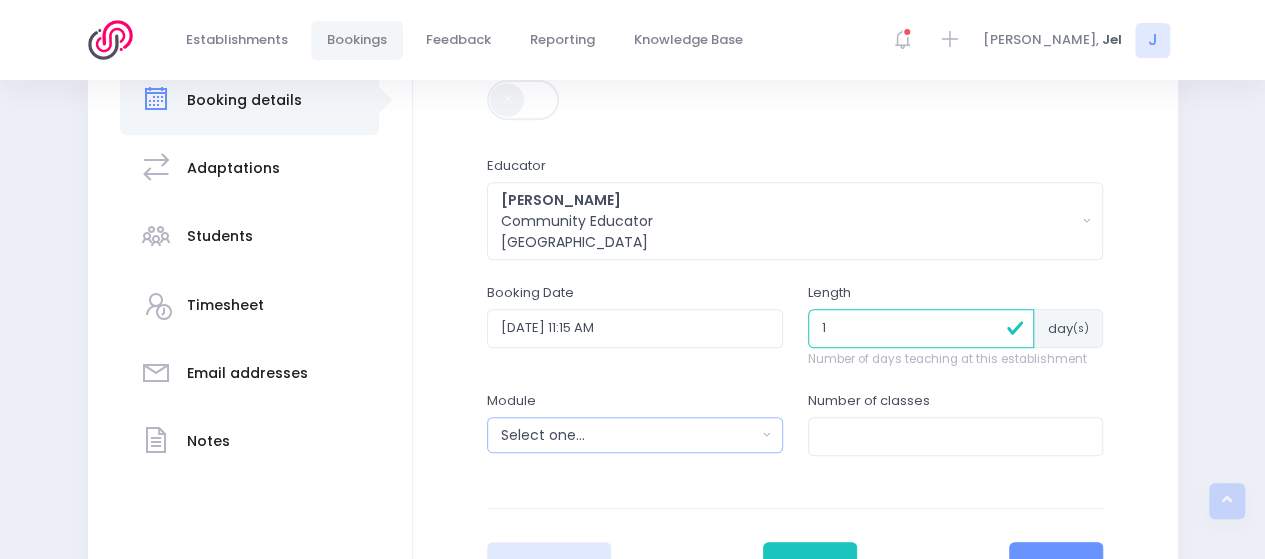 click on "Select one..." at bounding box center [635, 435] 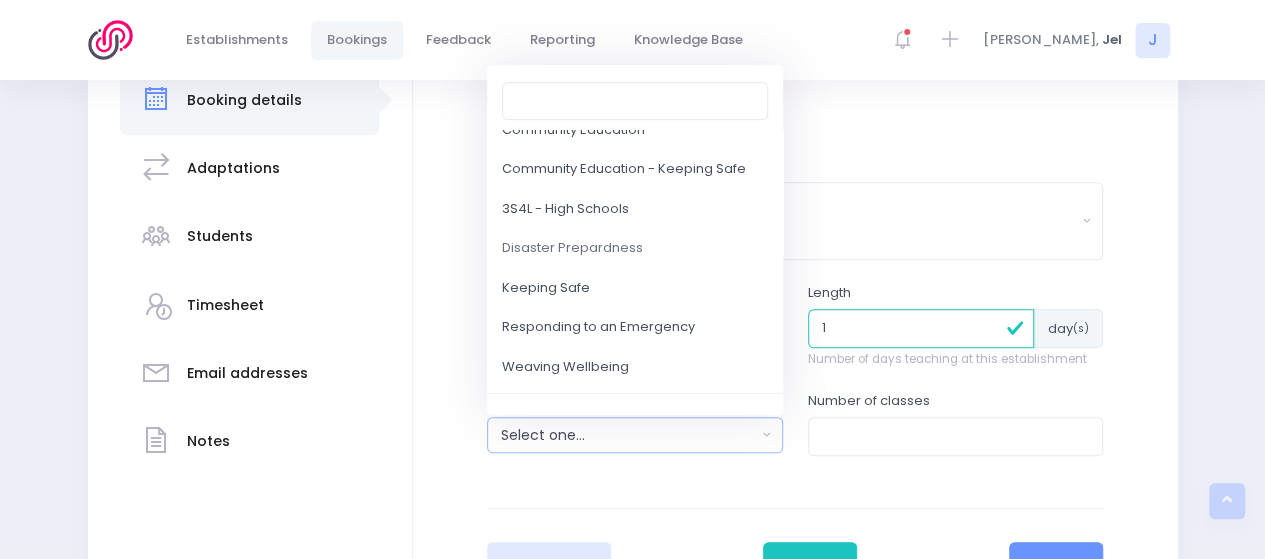 scroll, scrollTop: 151, scrollLeft: 0, axis: vertical 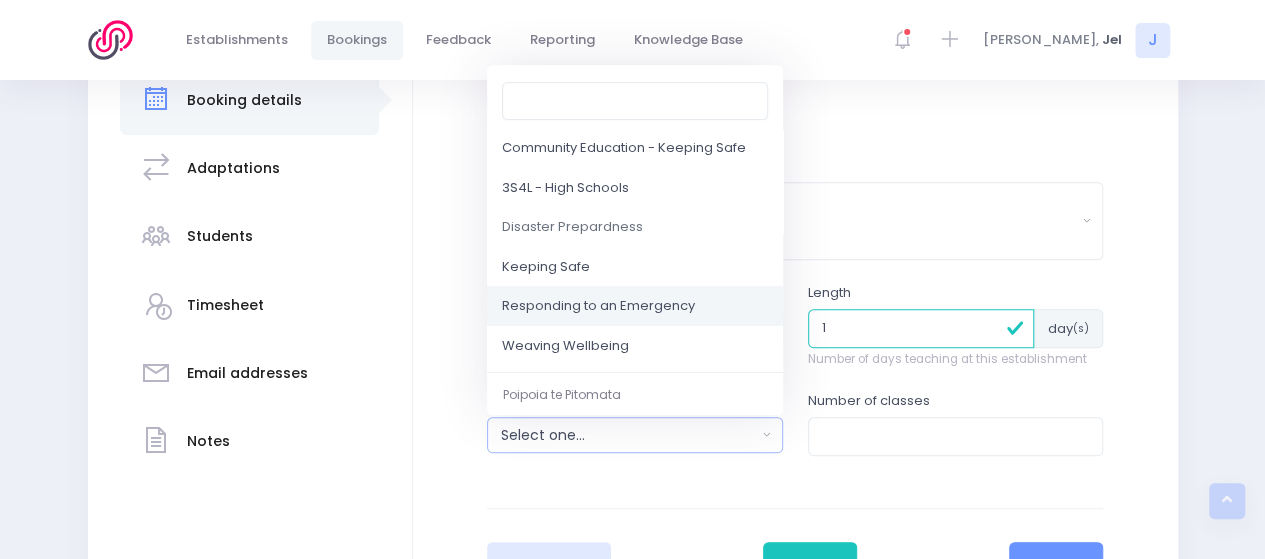 click on "Responding to an Emergency" at bounding box center (635, 307) 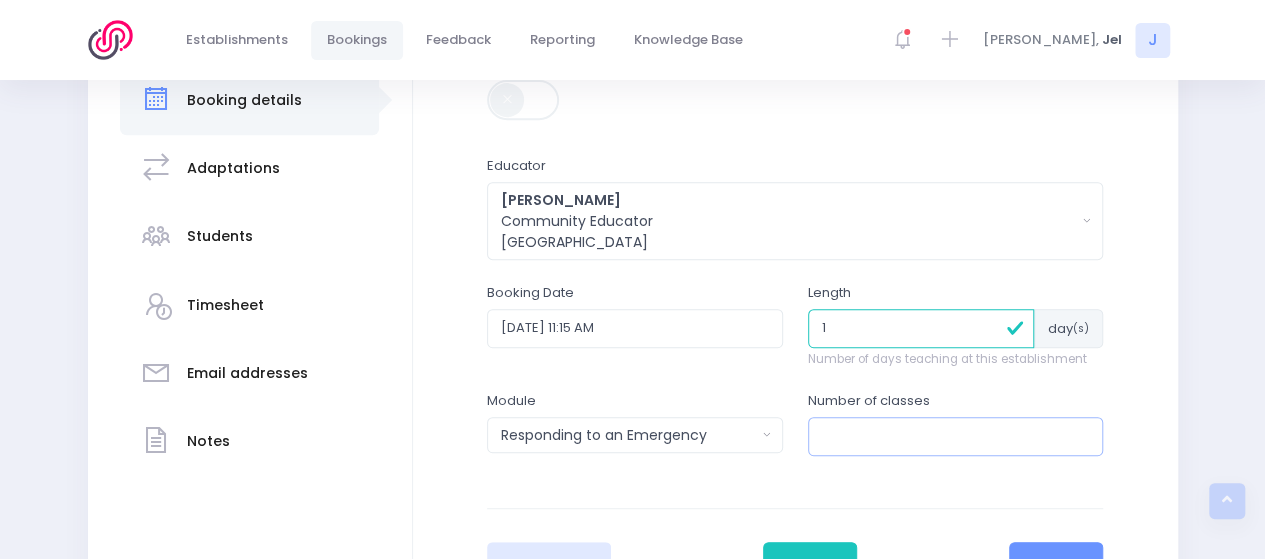 click at bounding box center [956, 436] 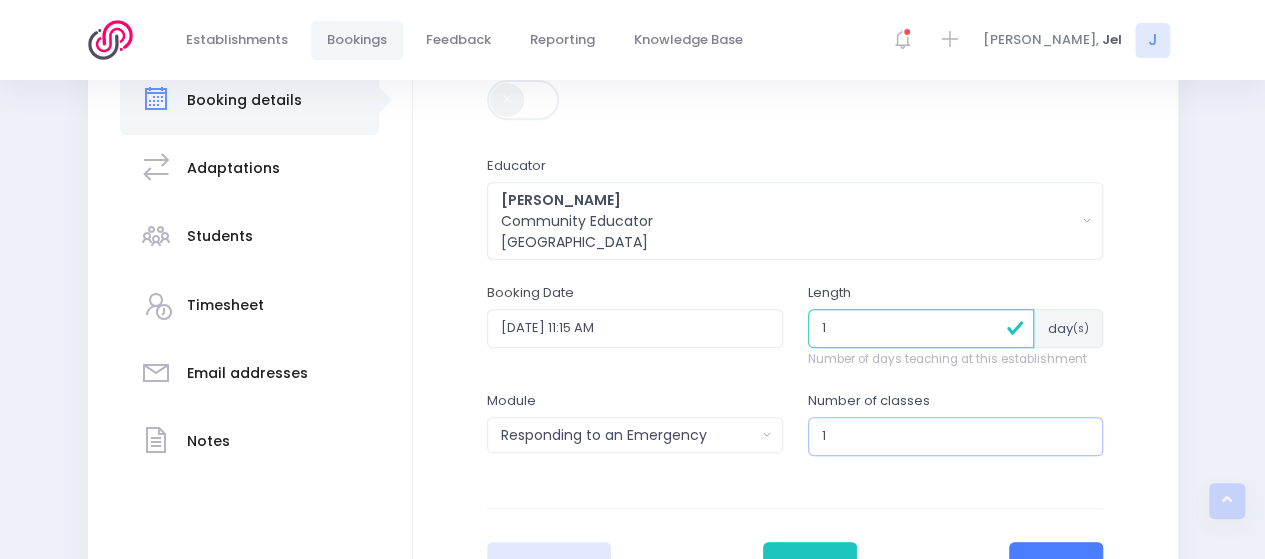 type on "1" 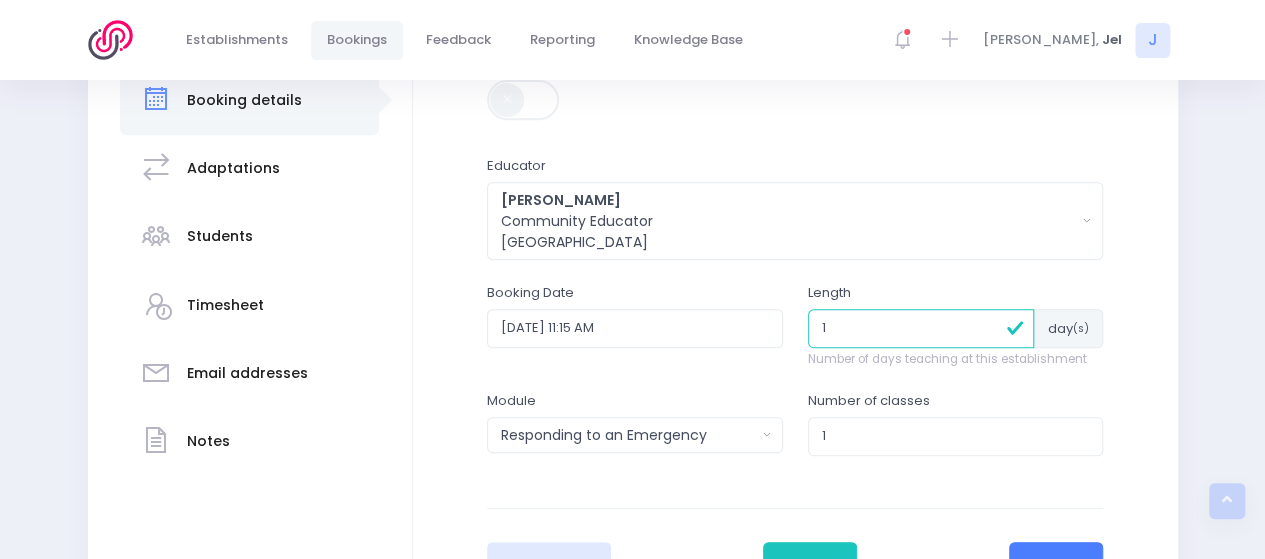 click on "Next" at bounding box center [1056, 566] 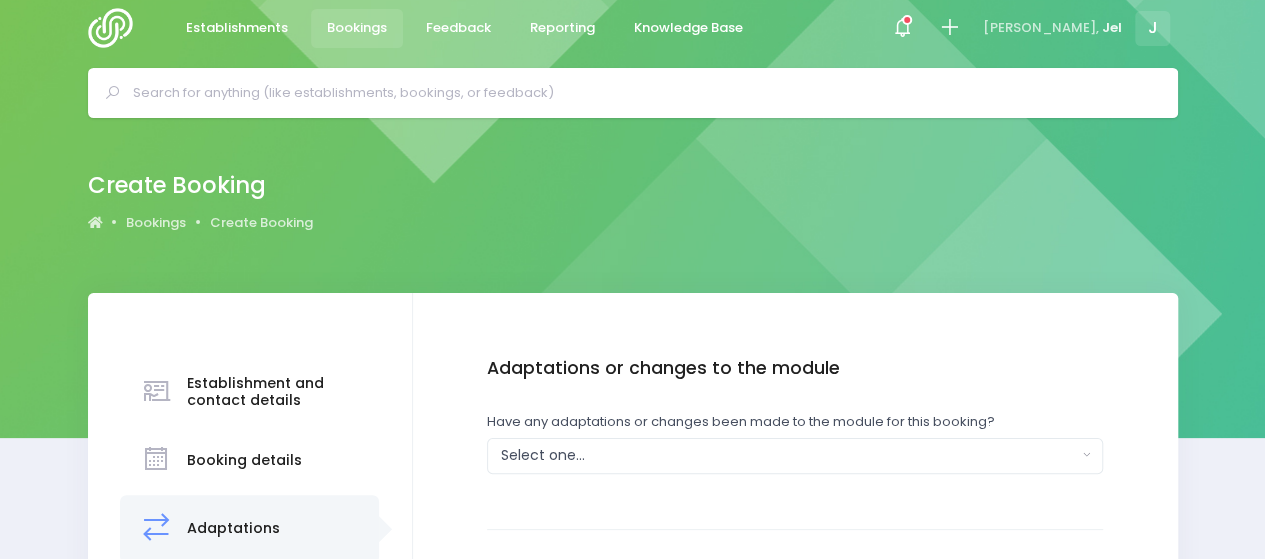 scroll, scrollTop: 0, scrollLeft: 0, axis: both 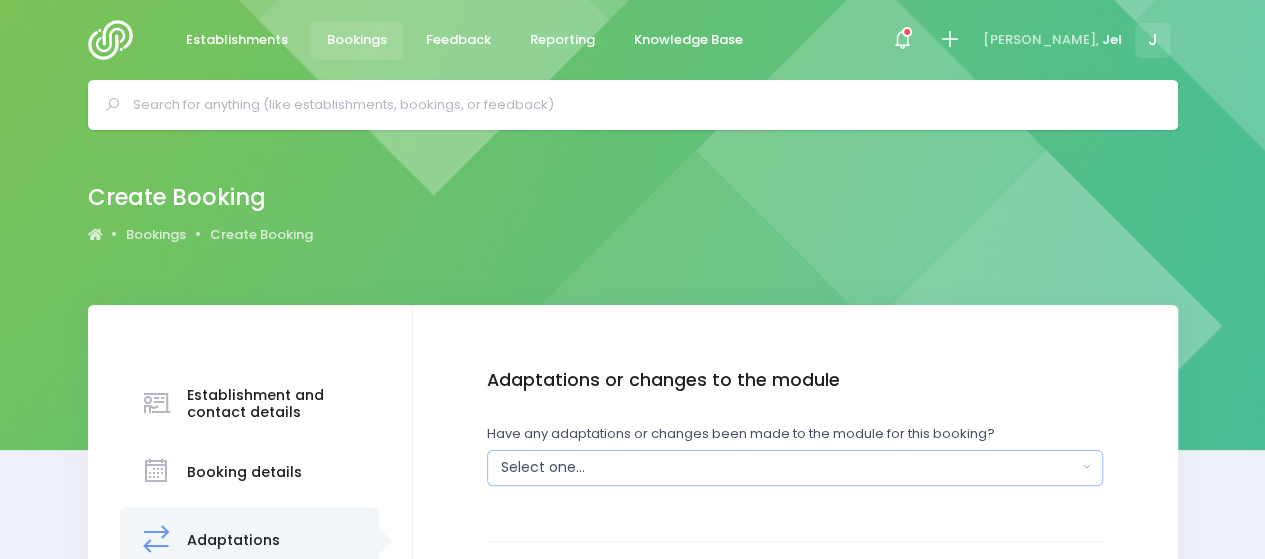 click on "Select one..." at bounding box center (789, 467) 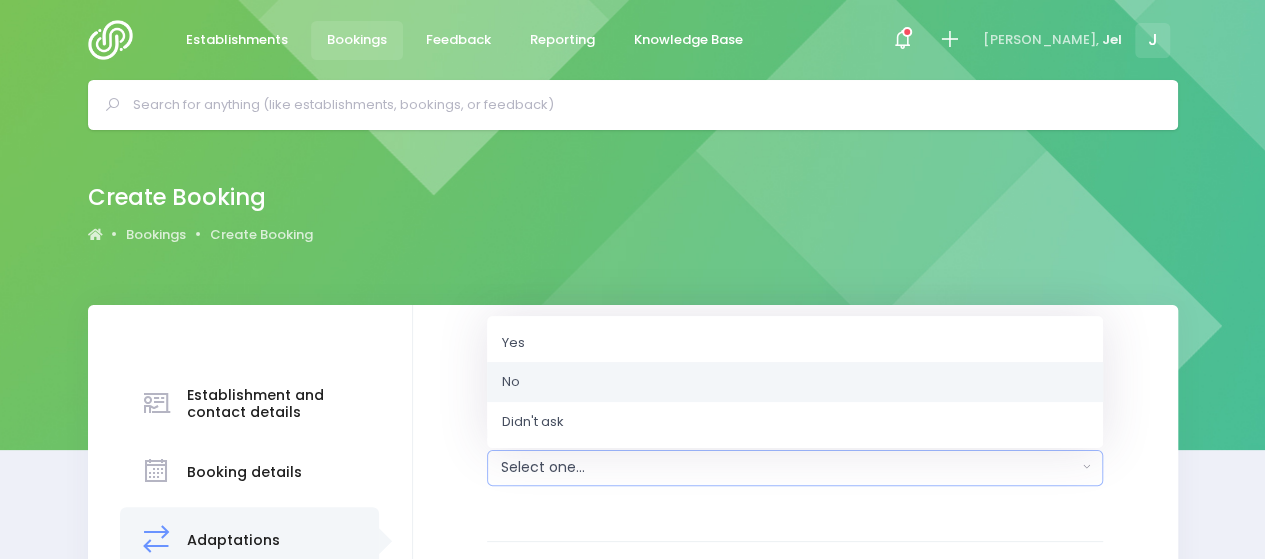 click on "No" at bounding box center [795, 382] 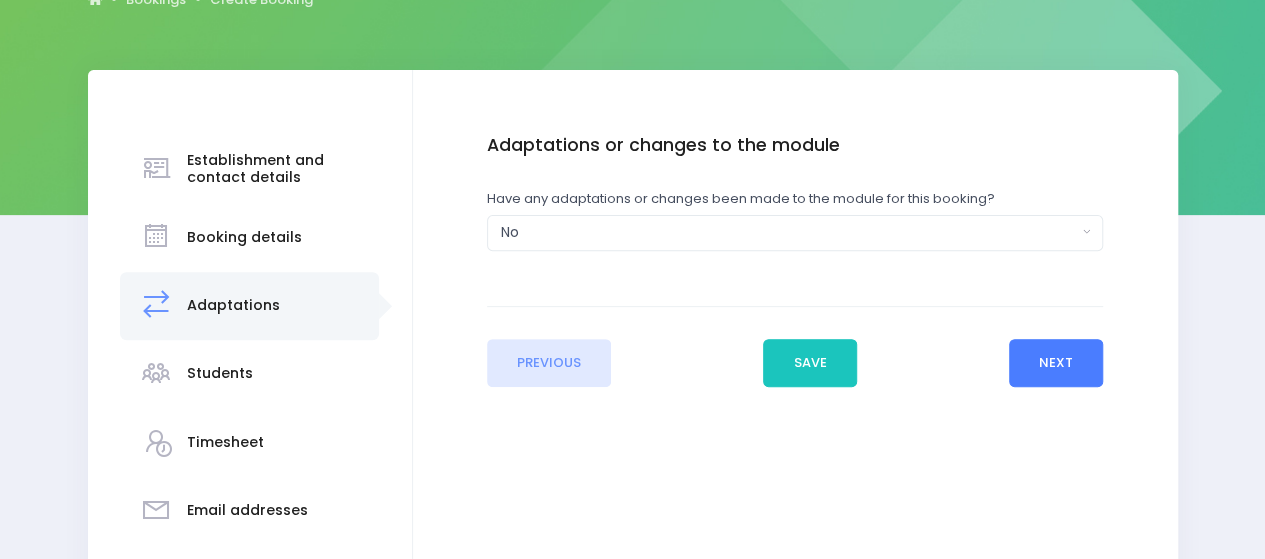 click on "Next" at bounding box center [1056, 363] 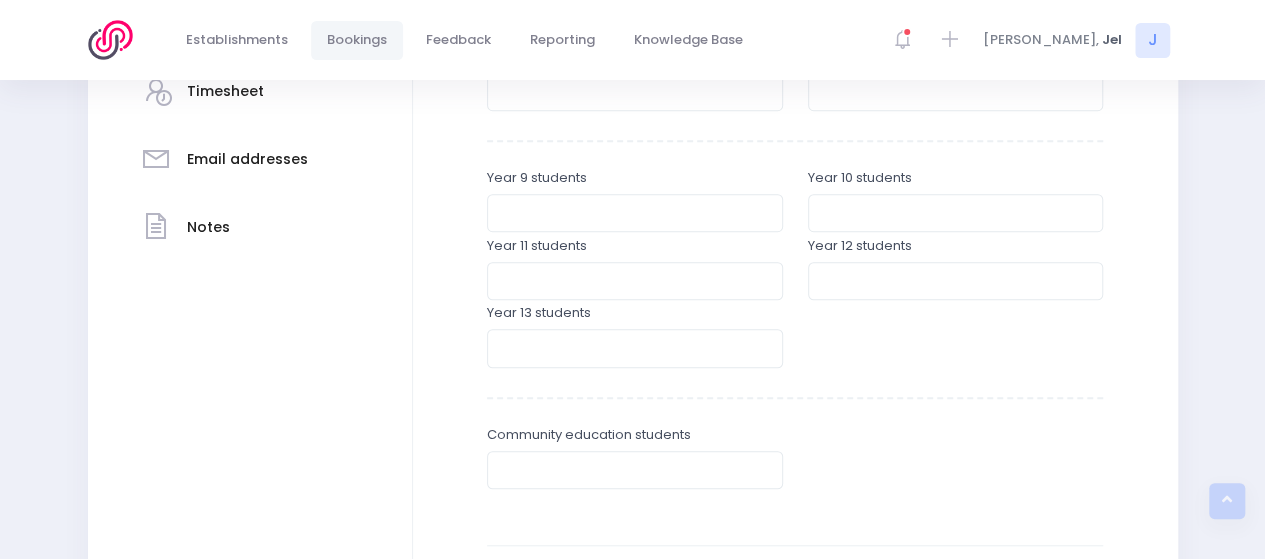 scroll, scrollTop: 593, scrollLeft: 0, axis: vertical 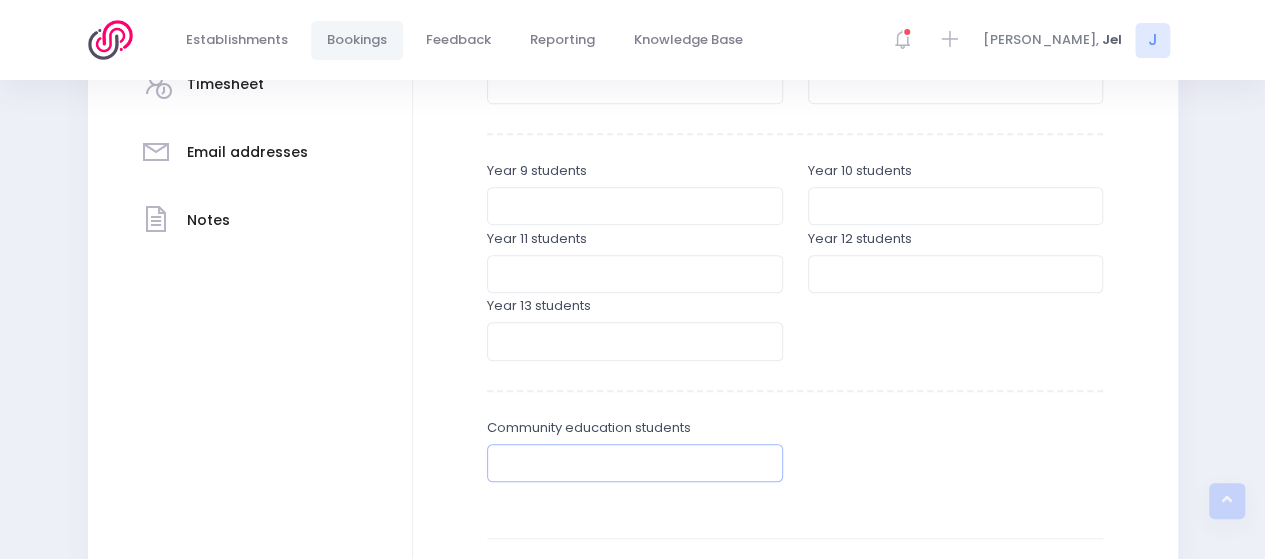 click at bounding box center (635, 463) 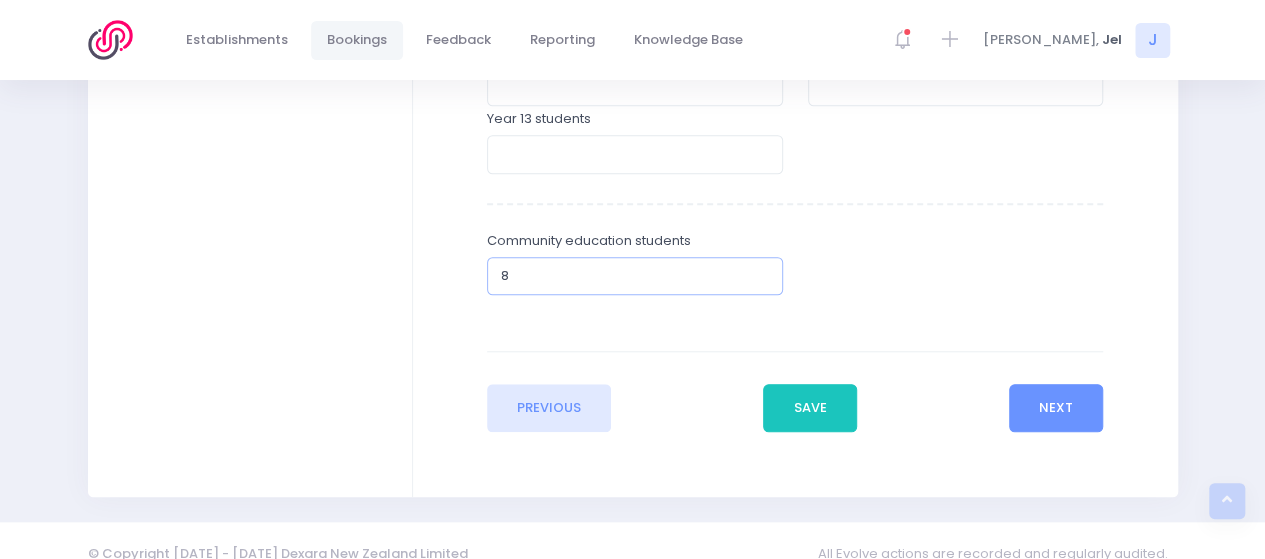 scroll, scrollTop: 806, scrollLeft: 0, axis: vertical 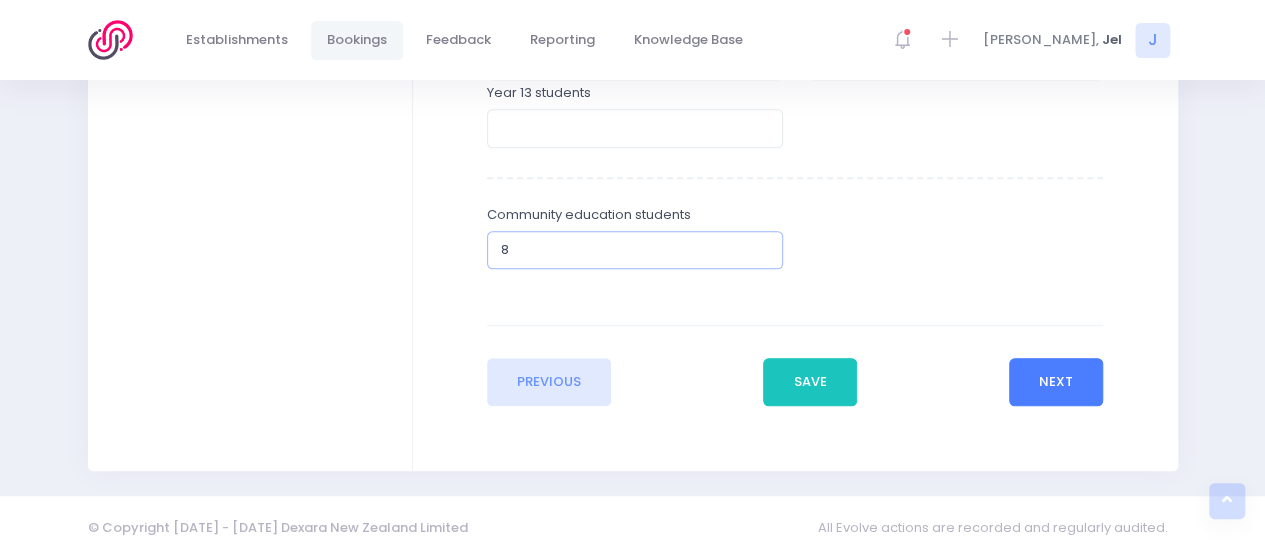 type on "8" 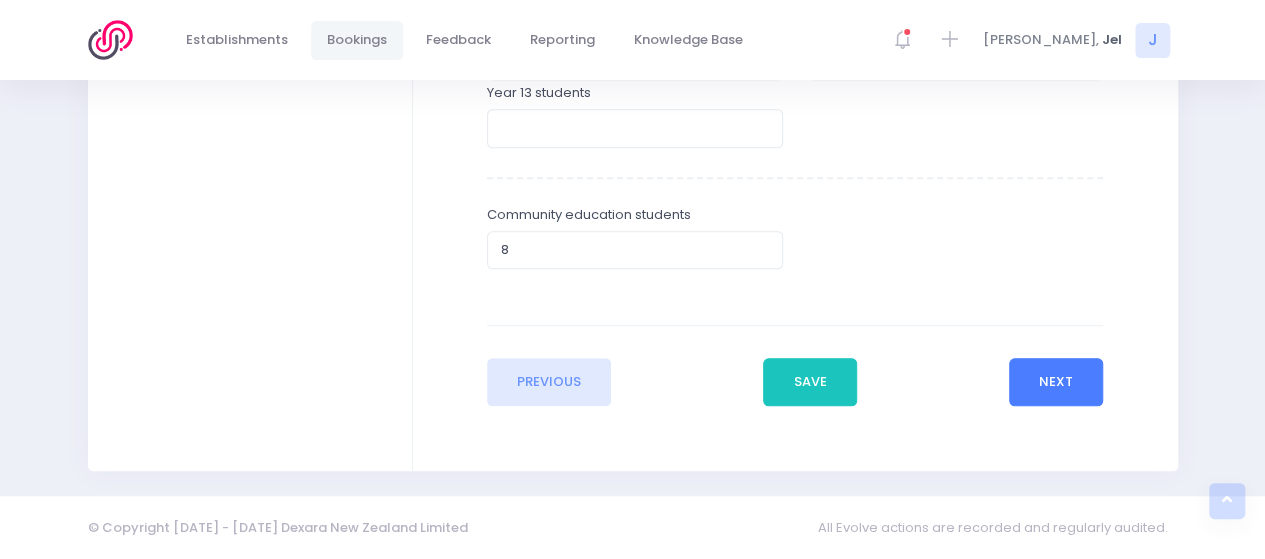 click on "Next" at bounding box center (1056, 382) 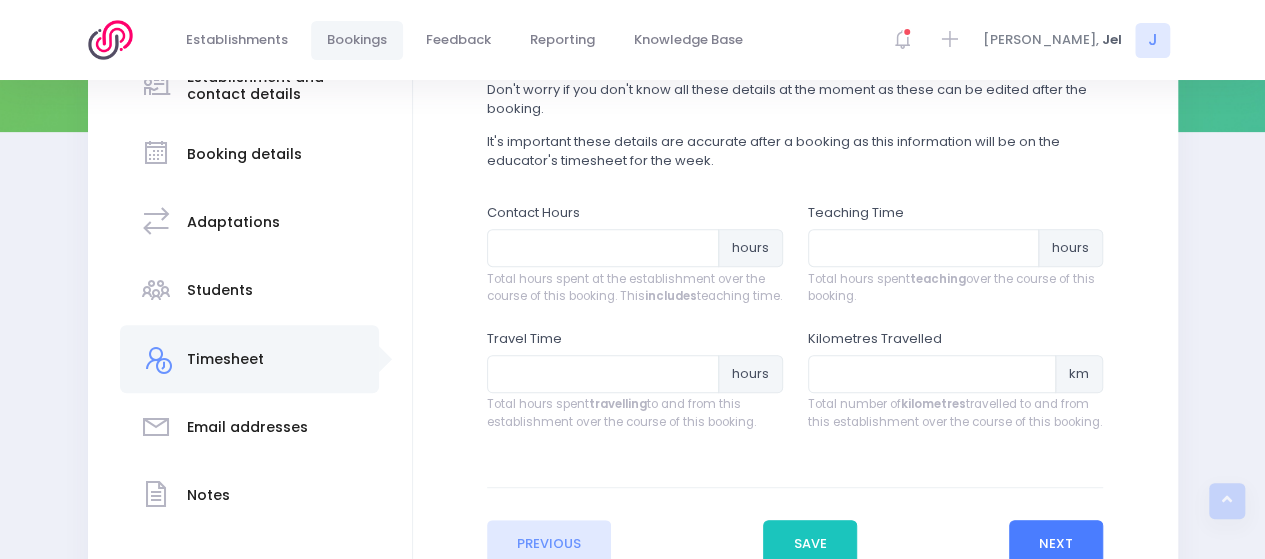 scroll, scrollTop: 326, scrollLeft: 0, axis: vertical 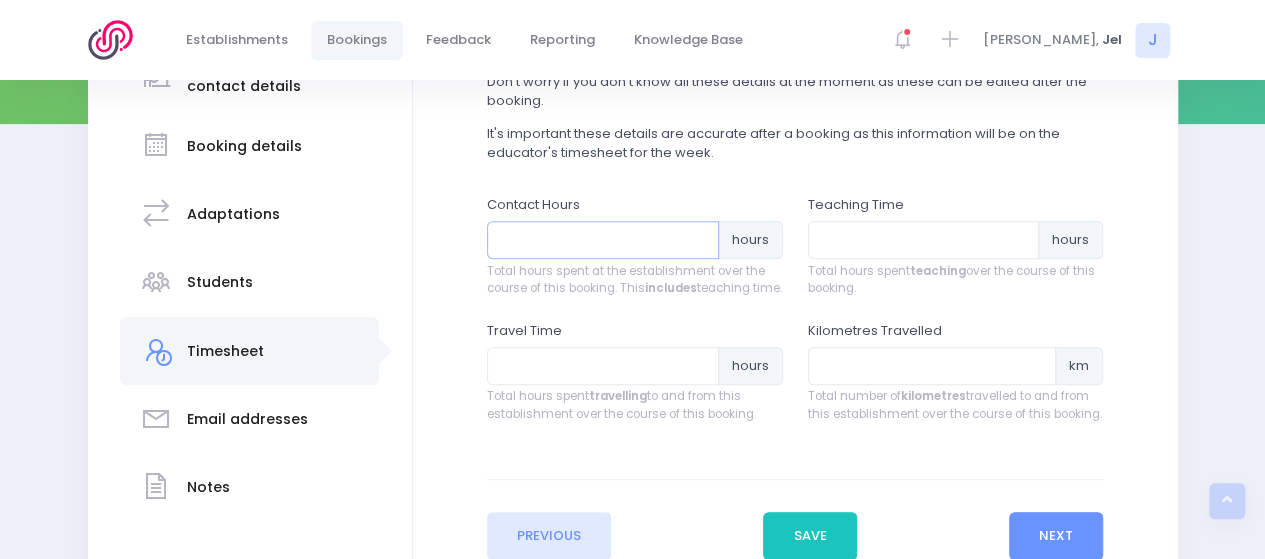 click at bounding box center (603, 240) 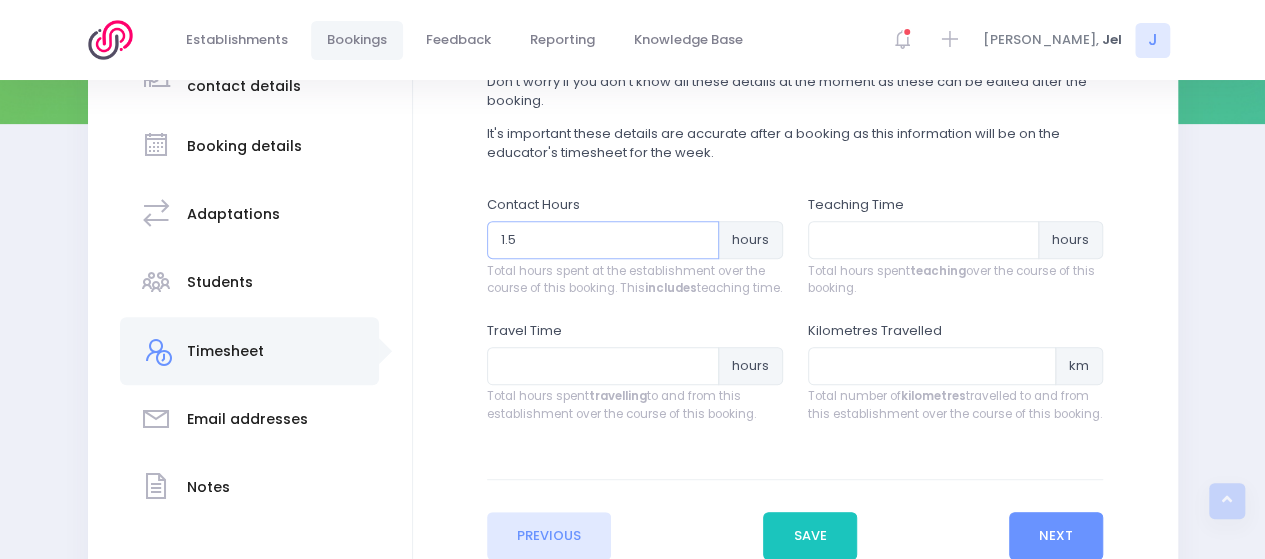 type on "1.5" 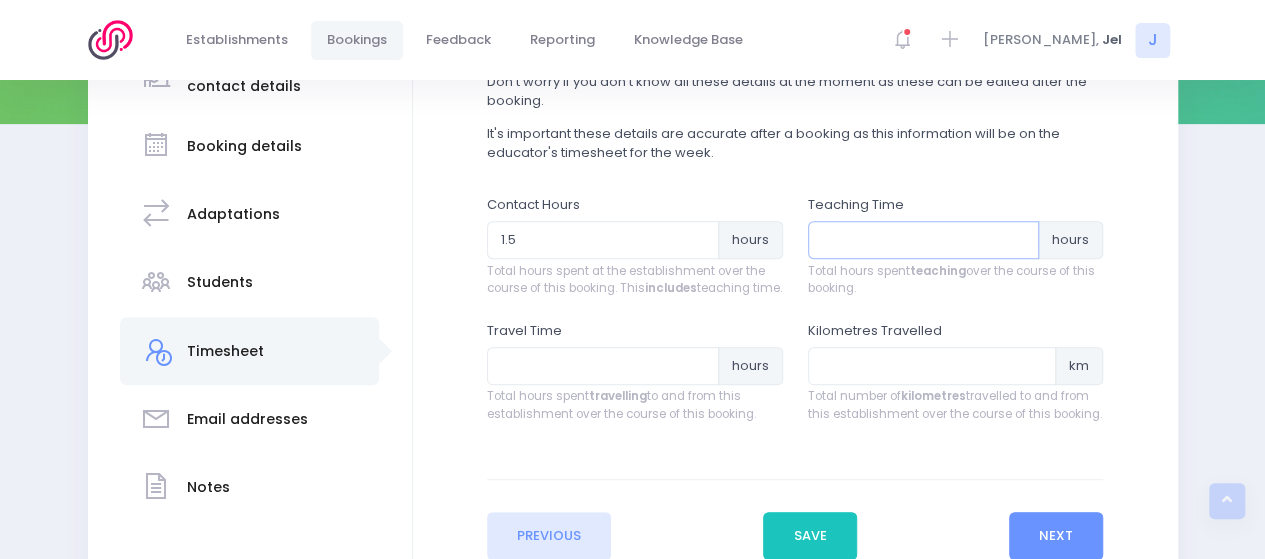 click at bounding box center (924, 240) 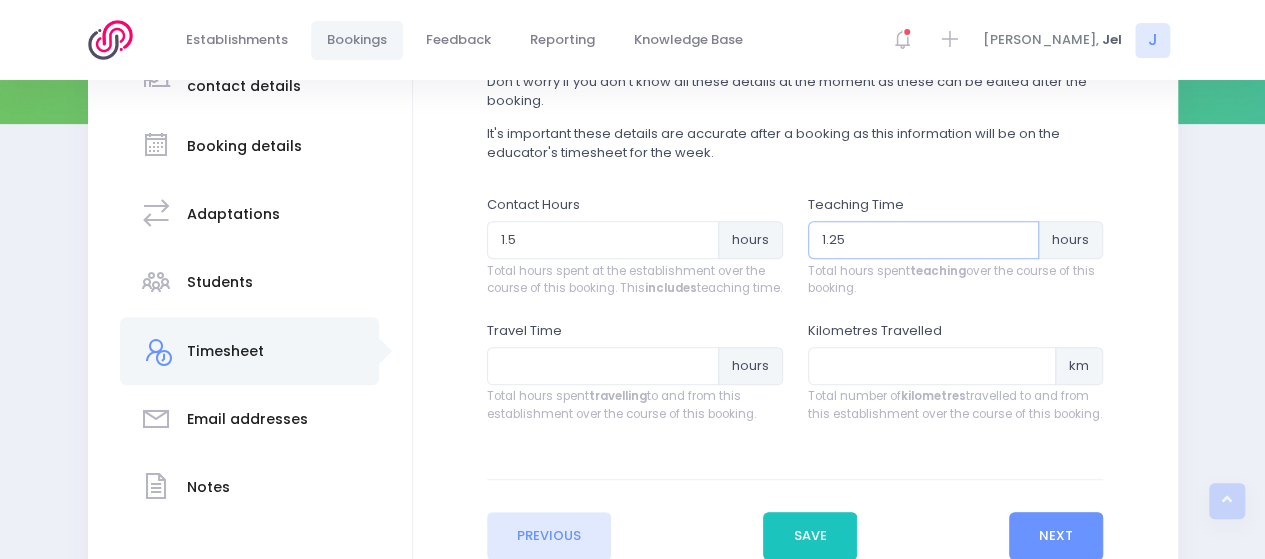 type on "1.25" 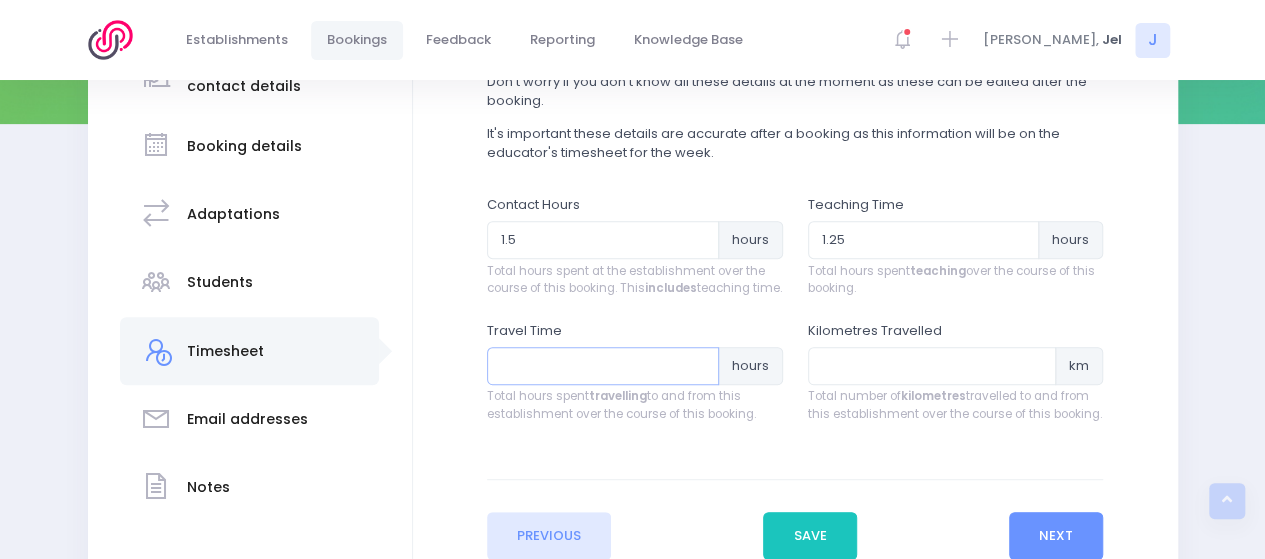 click at bounding box center (603, 366) 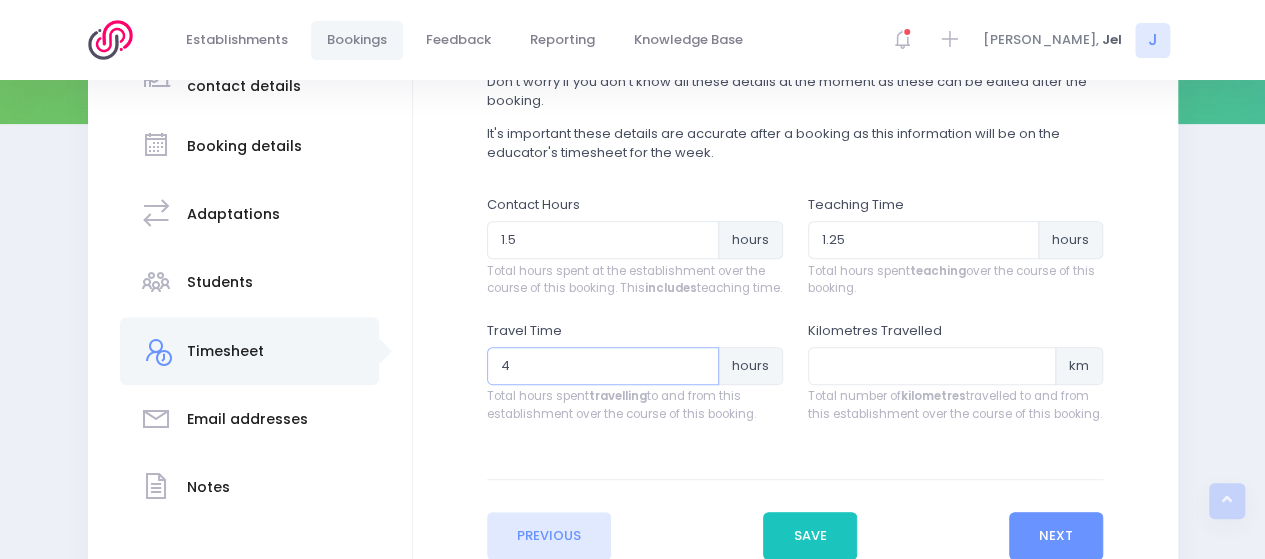type on "4" 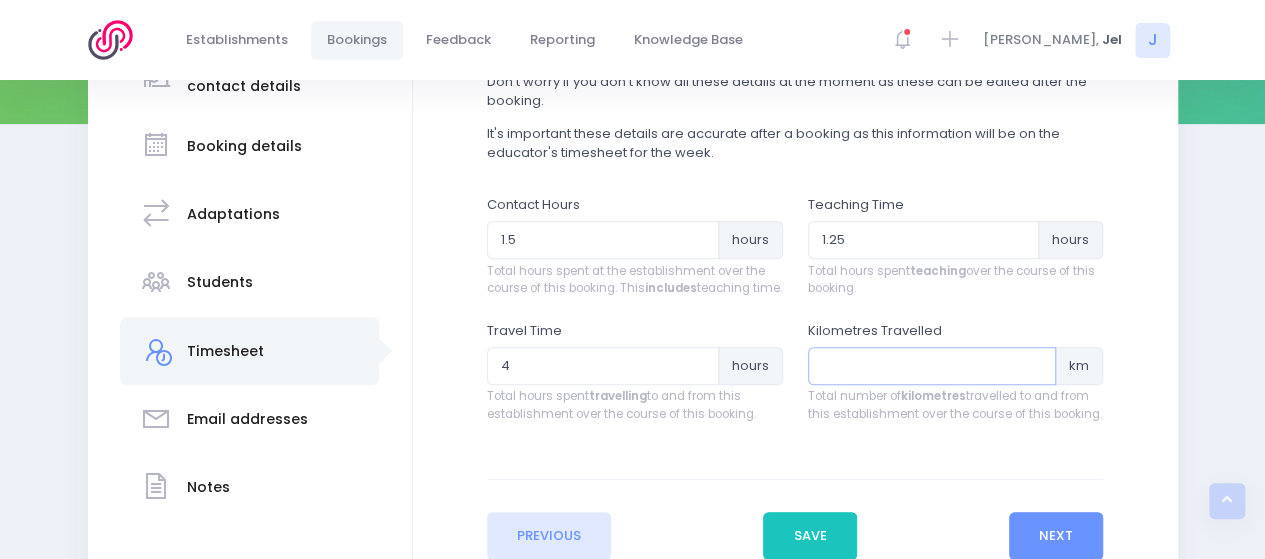 click at bounding box center (932, 366) 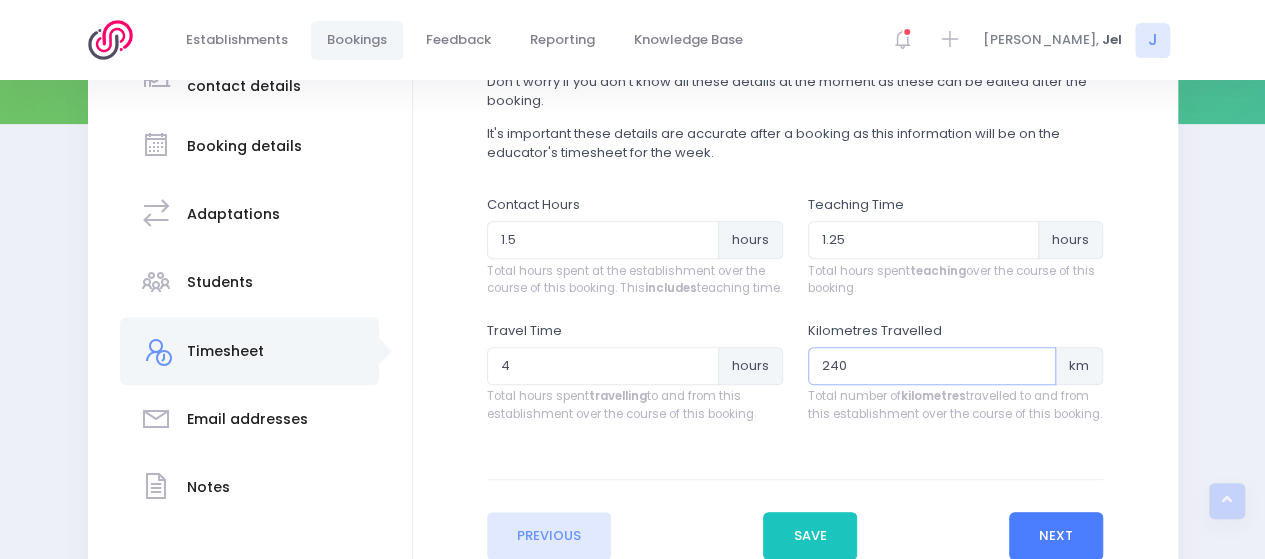 type on "240" 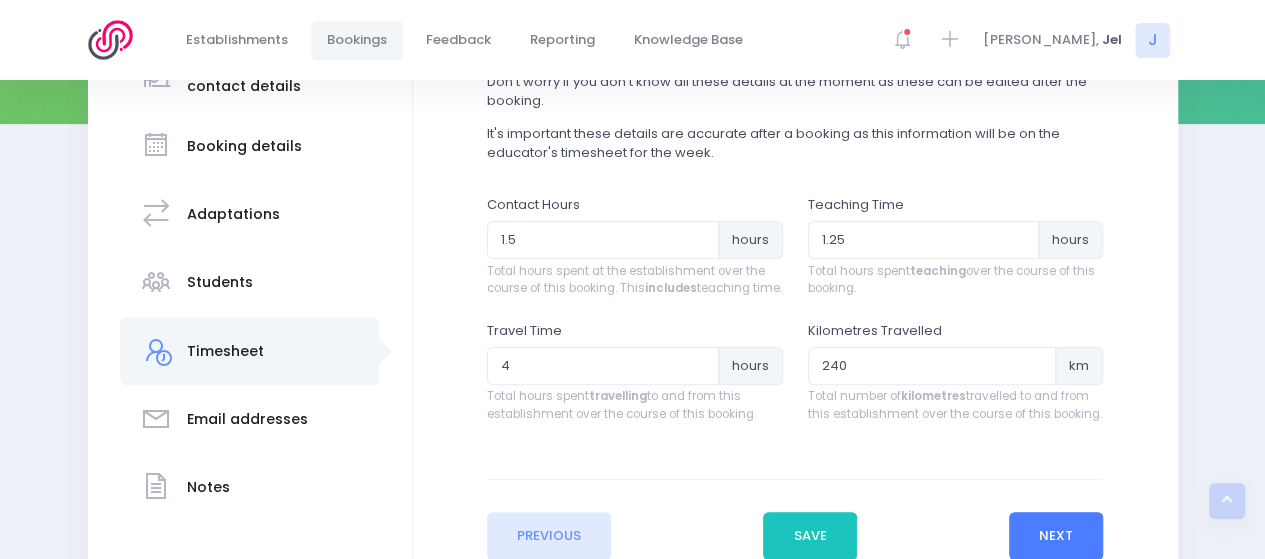 click on "Next" at bounding box center (1056, 536) 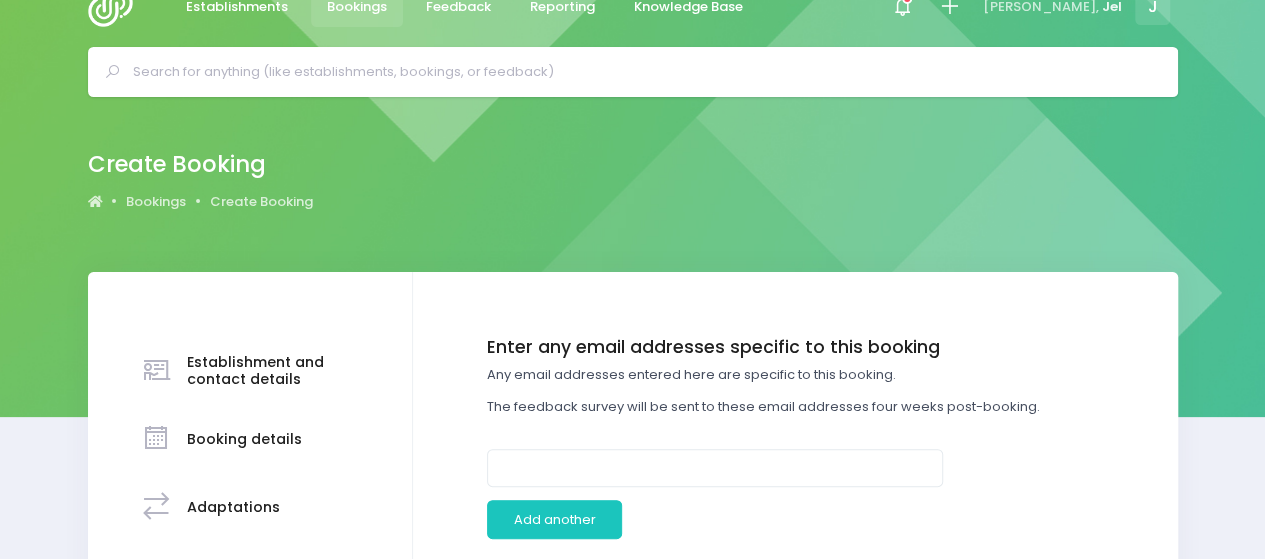 scroll, scrollTop: 0, scrollLeft: 0, axis: both 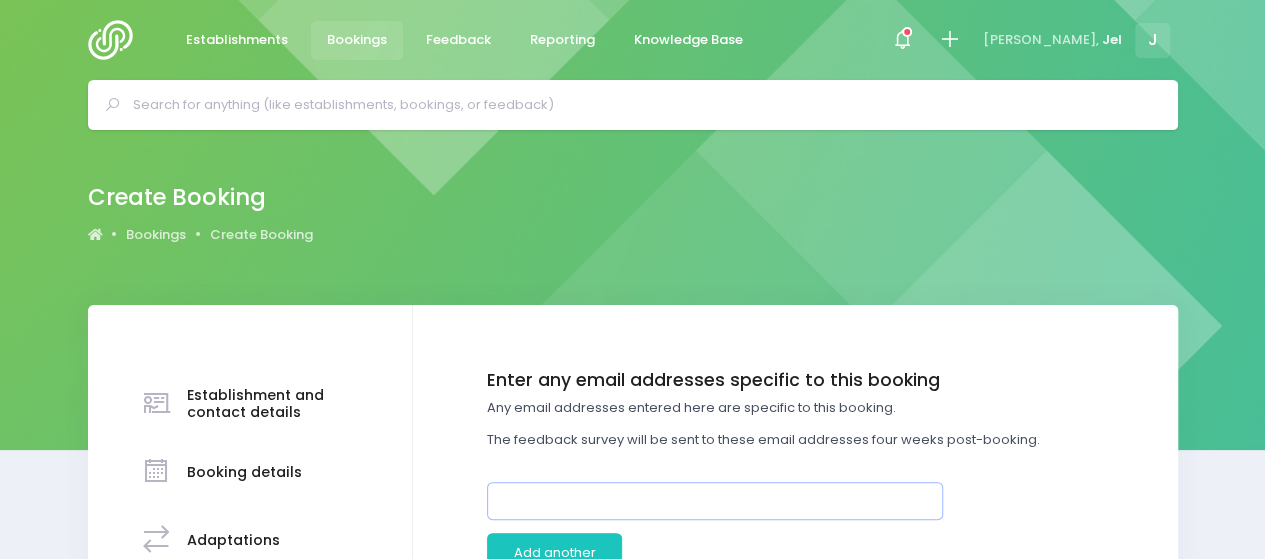 click at bounding box center (715, 501) 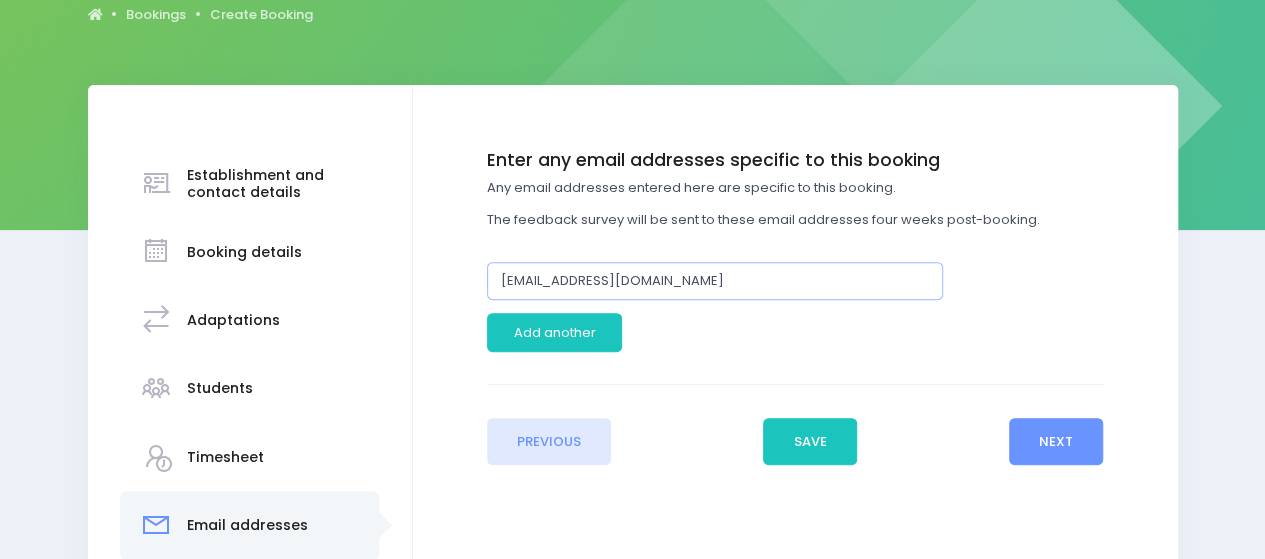 scroll, scrollTop: 240, scrollLeft: 0, axis: vertical 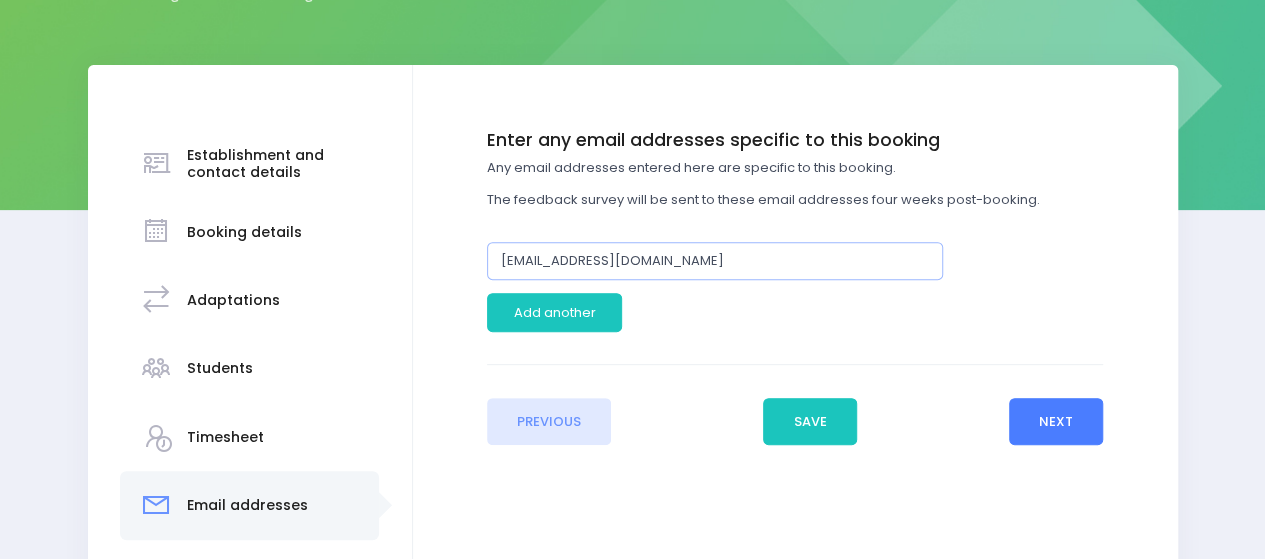 type on "[EMAIL_ADDRESS][DOMAIN_NAME]" 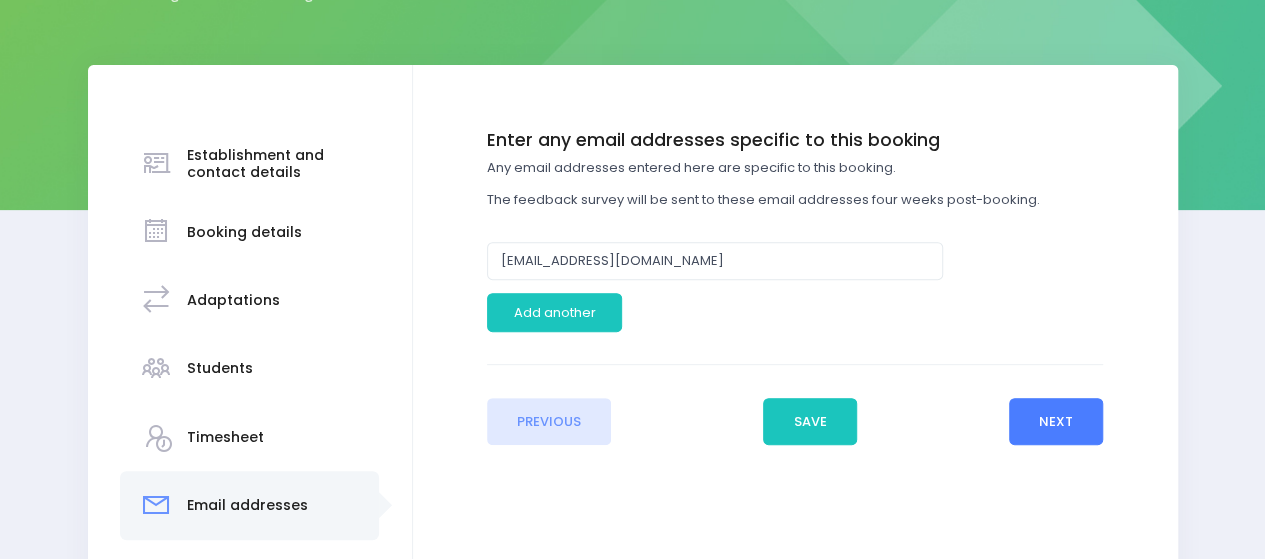 click on "Next" at bounding box center [1056, 422] 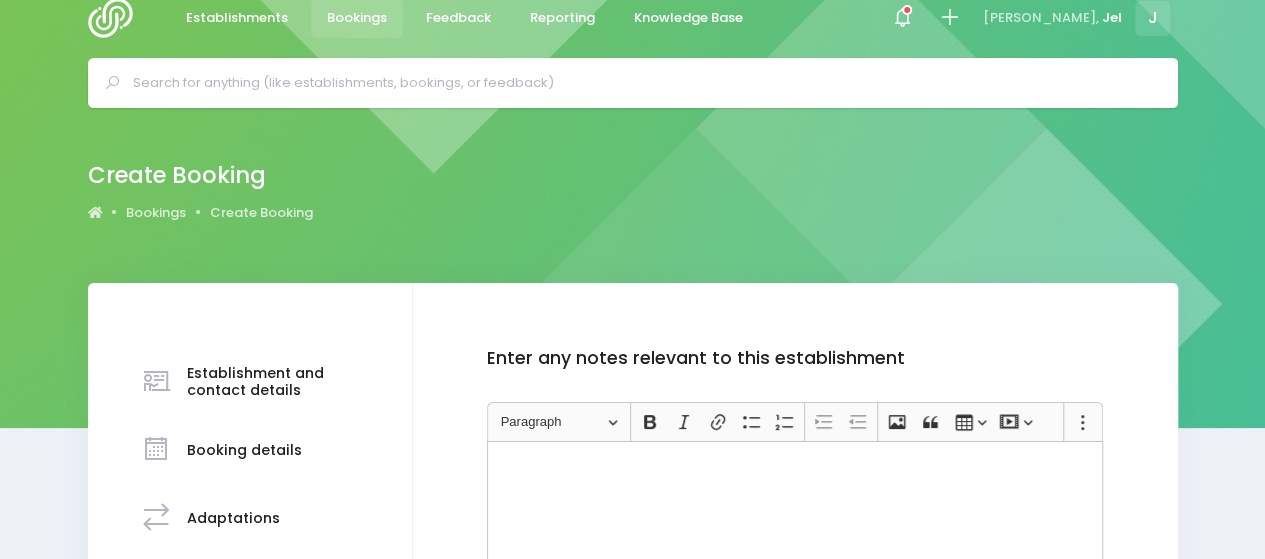 scroll, scrollTop: 0, scrollLeft: 0, axis: both 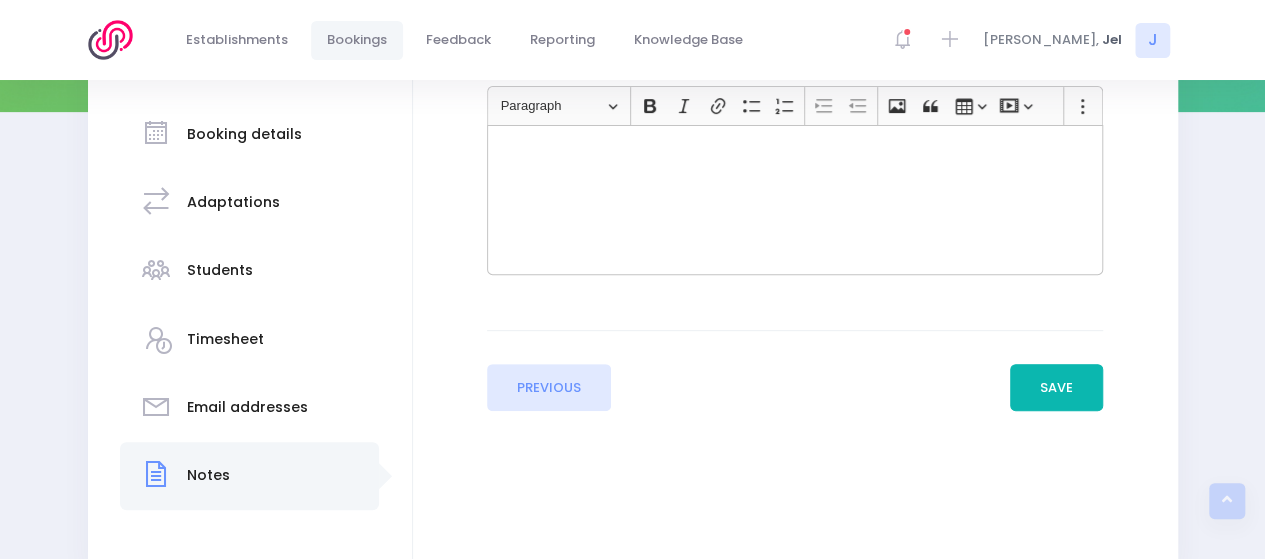 click on "Save" at bounding box center [1057, 388] 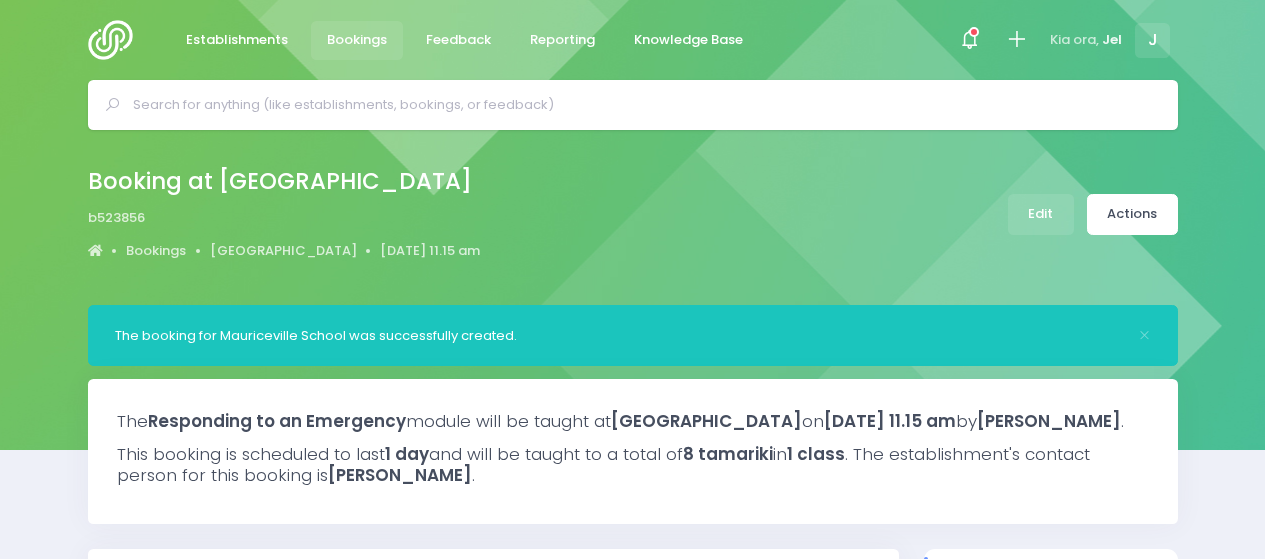 select on "5" 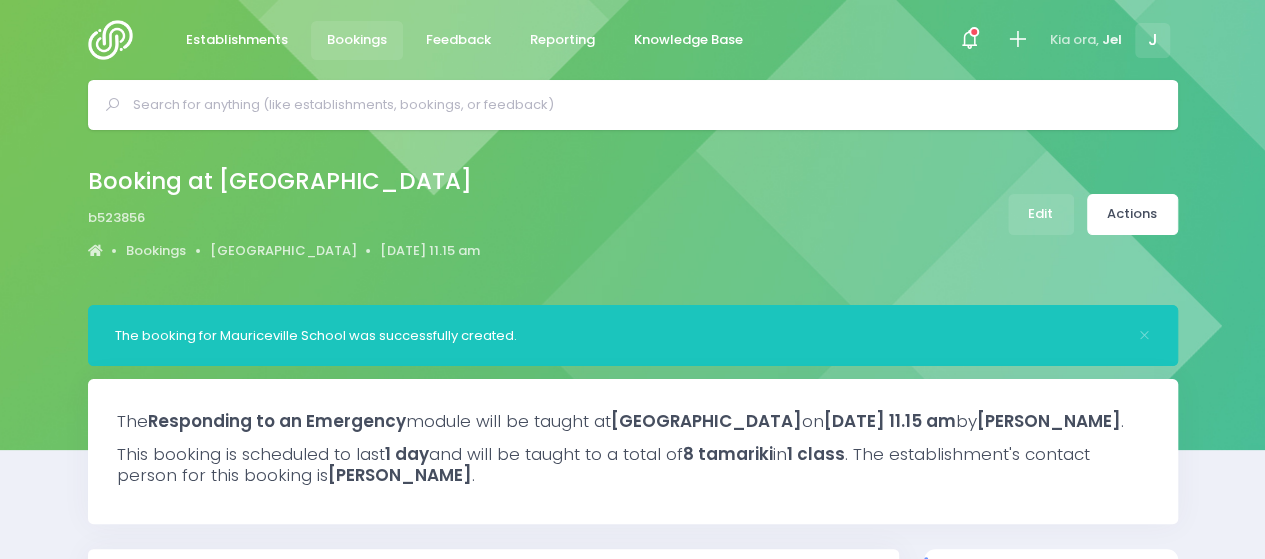 click at bounding box center (641, 105) 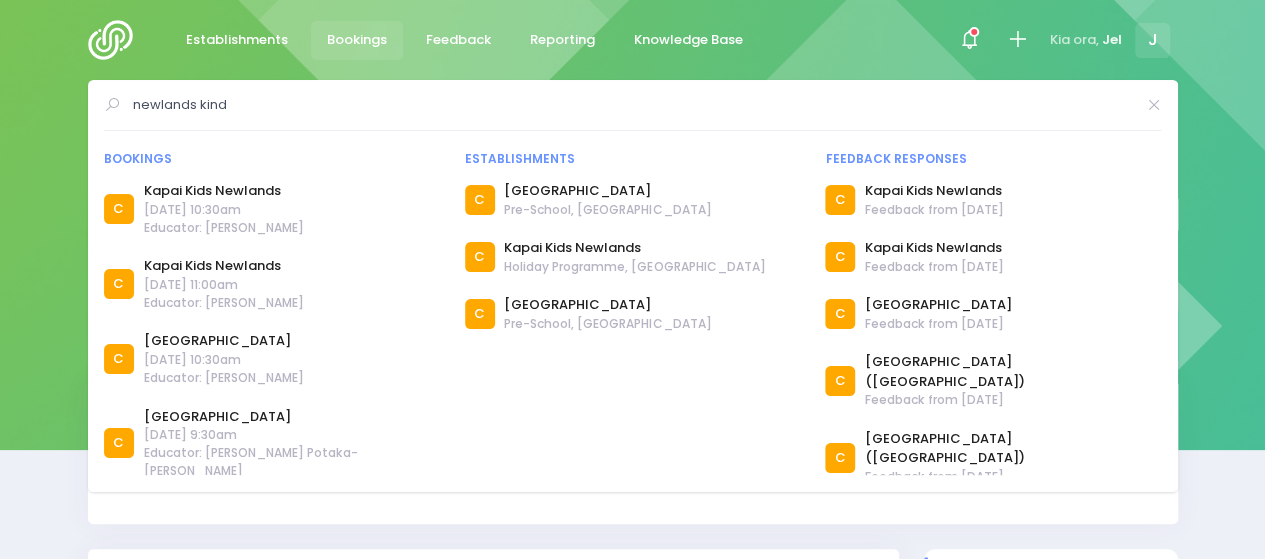 type on "newlands kind" 